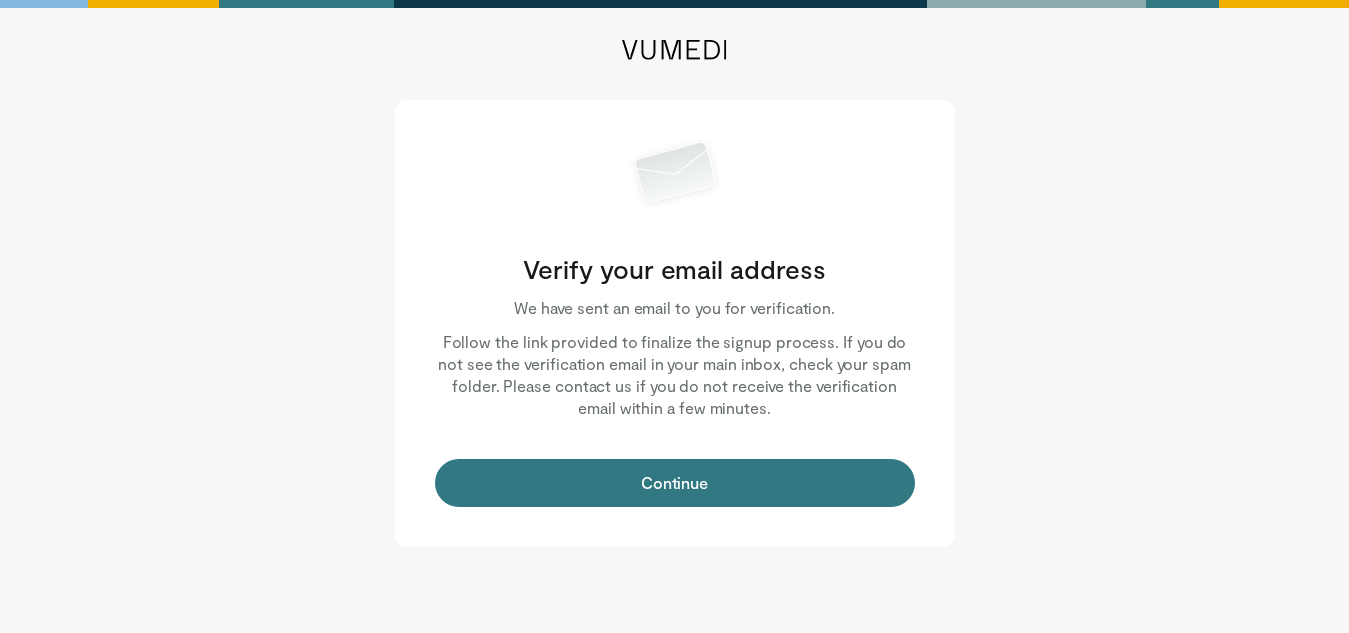 scroll, scrollTop: 0, scrollLeft: 0, axis: both 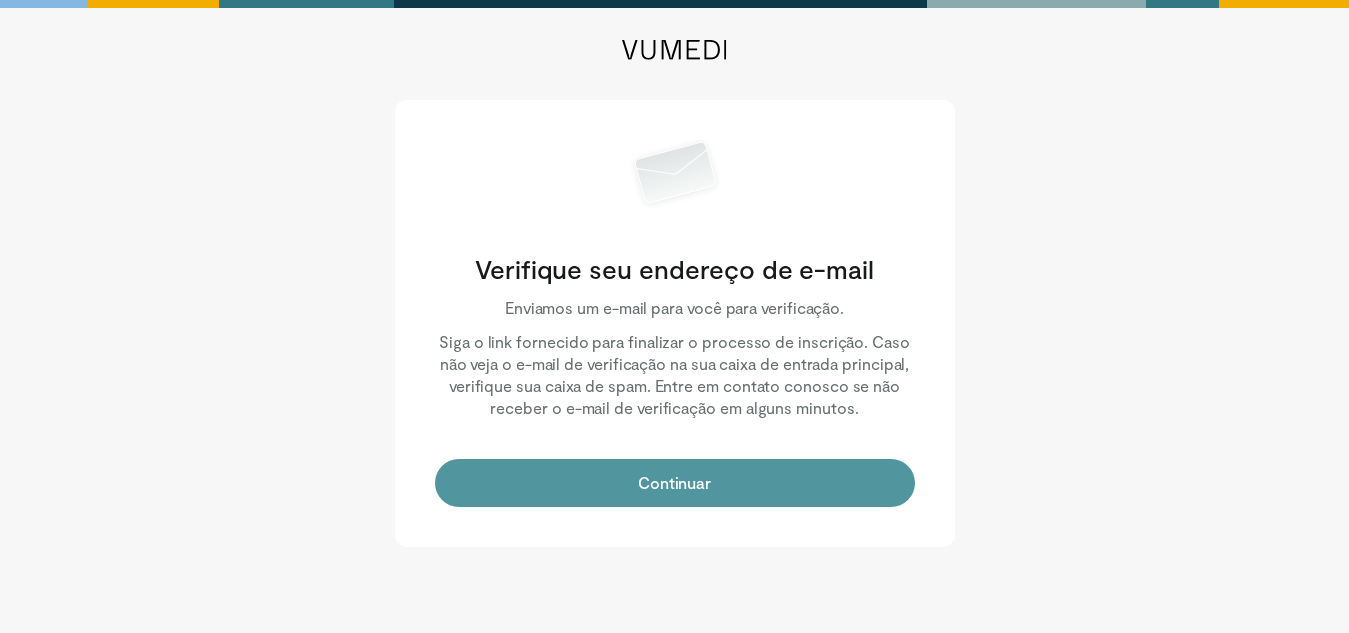 click on "Continuar" at bounding box center (675, 483) 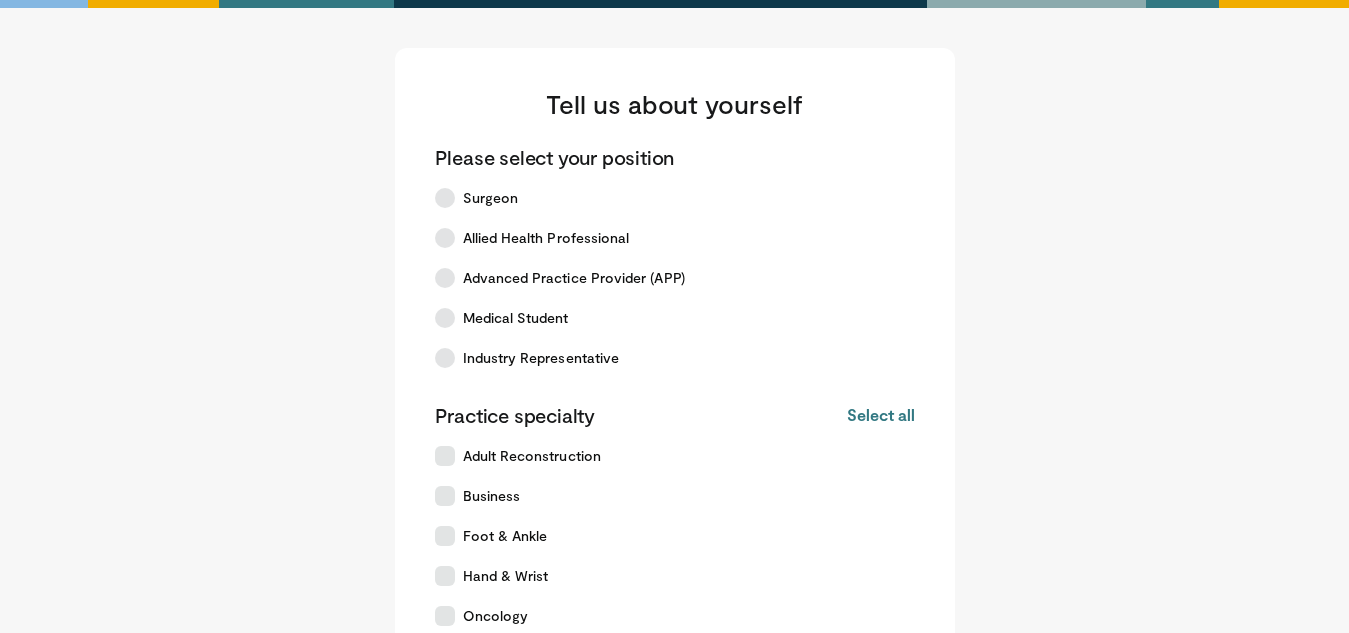 scroll, scrollTop: 0, scrollLeft: 0, axis: both 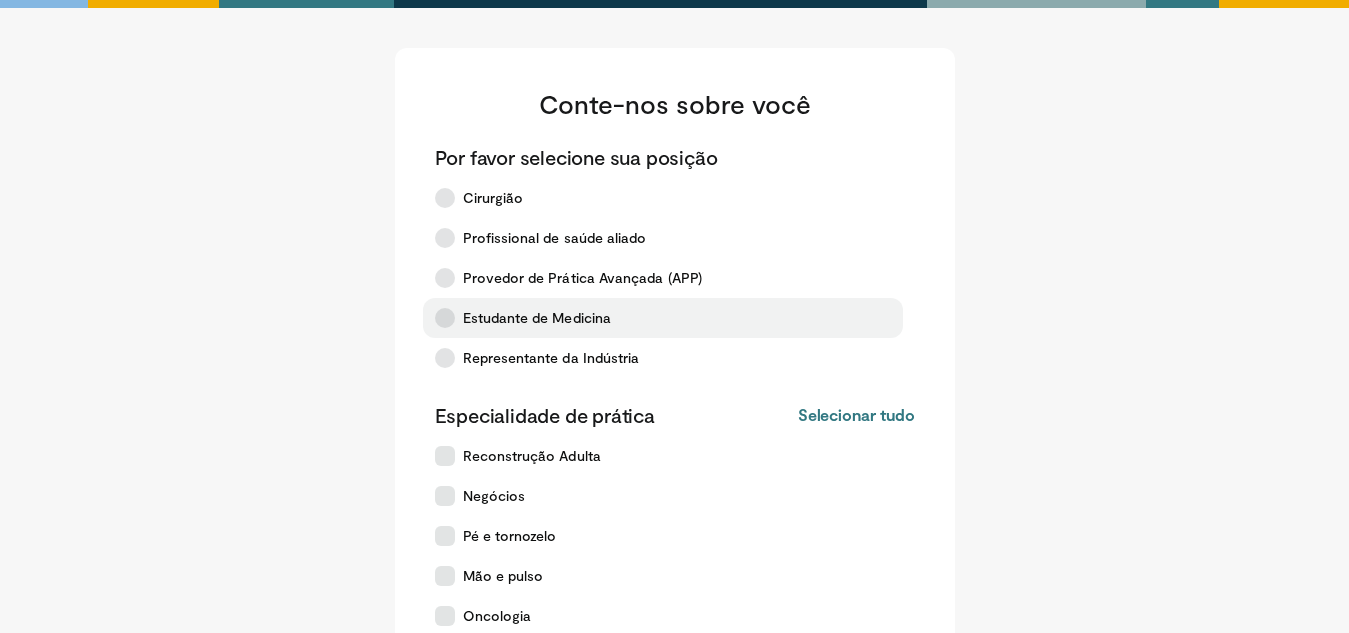 click on "Estudante de Medicina" at bounding box center (537, 317) 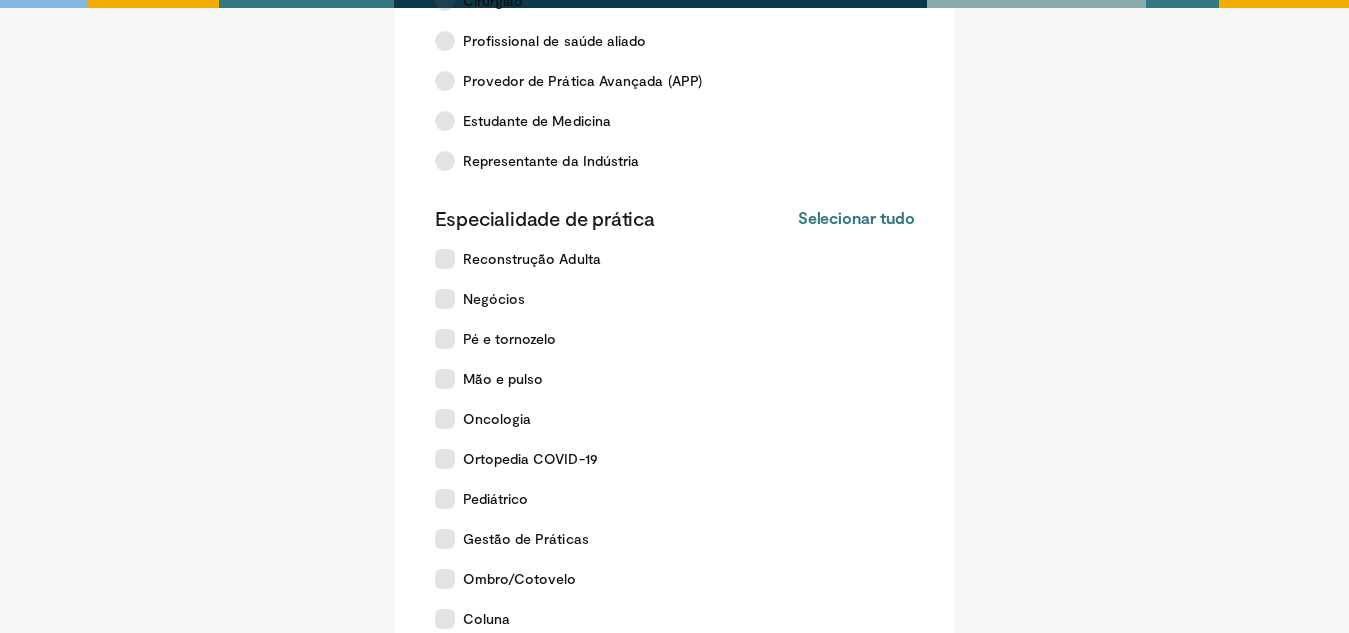 scroll, scrollTop: 200, scrollLeft: 0, axis: vertical 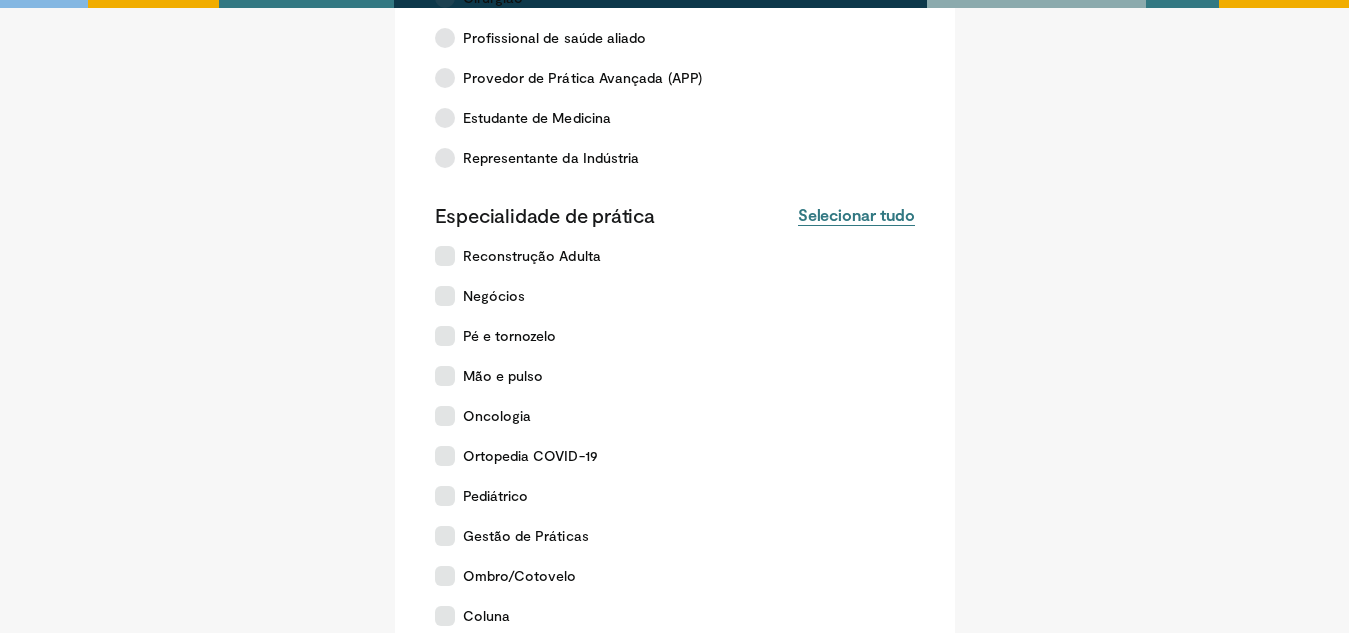 click on "Selecionar tudo" at bounding box center [856, 214] 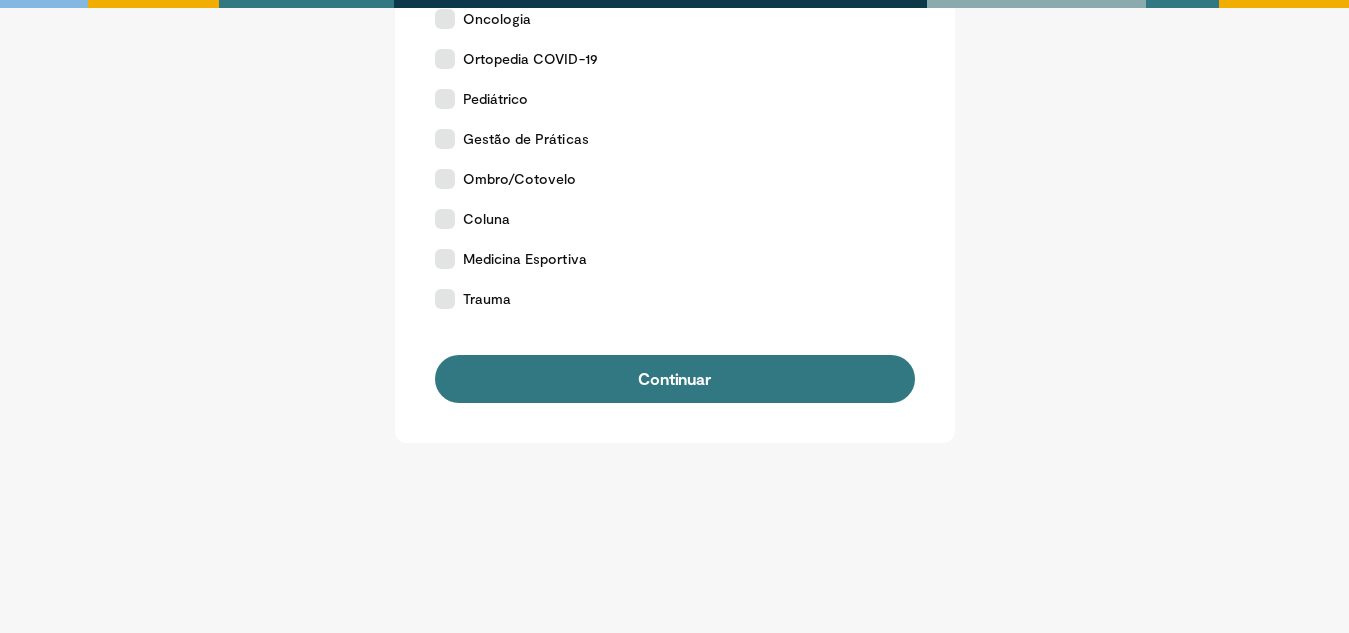 scroll, scrollTop: 600, scrollLeft: 0, axis: vertical 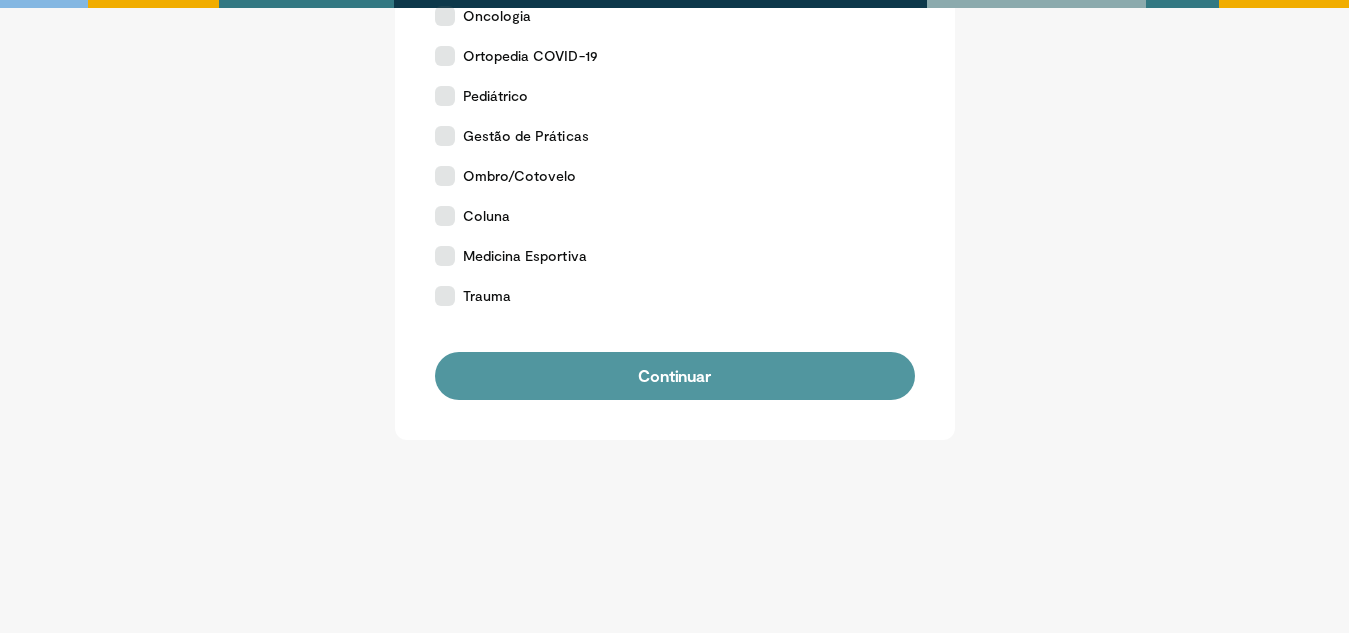 click on "Continuar" at bounding box center [675, 376] 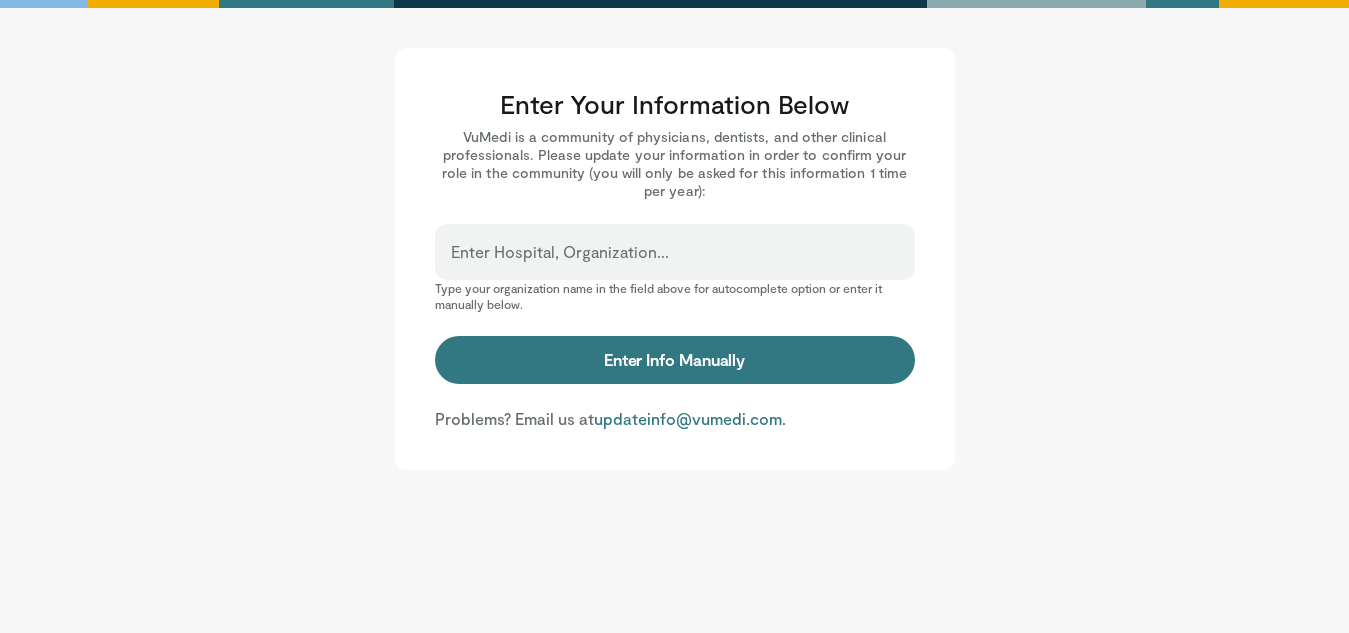 scroll, scrollTop: 0, scrollLeft: 0, axis: both 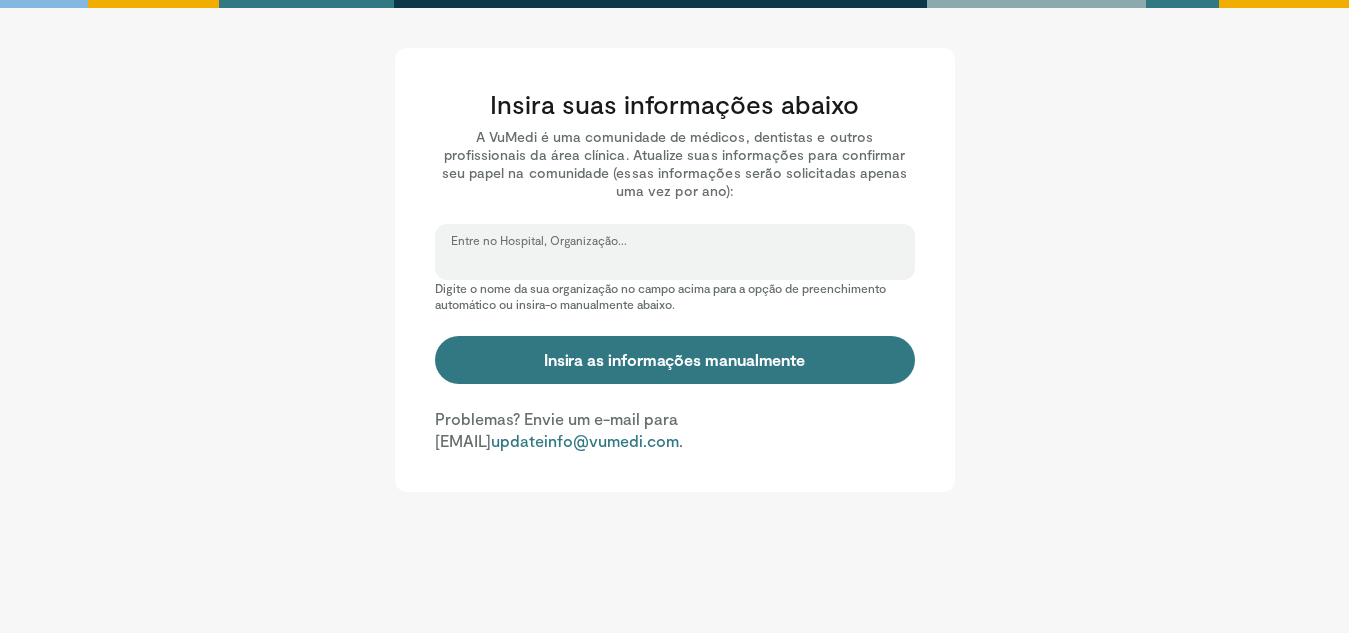click on "Entre no Hospital, Organização..." at bounding box center [675, 261] 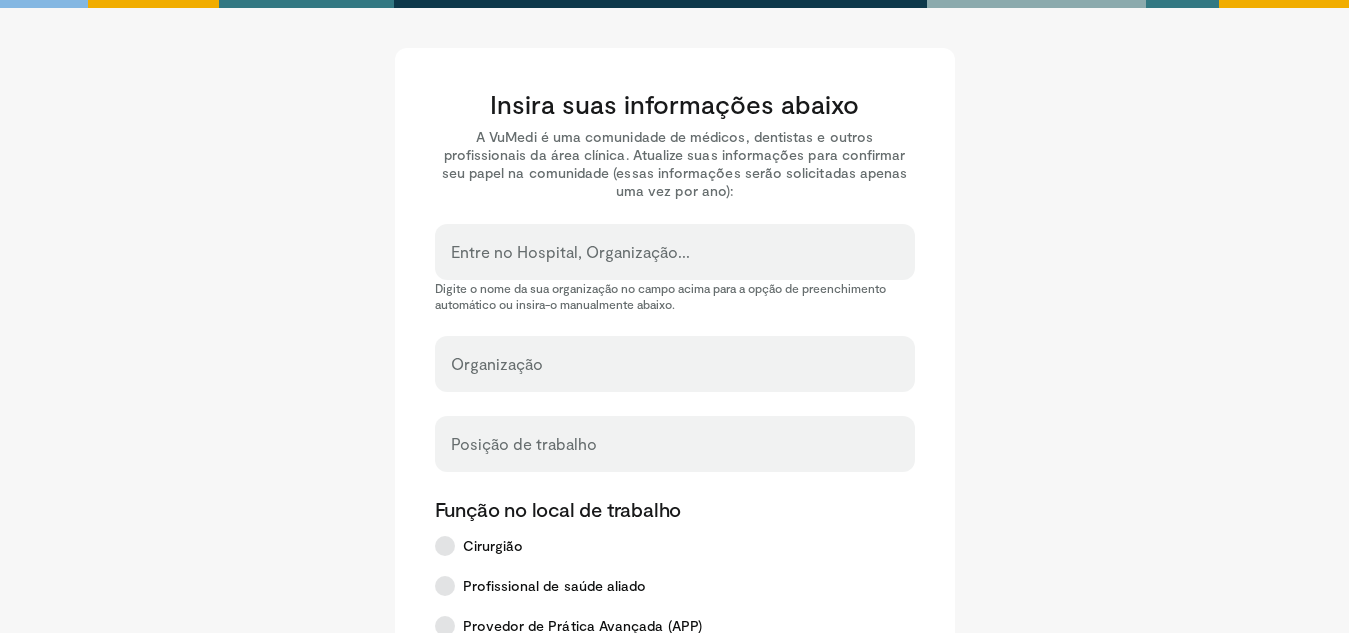 click on "Insira suas informações abaixo
A VuMedi é uma comunidade de médicos, dentistas e outros profissionais da área clínica. Atualize suas informações para confirmar seu papel na comunidade (essas informações serão solicitadas apenas uma vez por ano):
Entre no Hospital, Organização...
Digite o nome da sua organização no campo acima para a opção de preenchimento automático ou insira-o manualmente abaixo.
Organização
Posição de trabalho
Função no local de trabalho
Cirurgião
*" at bounding box center [675, 720] 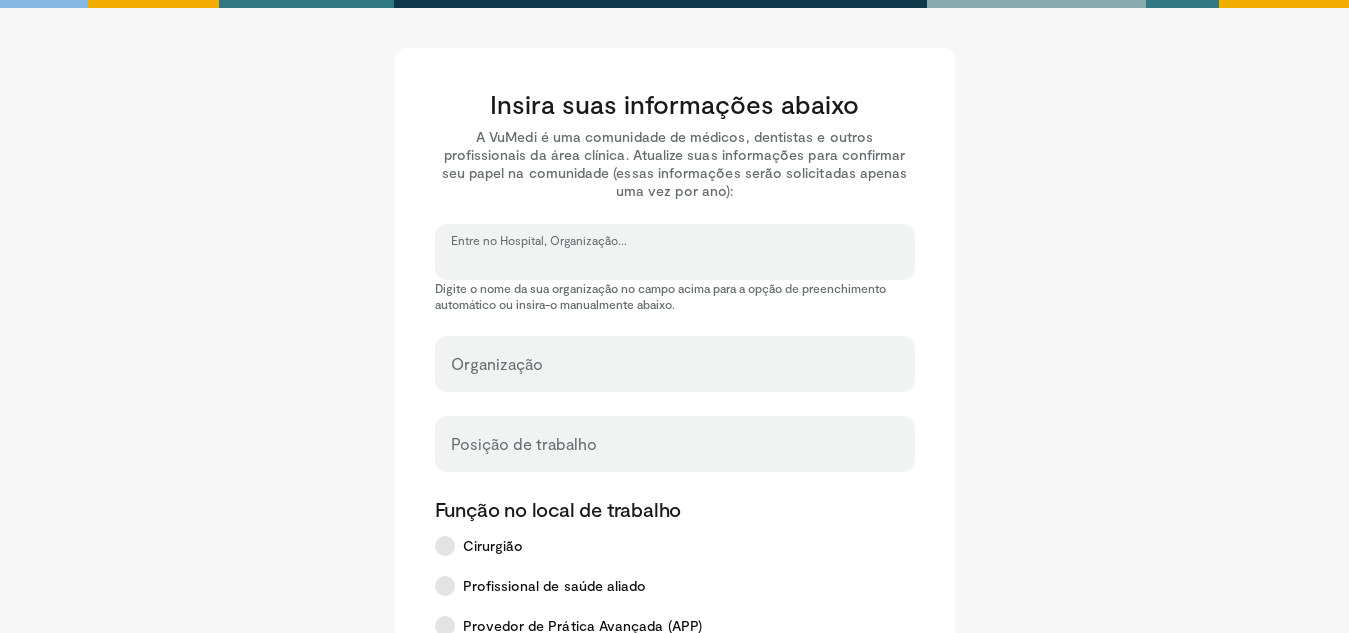click on "Entre no Hospital, Organização..." at bounding box center [675, 261] 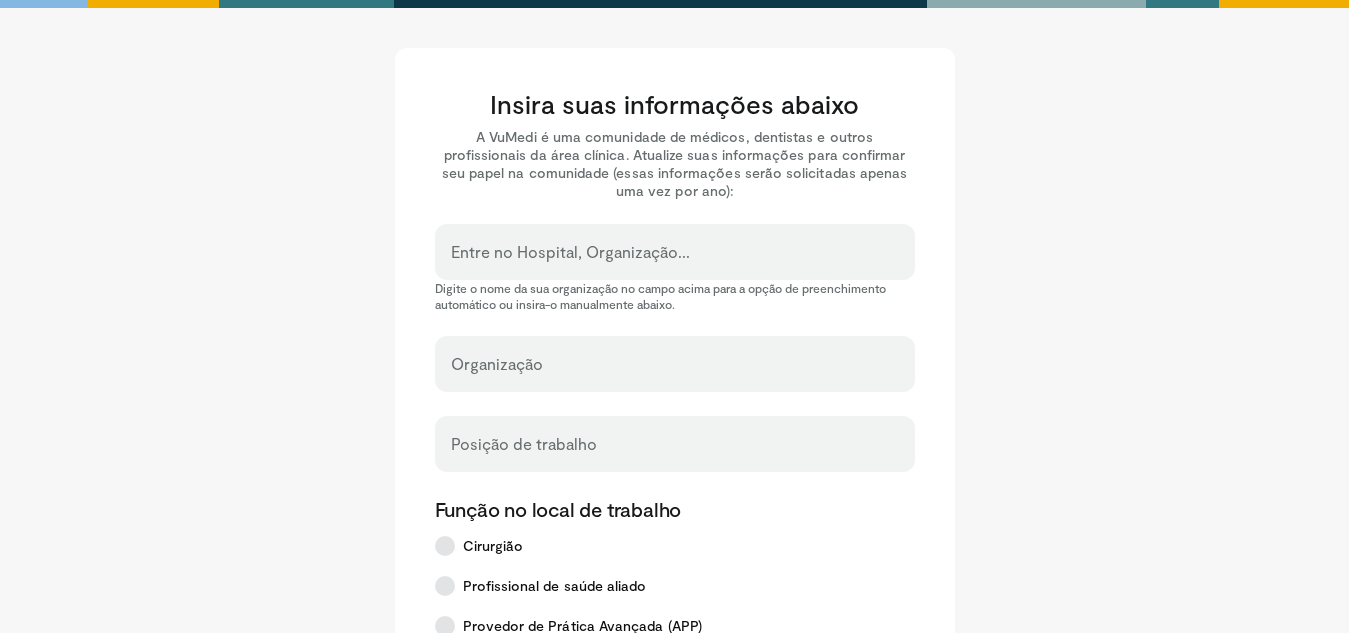click on "Insira suas informações abaixo
A VuMedi é uma comunidade de médicos, dentistas e outros profissionais da área clínica. Atualize suas informações para confirmar seu papel na comunidade (essas informações serão solicitadas apenas uma vez por ano):
Entre no Hospital, Organização...
Digite o nome da sua organização no campo acima para a opção de preenchimento automático ou insira-o manualmente abaixo.
Organização
Posição de trabalho
Função no local de trabalho
Cirurgião
*" at bounding box center [675, 720] 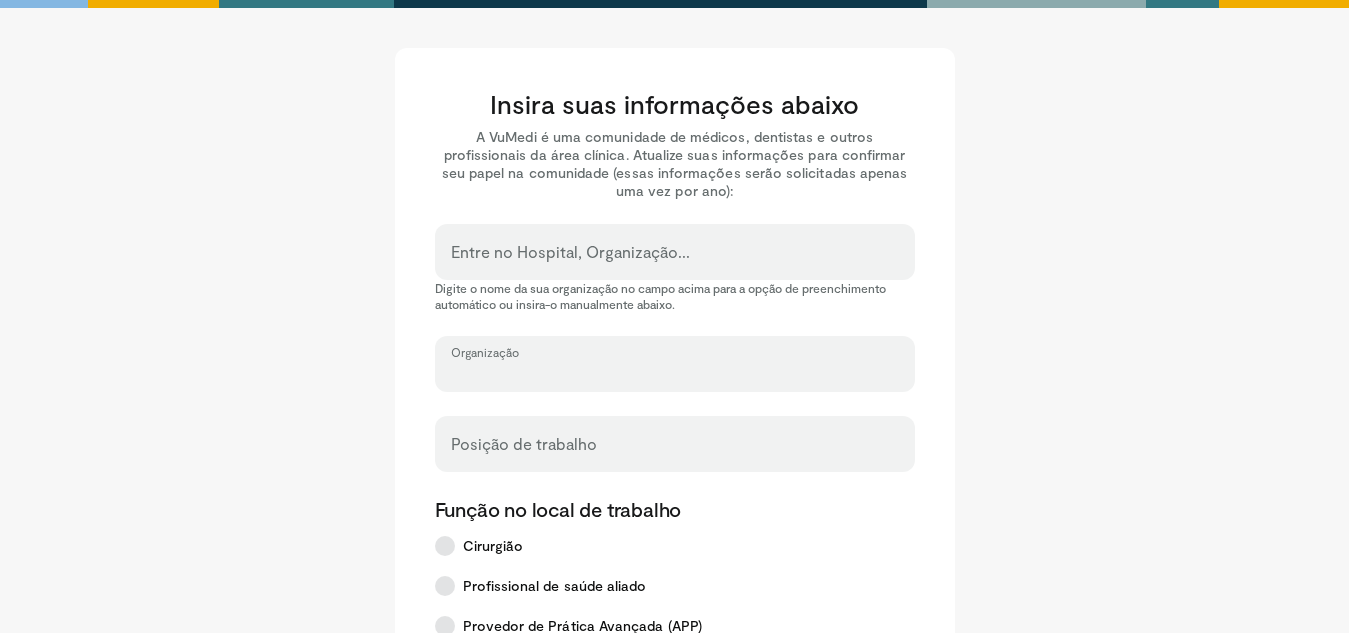 click on "Organização" at bounding box center [675, 373] 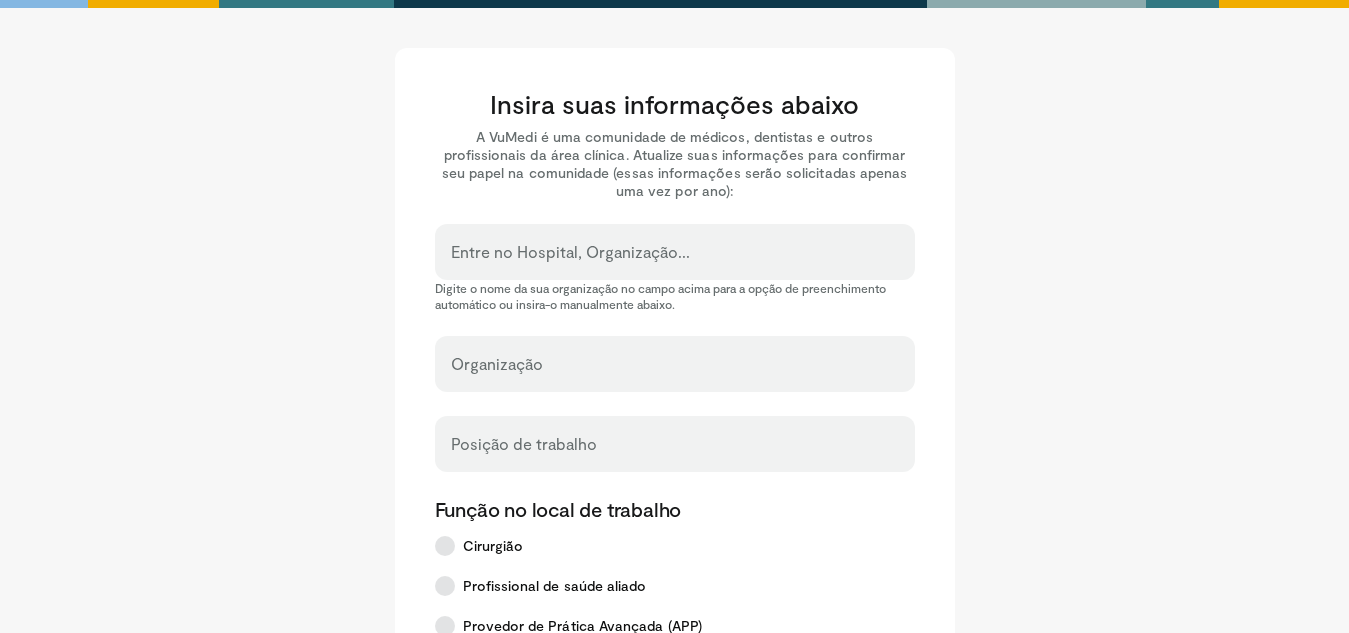 click on "Insira suas informações abaixo
A VuMedi é uma comunidade de médicos, dentistas e outros profissionais da área clínica. Atualize suas informações para confirmar seu papel na comunidade (essas informações serão solicitadas apenas uma vez por ano):
Entre no Hospital, Organização...
Digite o nome da sua organização no campo acima para a opção de preenchimento automático ou insira-o manualmente abaixo.
Organização
Posição de trabalho
Função no local de trabalho
Cirurgião
*" at bounding box center [675, 720] 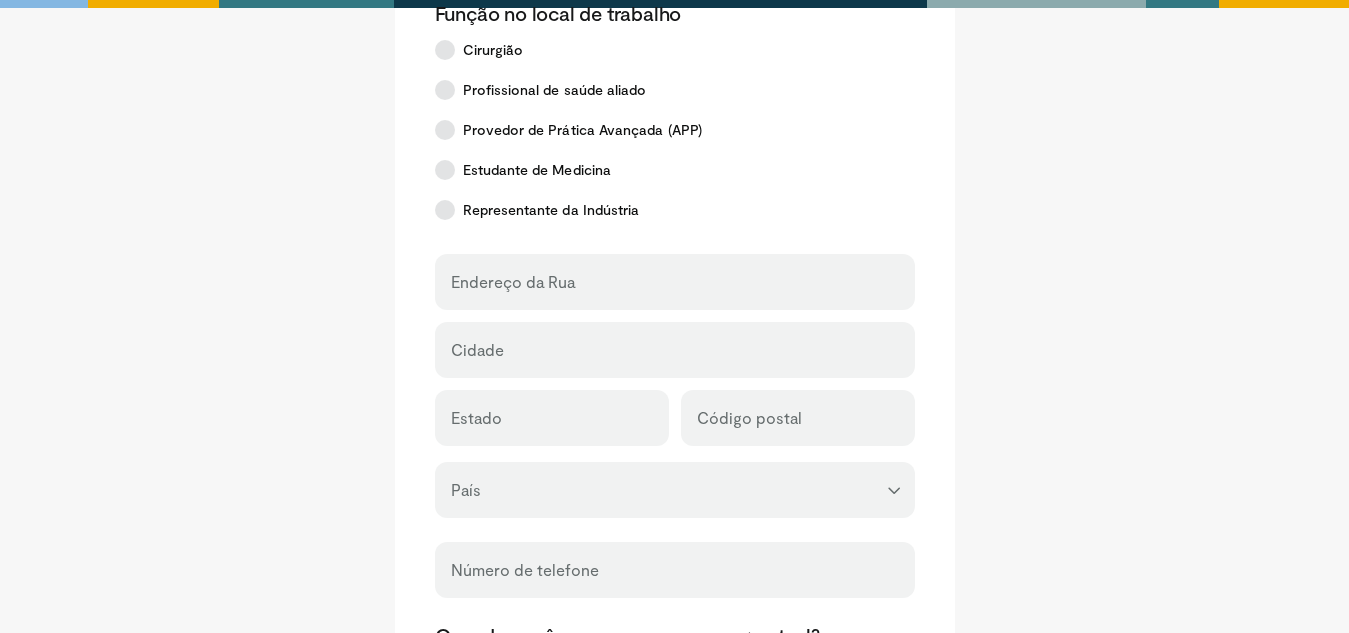 scroll, scrollTop: 300, scrollLeft: 0, axis: vertical 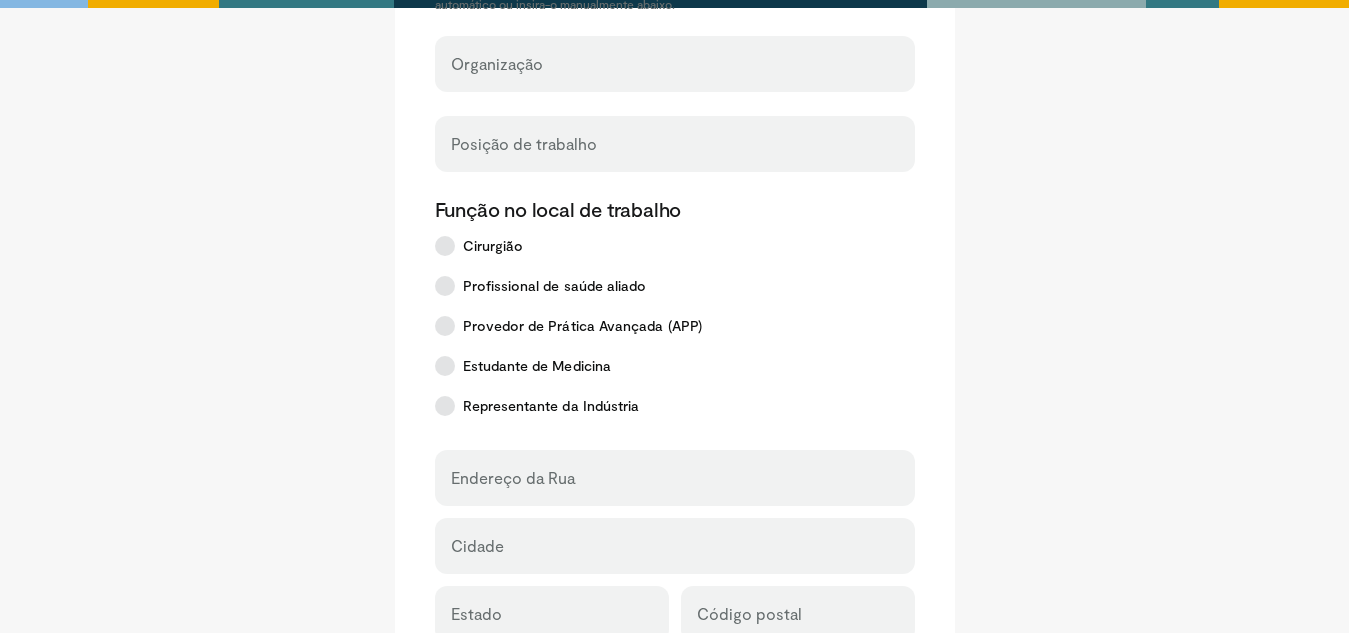 click on "Endereço da Rua" at bounding box center (513, 478) 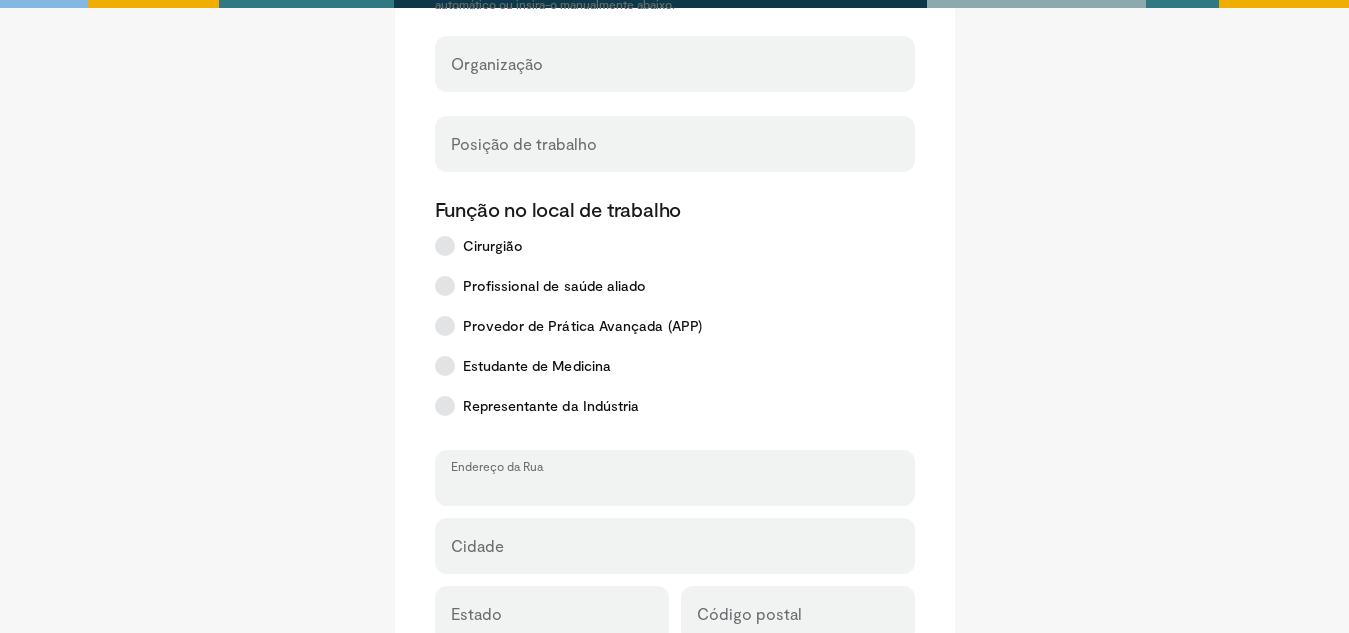 click on "Endereço da Rua" at bounding box center (675, 487) 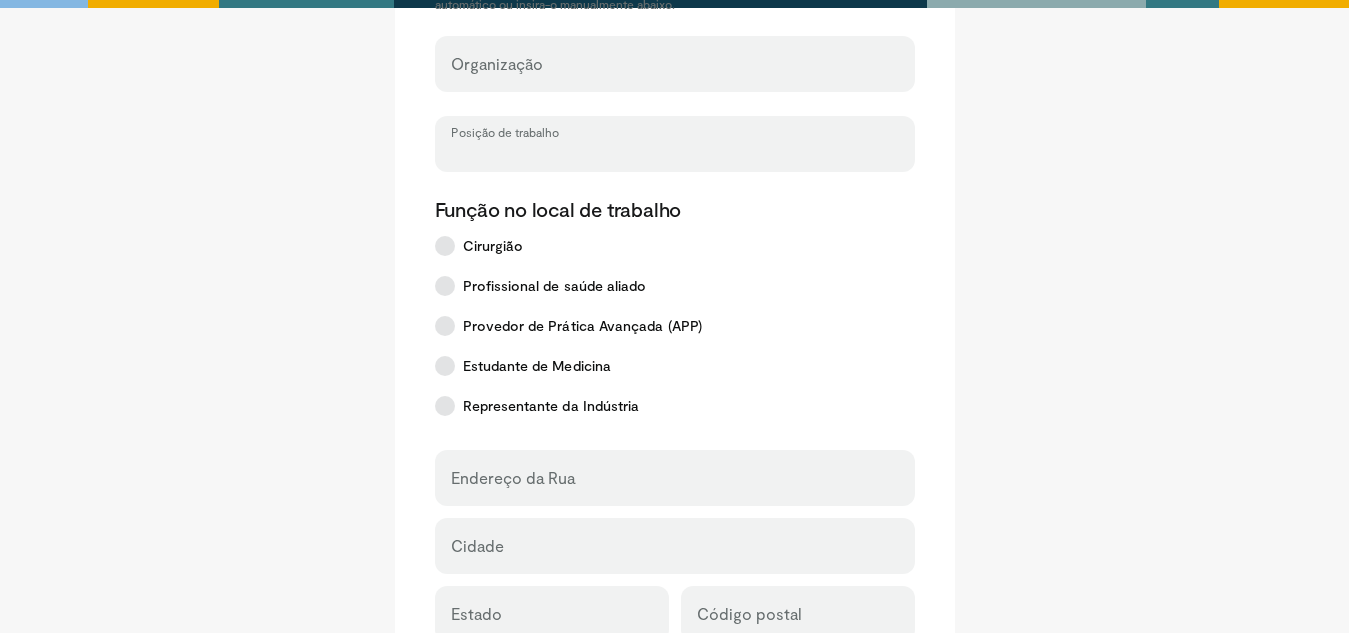 click on "Posição de trabalho" at bounding box center (675, 153) 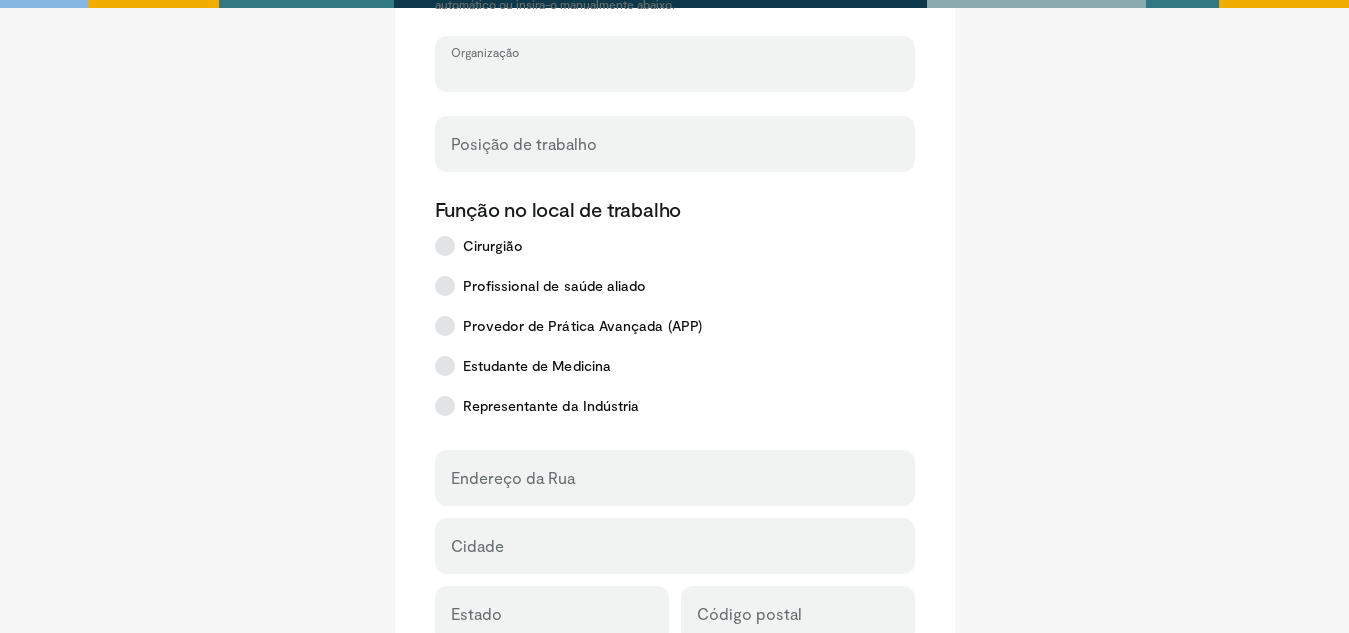 click on "Organização" at bounding box center (675, 73) 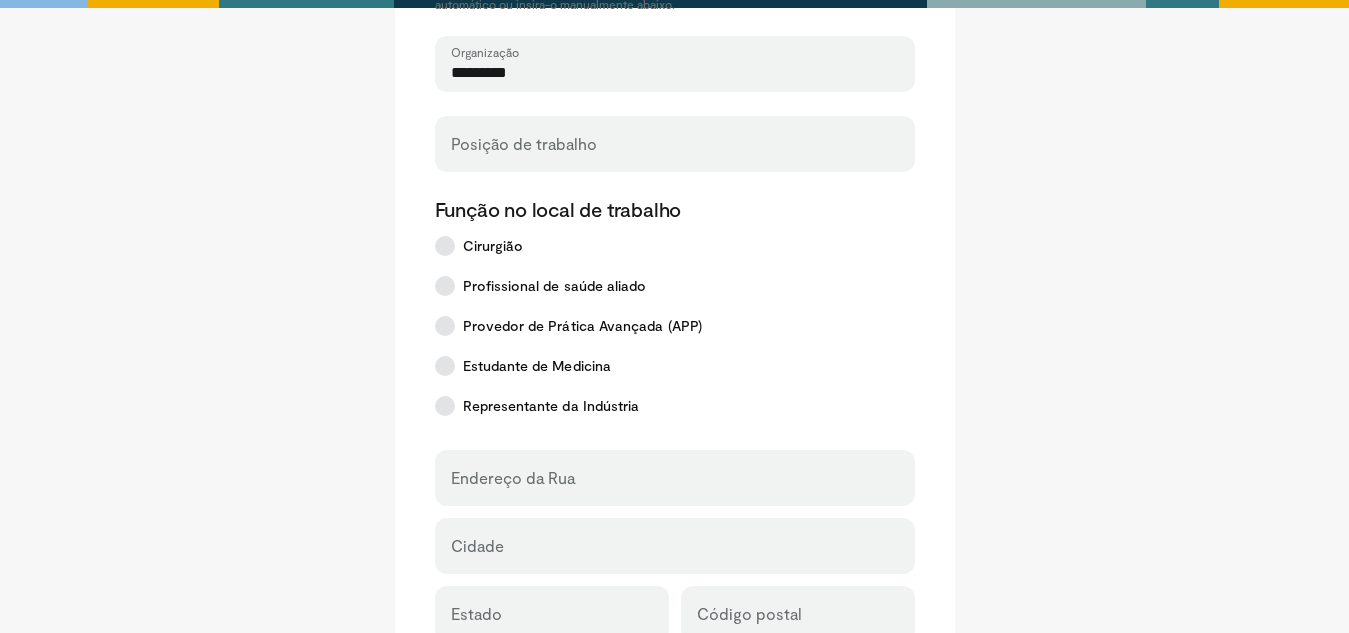 type on "*********" 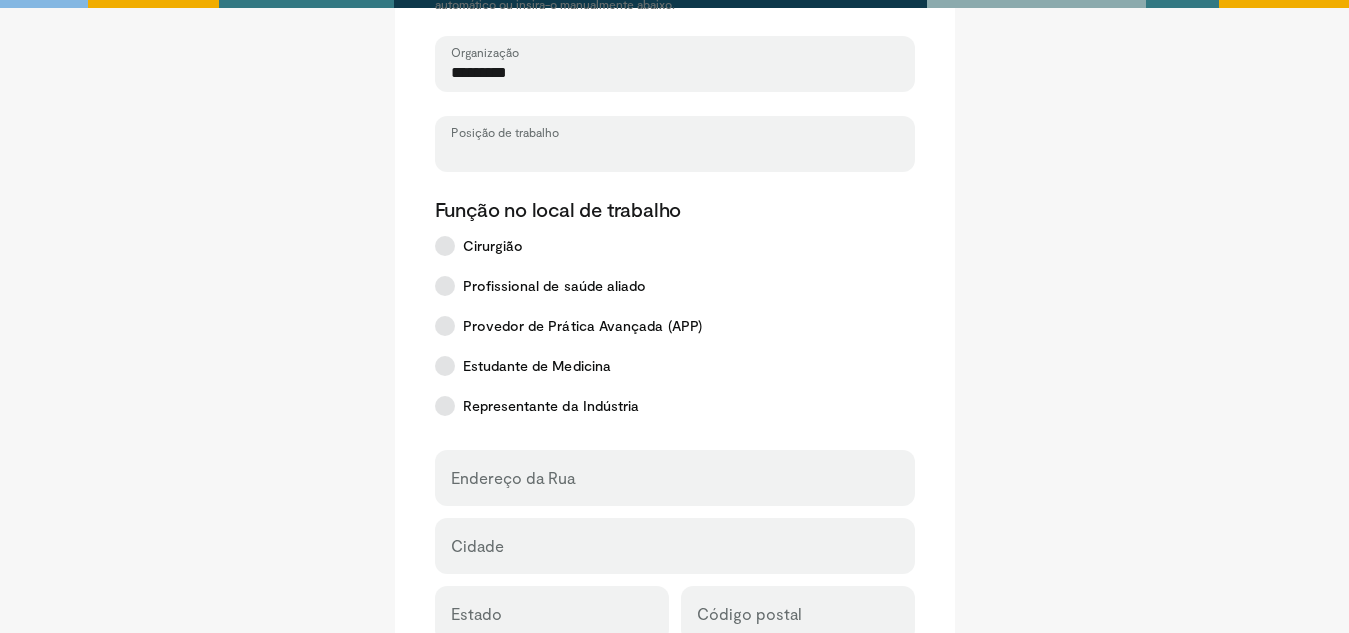 click on "Posição de trabalho" at bounding box center (675, 153) 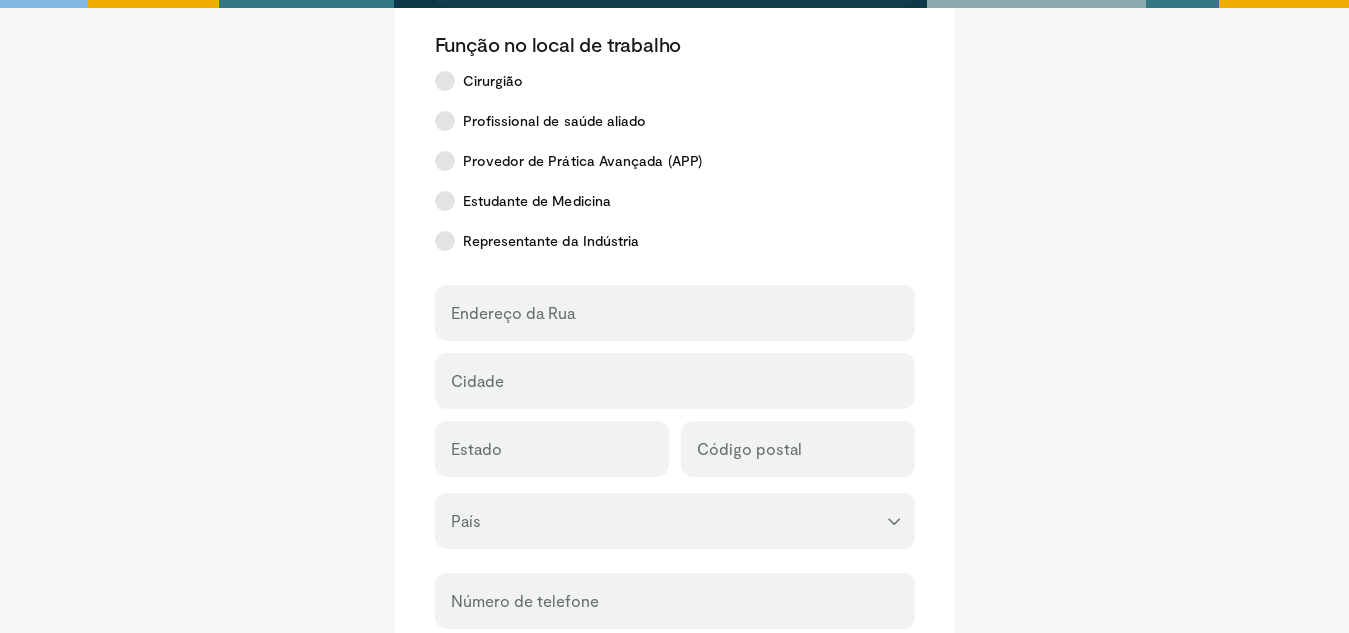 scroll, scrollTop: 500, scrollLeft: 0, axis: vertical 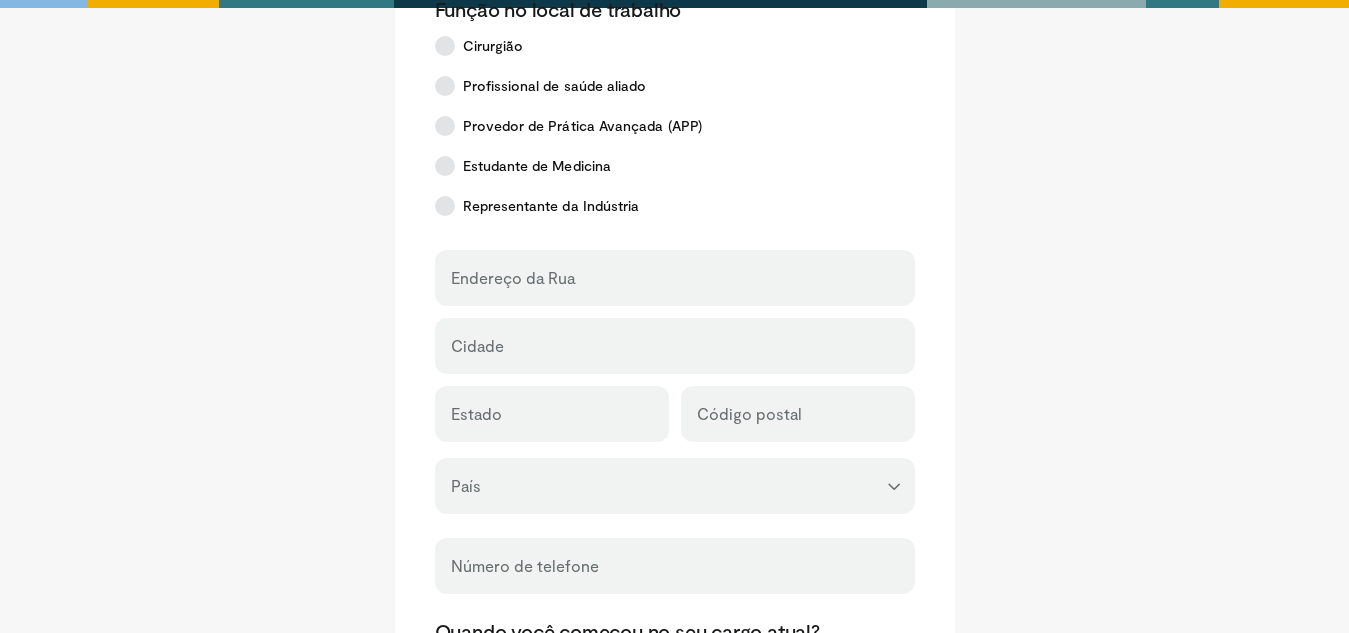 type on "*******" 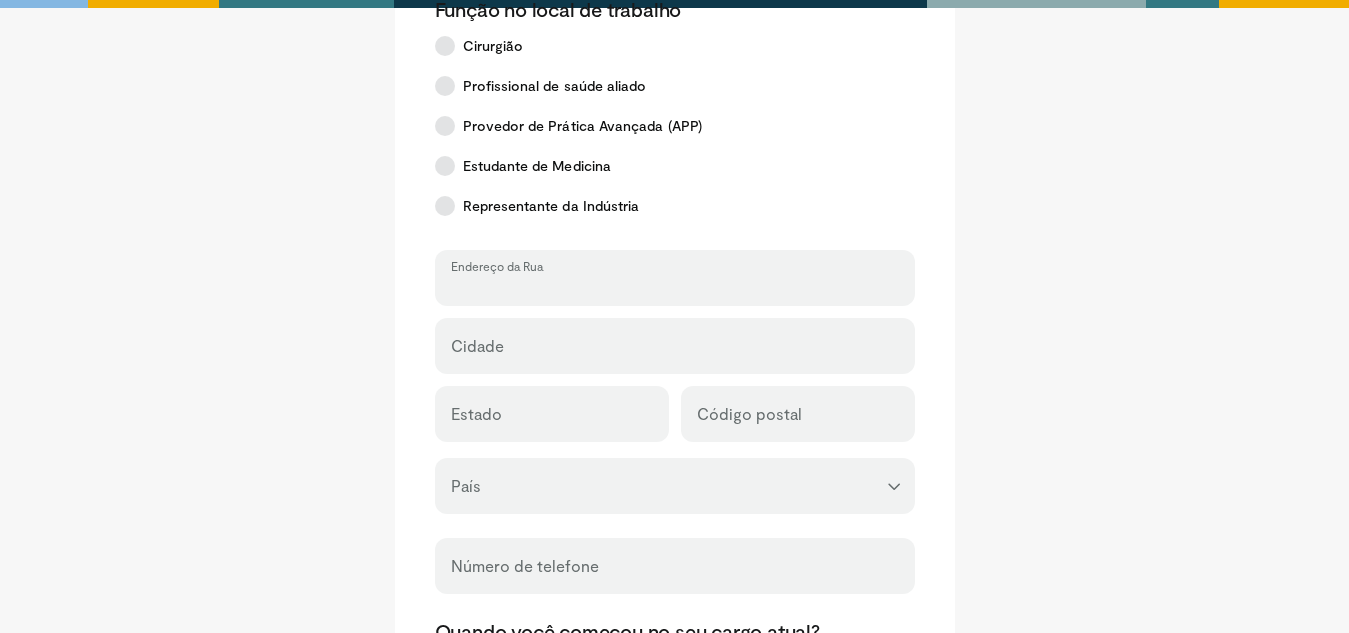 click on "Endereço da Rua" at bounding box center [675, 287] 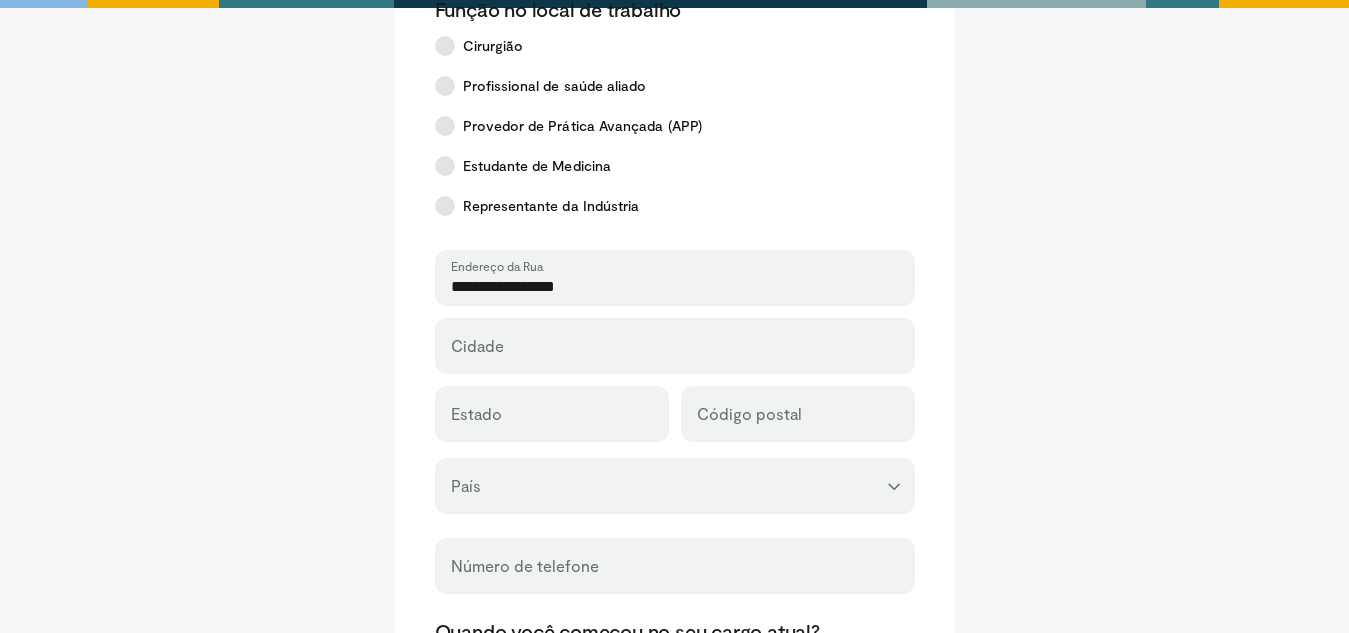 type on "**********" 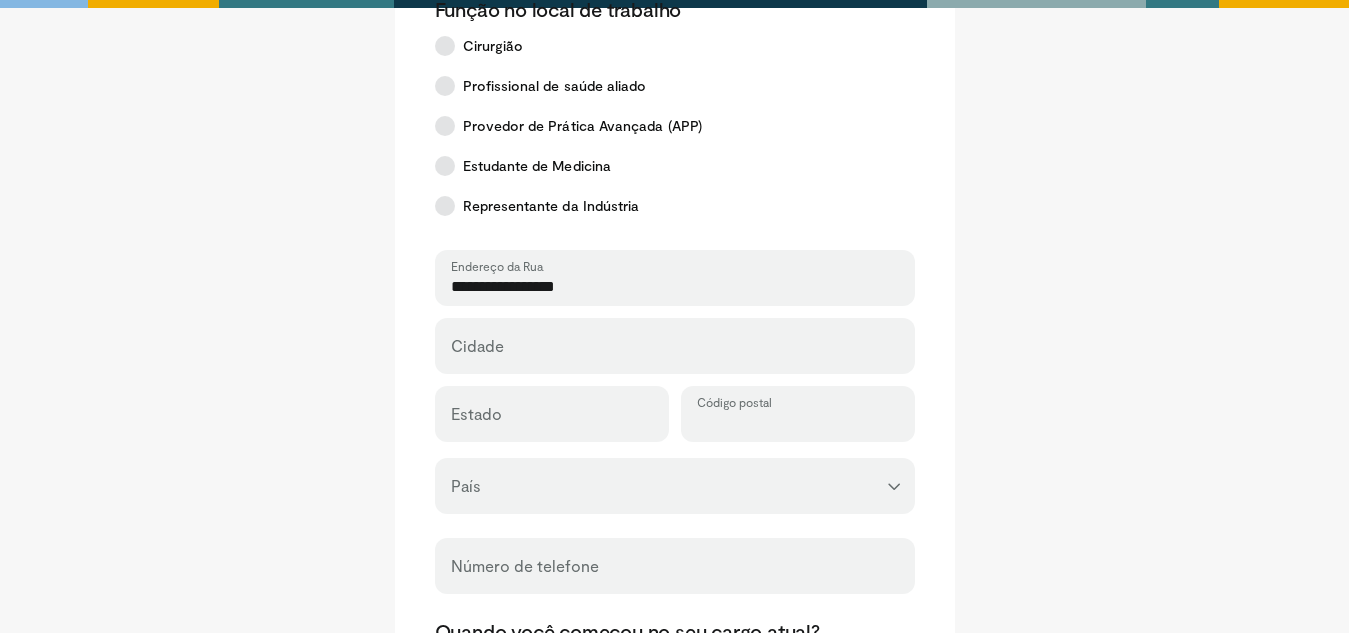 click on "Código postal" at bounding box center [798, 423] 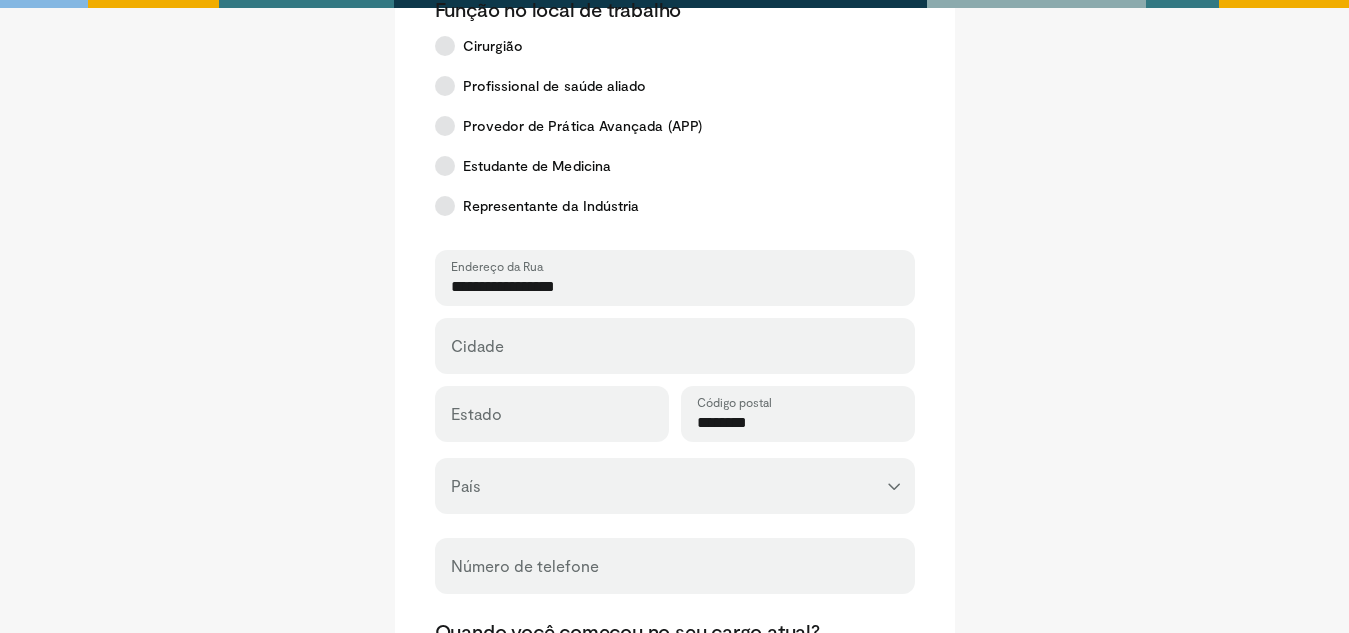 type on "********" 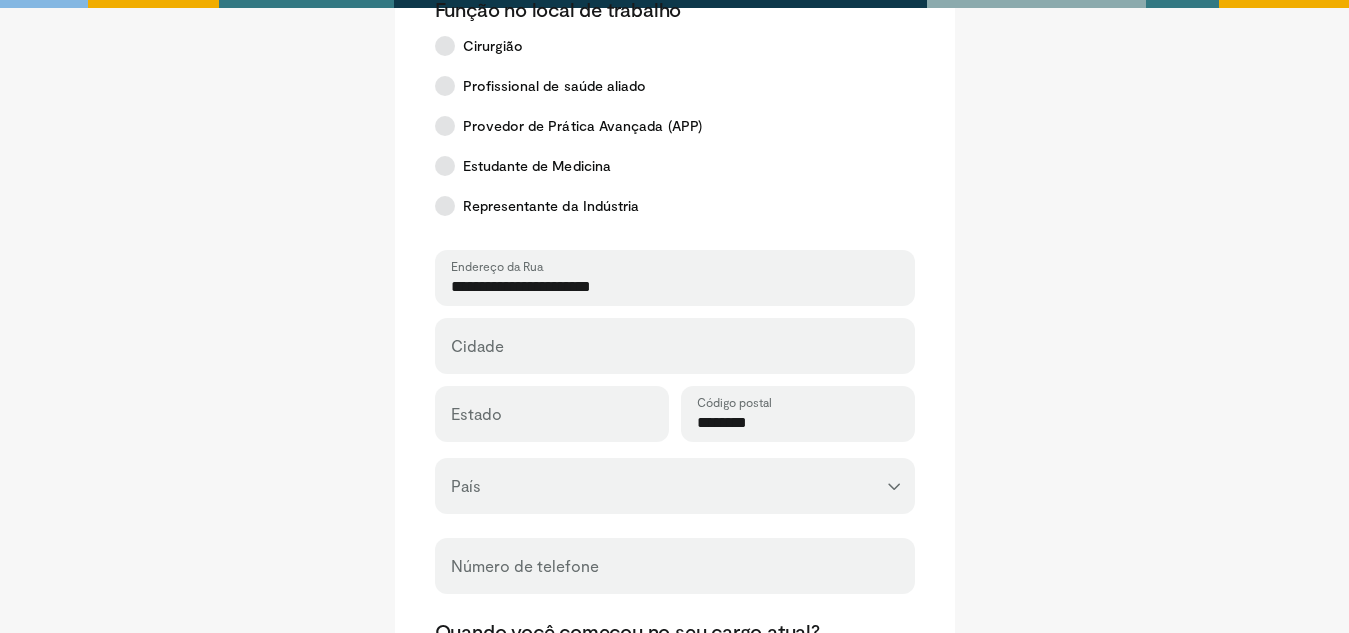 type on "**********" 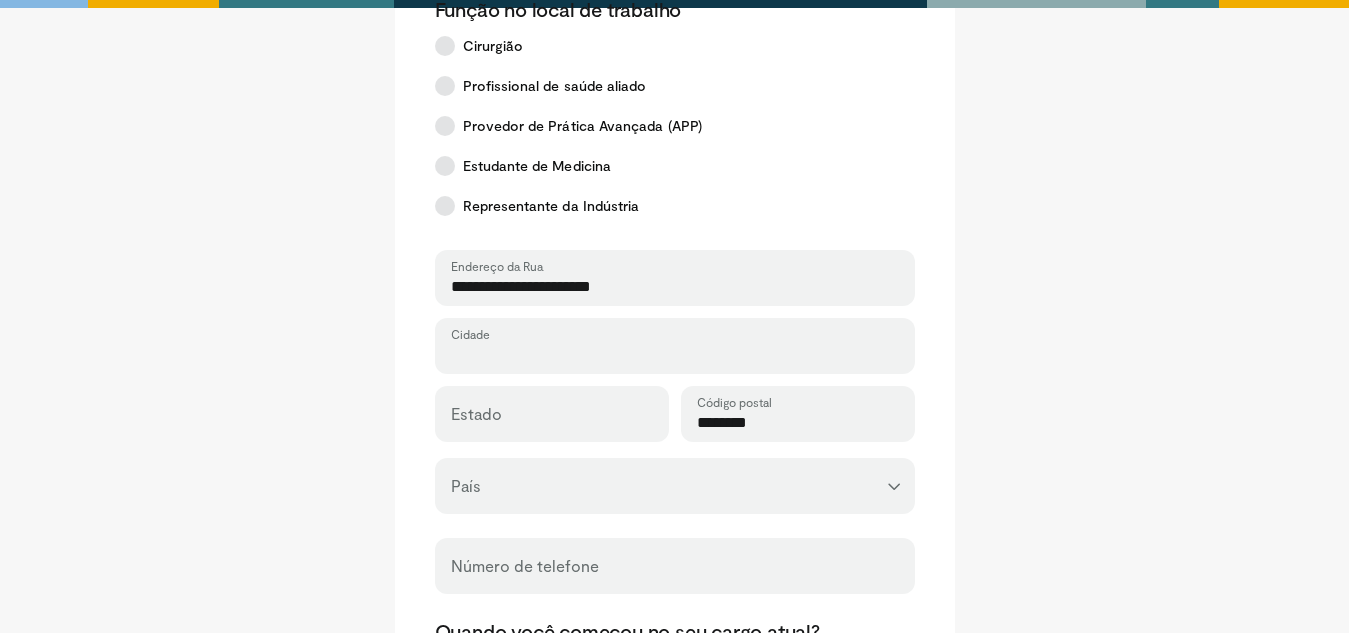 click on "Cidade" at bounding box center [675, 355] 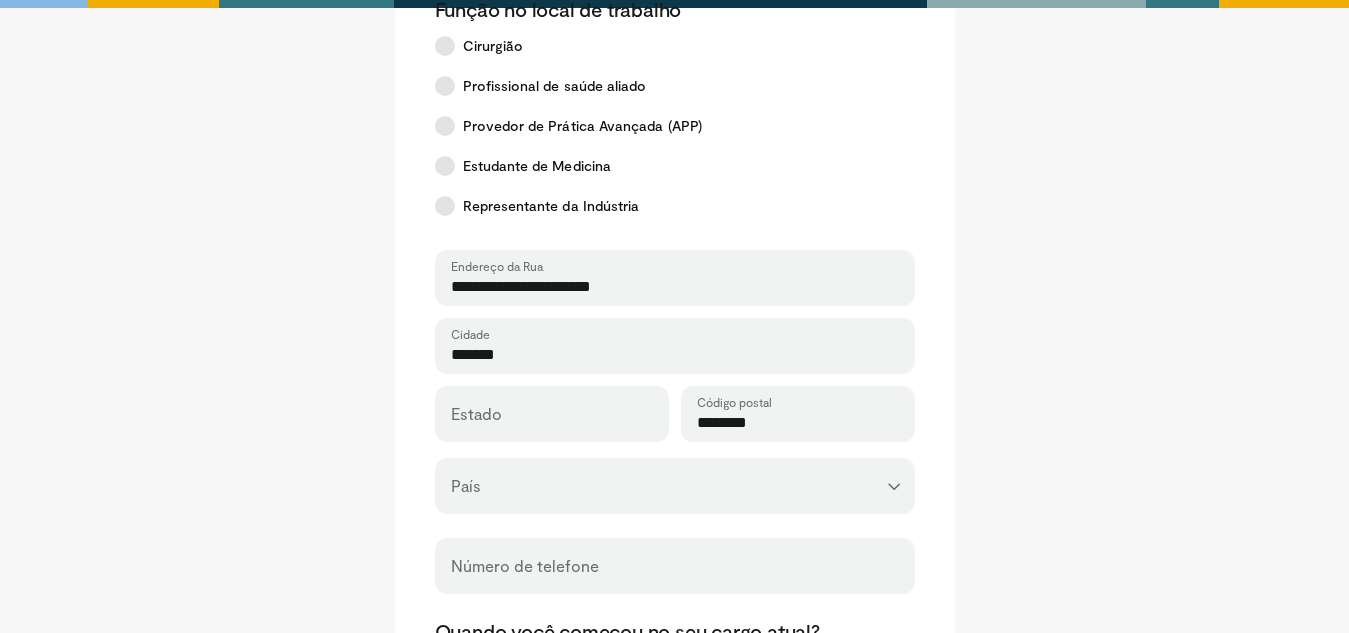 type on "*******" 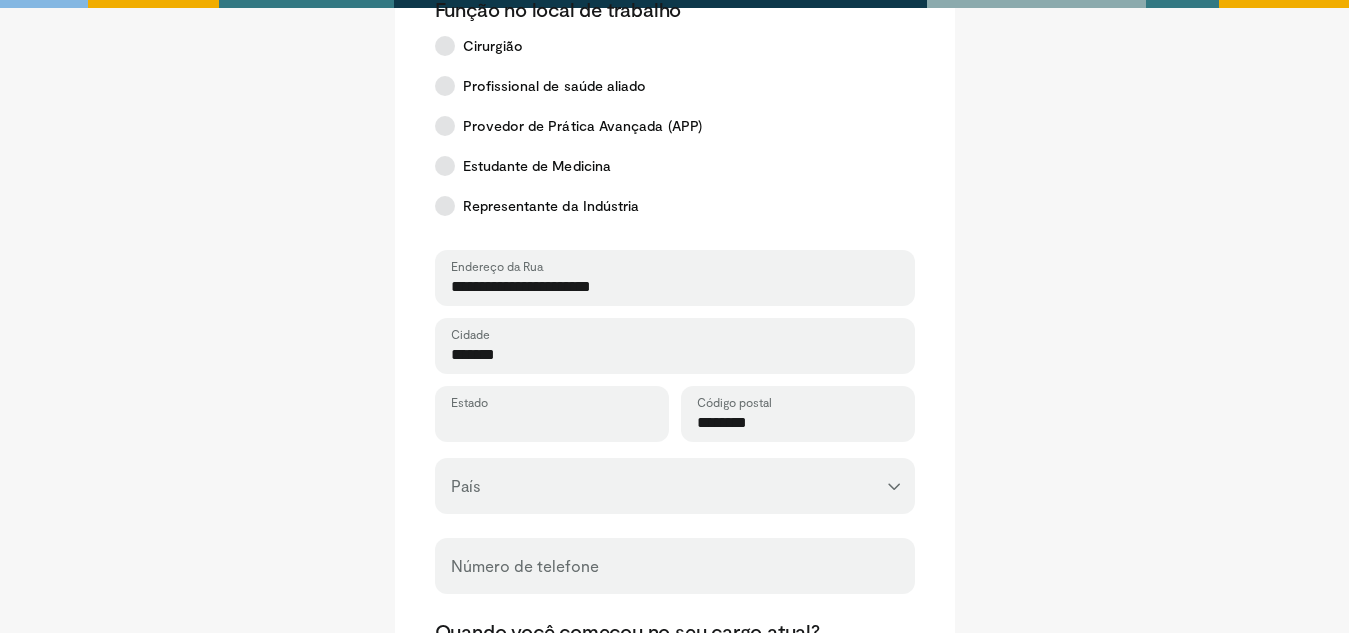 click on "Estado" at bounding box center [552, 423] 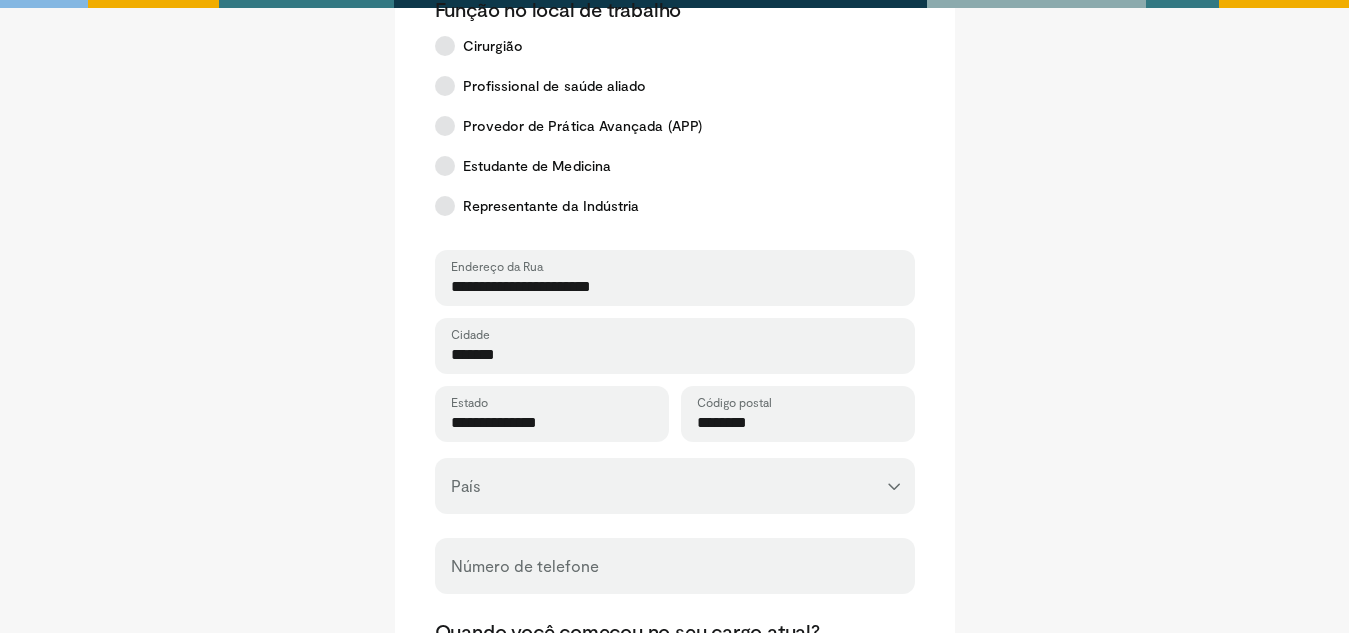 type on "**********" 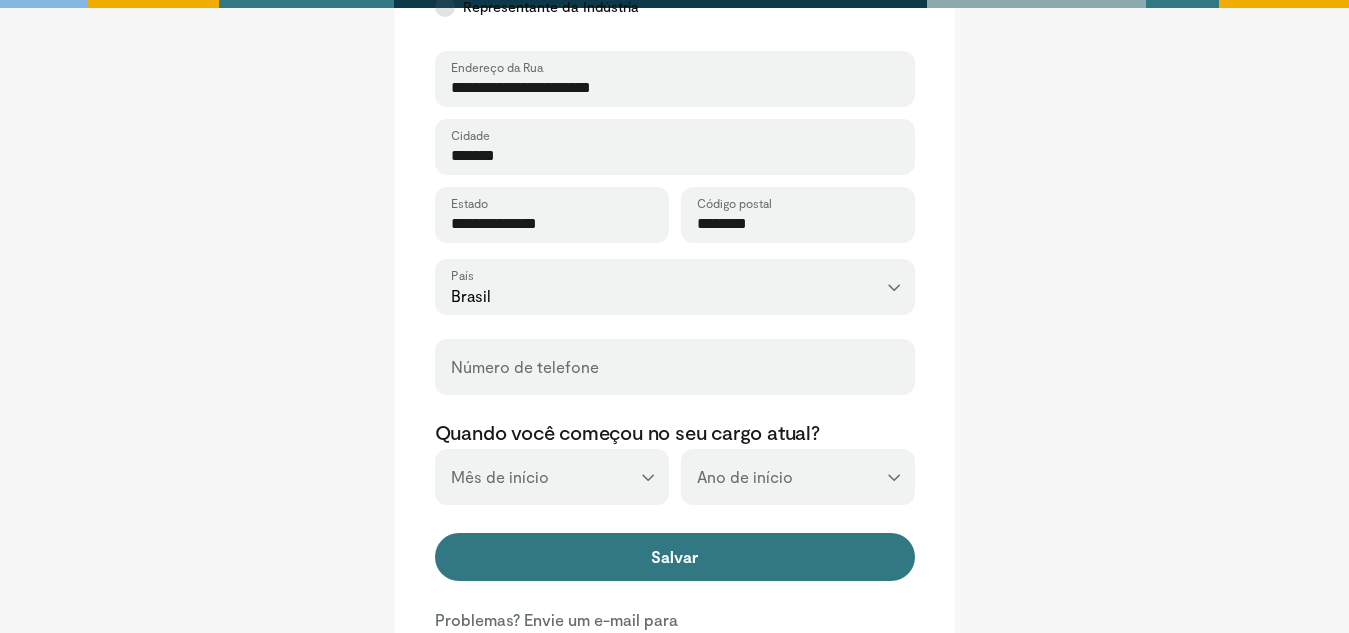 scroll, scrollTop: 700, scrollLeft: 0, axis: vertical 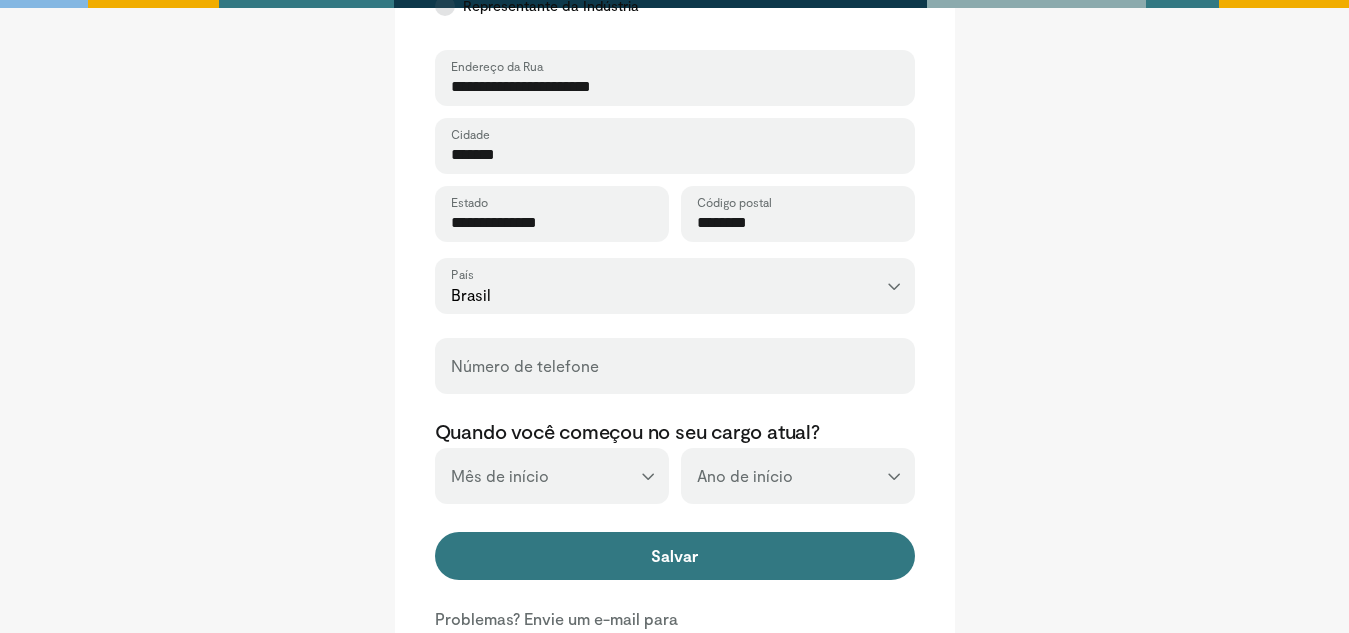click on "Número de telefone" at bounding box center [675, 366] 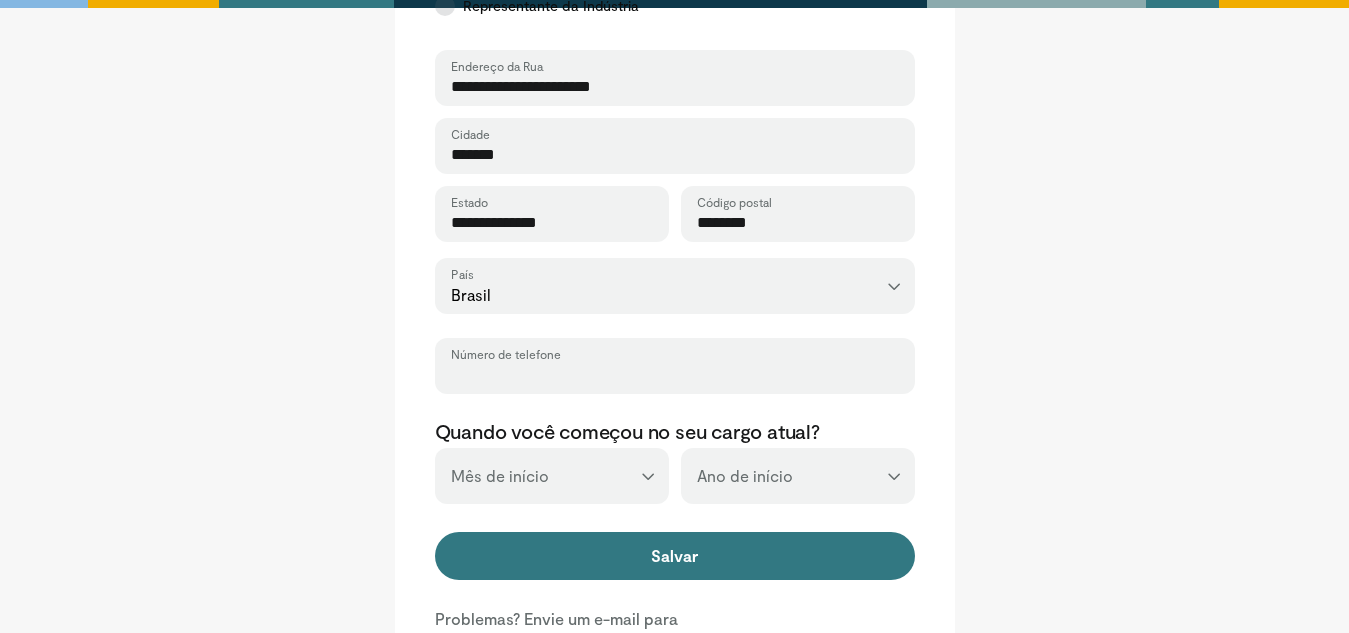 click on "Número de telefone" at bounding box center [675, 375] 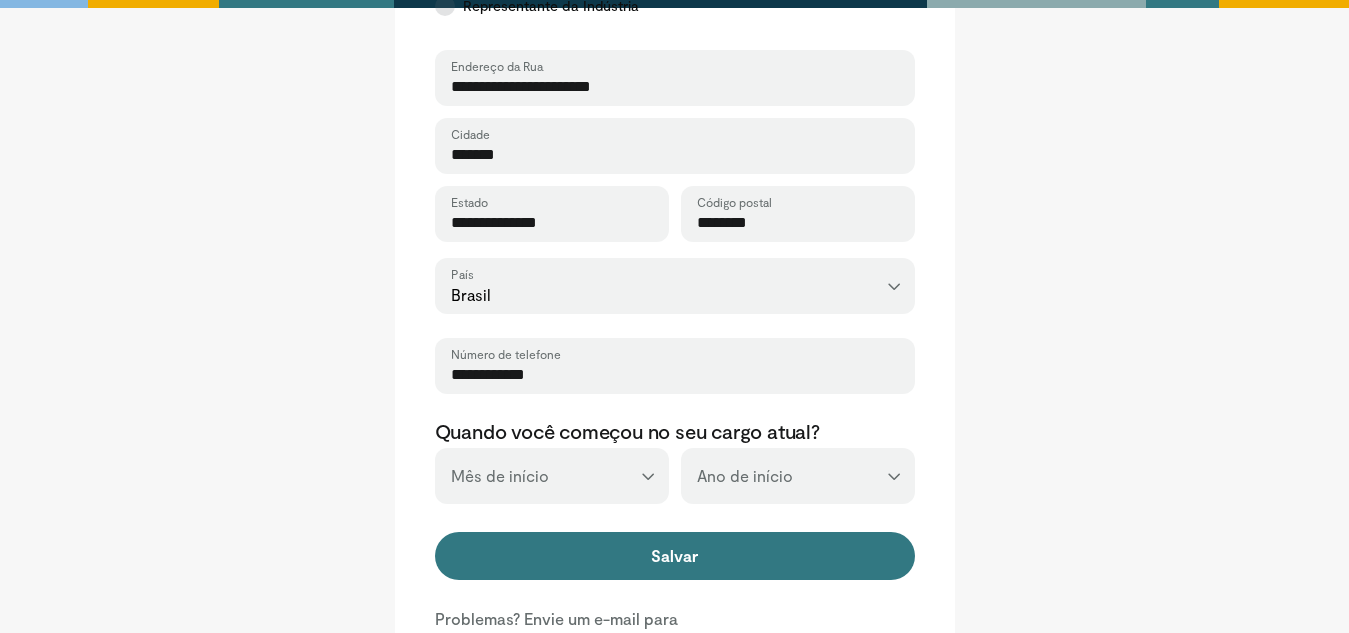 click on "**********" at bounding box center (675, 375) 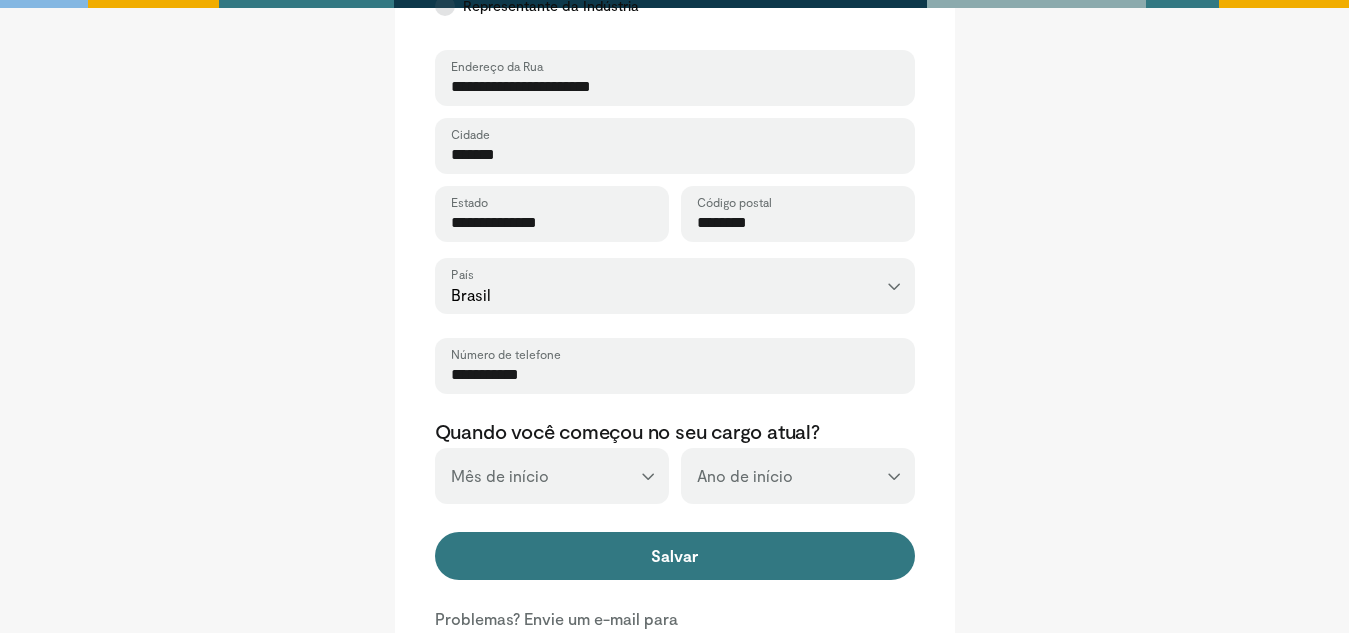 type on "**********" 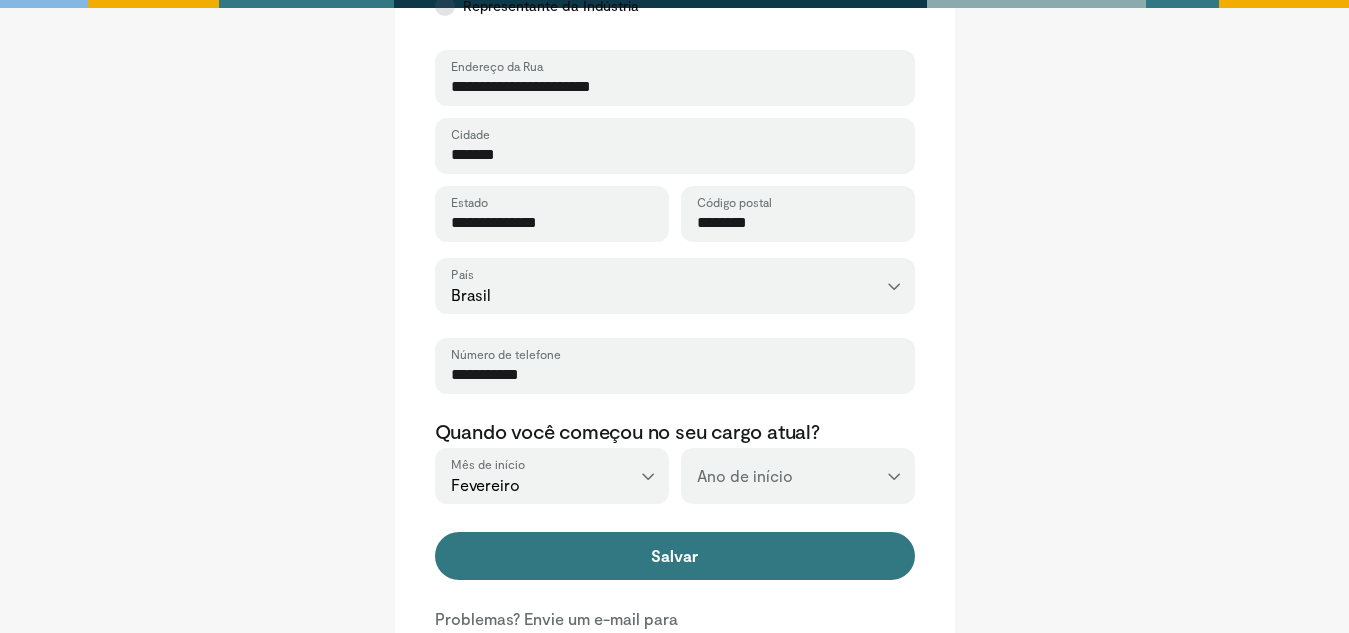 click on "***
****
****
****
****
****
****
****
****
****
****
****
****
****
****
****
****
****
****
****
****
****
****
****
****
****
****
****
****
**** **** **** **** ****" at bounding box center (798, 476) 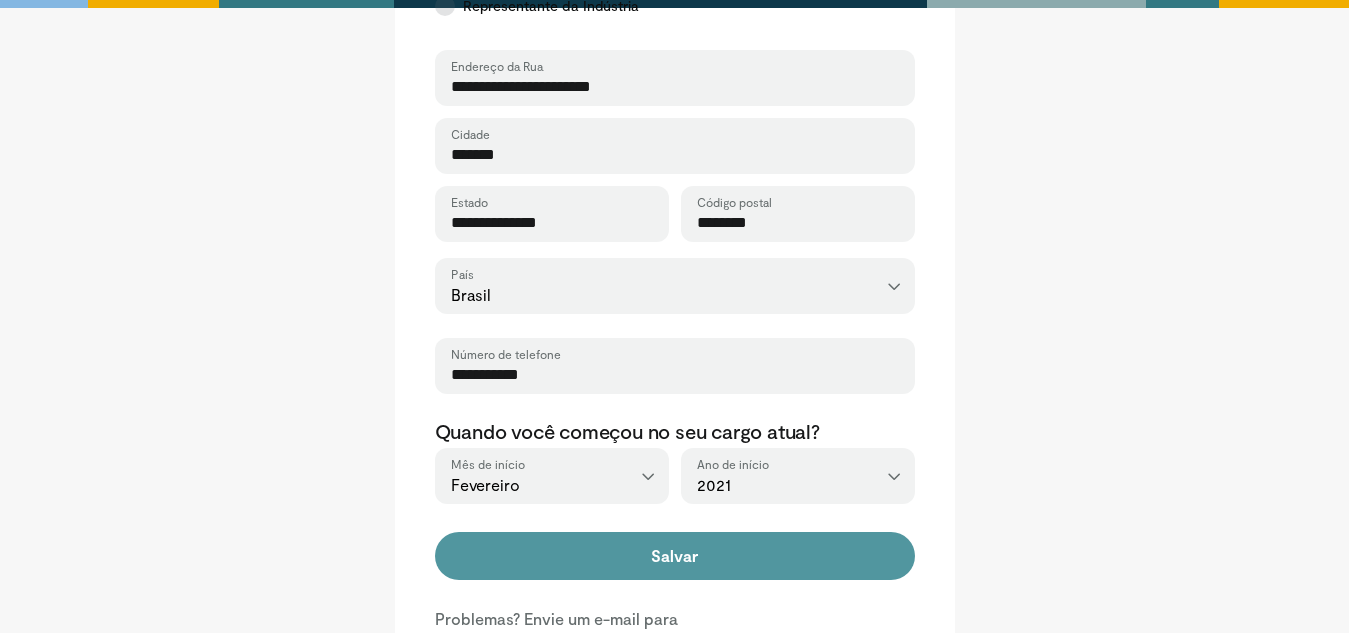click on "Salvar" at bounding box center (675, 556) 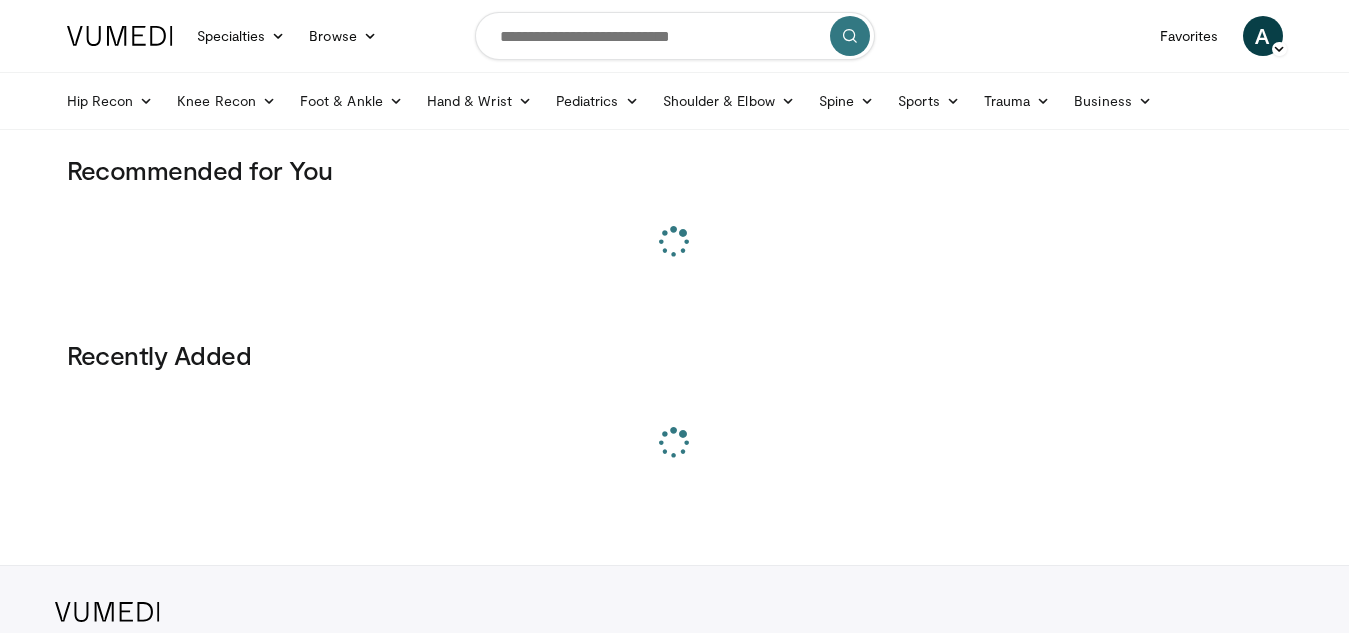 scroll, scrollTop: 0, scrollLeft: 0, axis: both 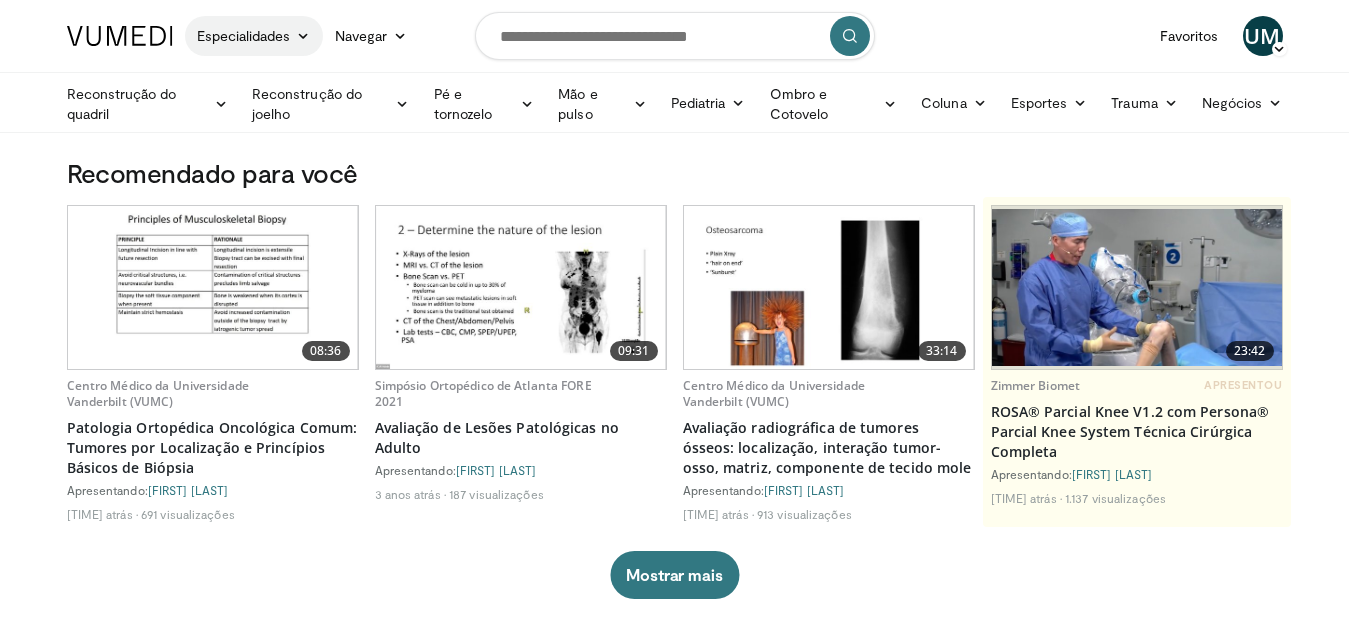 click on "Especialidades" at bounding box center [244, 35] 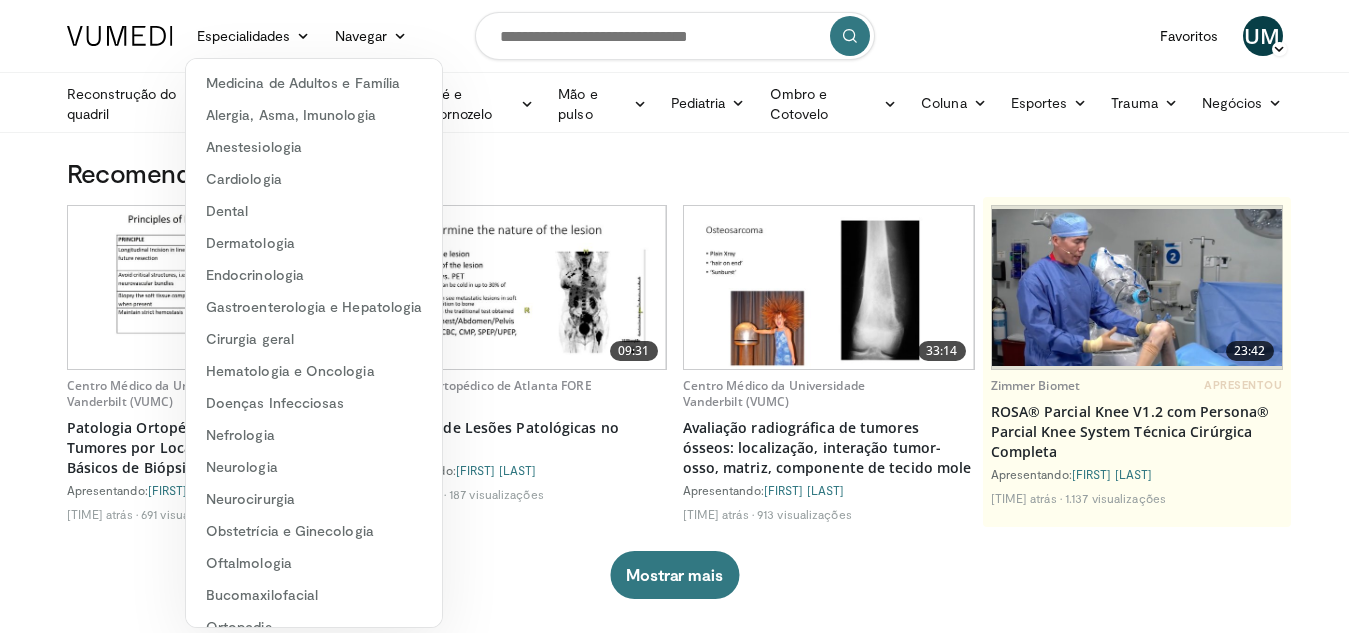 click on "Especialidades
Medicina de Adultos e Família
Alergia, Asma, Imunologia
Anestesiologia
Cardiologia
Dental
Dermatologia
Endocrinologia
Gastroenterologia e Hepatologia
Cirurgia geral
Hematologia e Oncologia
Doenças Infecciosas
Nefrologia
Neurologia
Neurocirurgia
Obstetrícia e Ginecologia
Oftalmologia
Bucomaxilofacial
Ortopedia
Otorrinolaringologia
Pediatria
Cirurgia plástica
Podologia
Psiquiatria
Pneumologia
Radio-oncologia
Radiologia
Reumatologia
Urologia" at bounding box center (674, 1007) 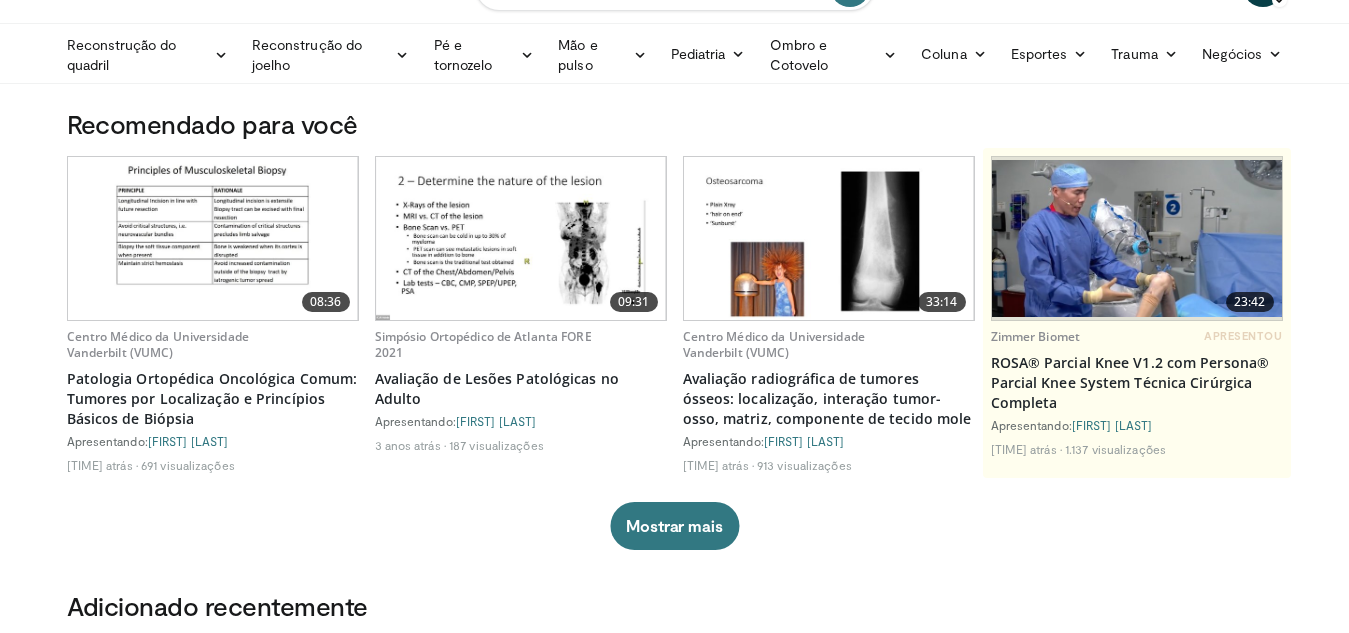 scroll, scrollTop: 0, scrollLeft: 0, axis: both 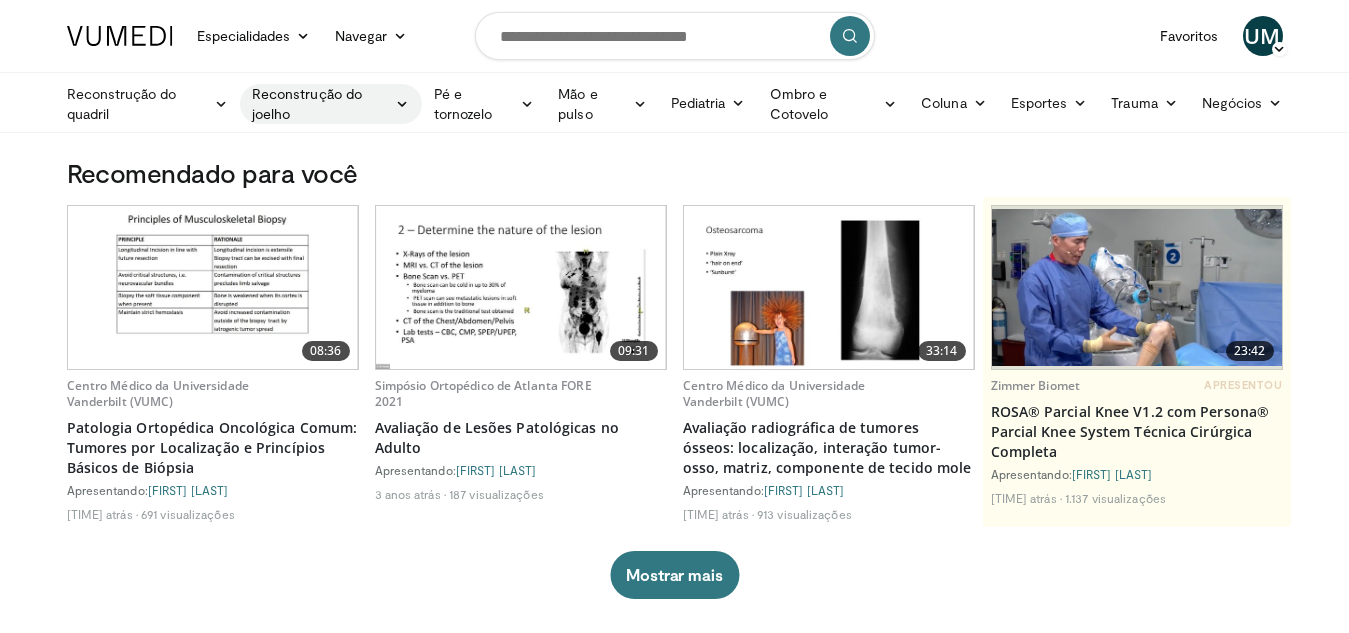 click on "Reconstrução do joelho" at bounding box center (321, 104) 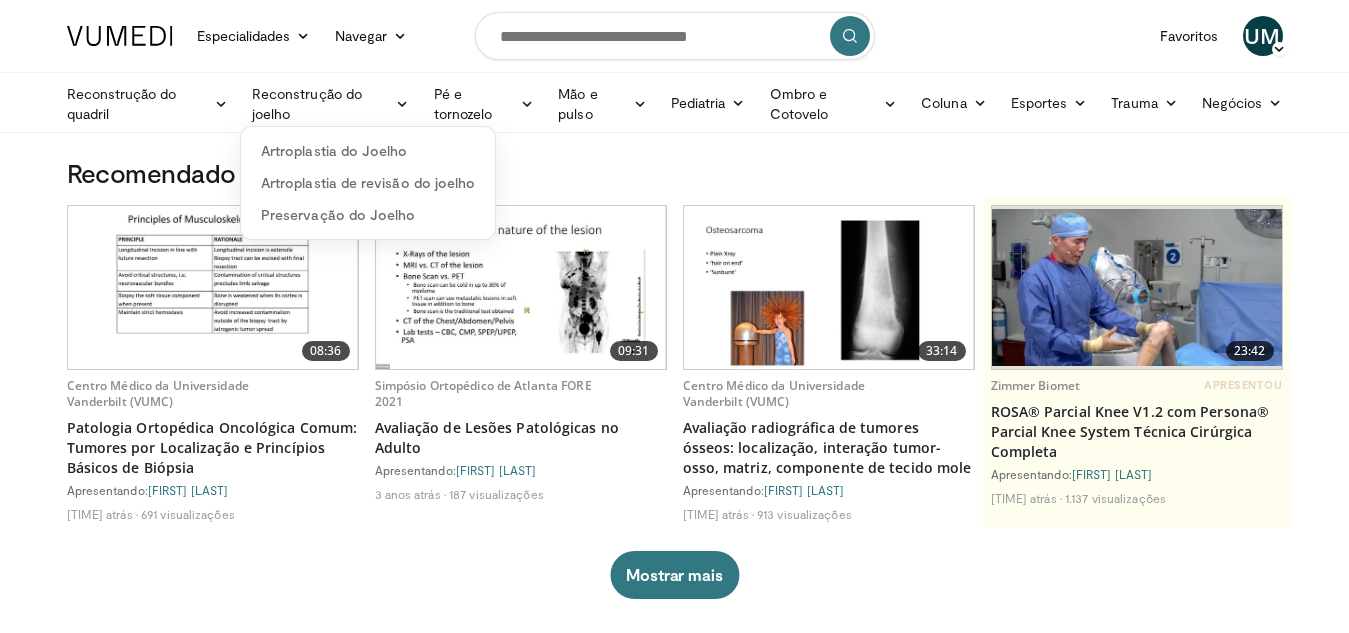 click on "Reconstrução do joelho
Artroplastia do Joelho
Artroplastia de revisão do joelho
Preservação do Joelho" at bounding box center (331, 102) 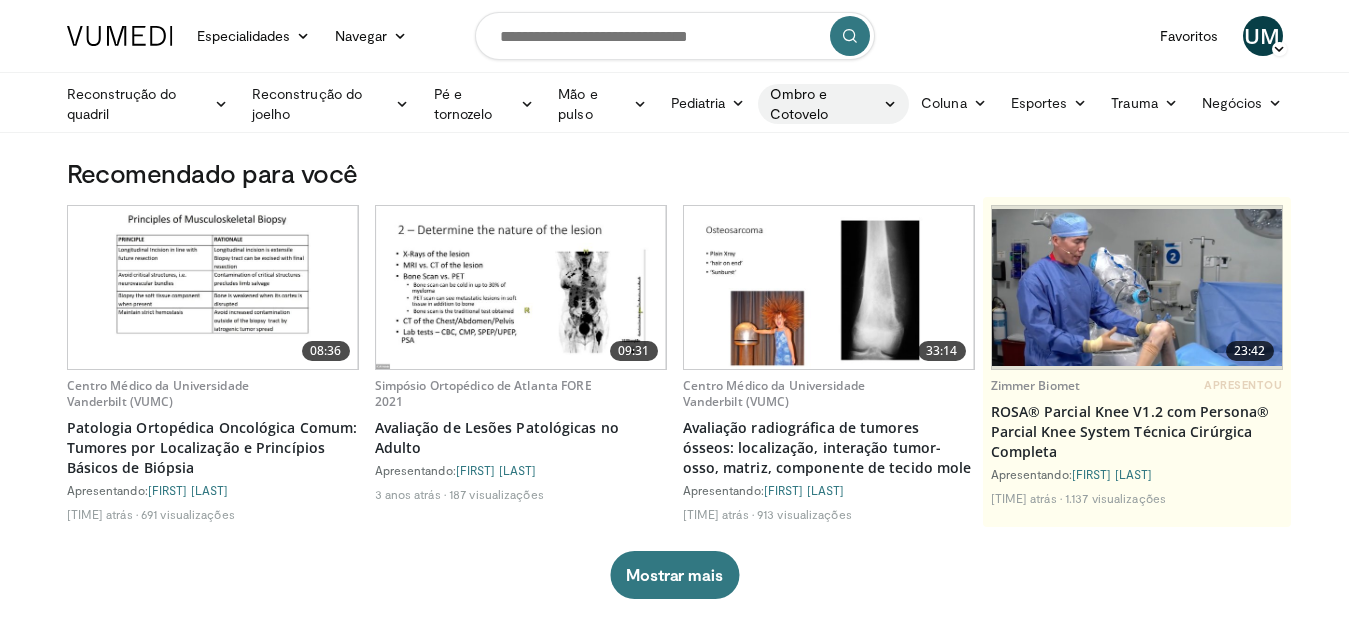 click on "Ombro e Cotovelo" at bounding box center [824, 104] 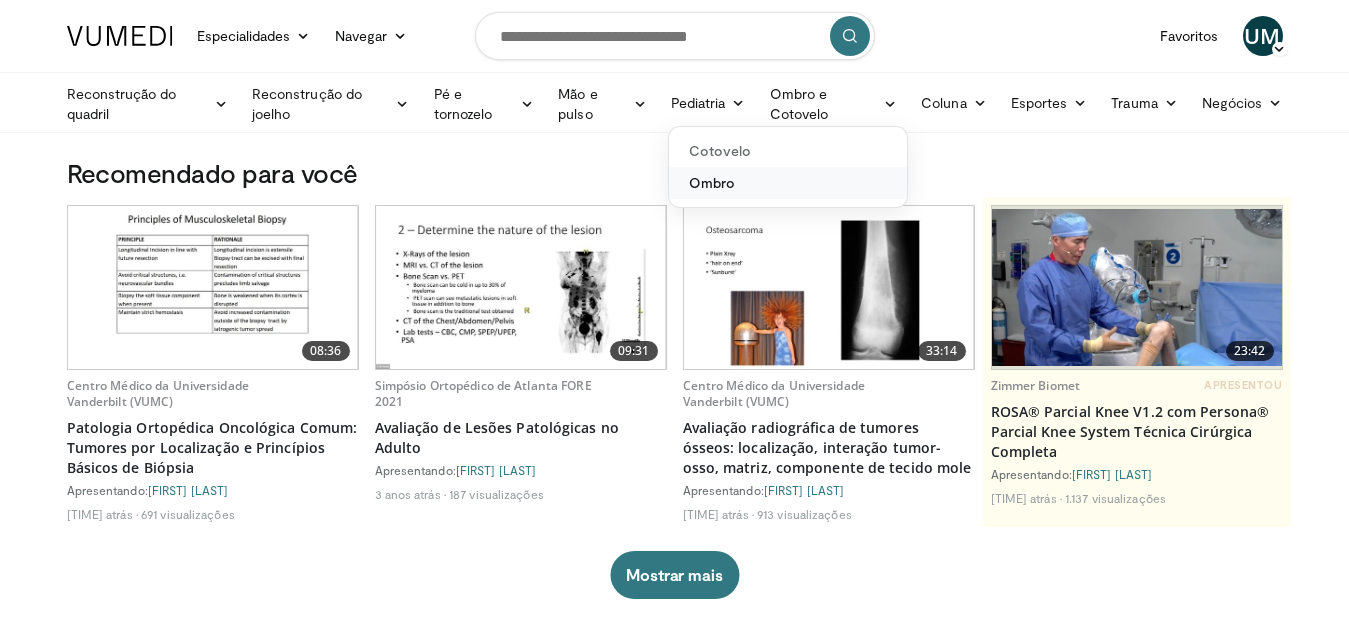 click on "Ombro" at bounding box center (788, 183) 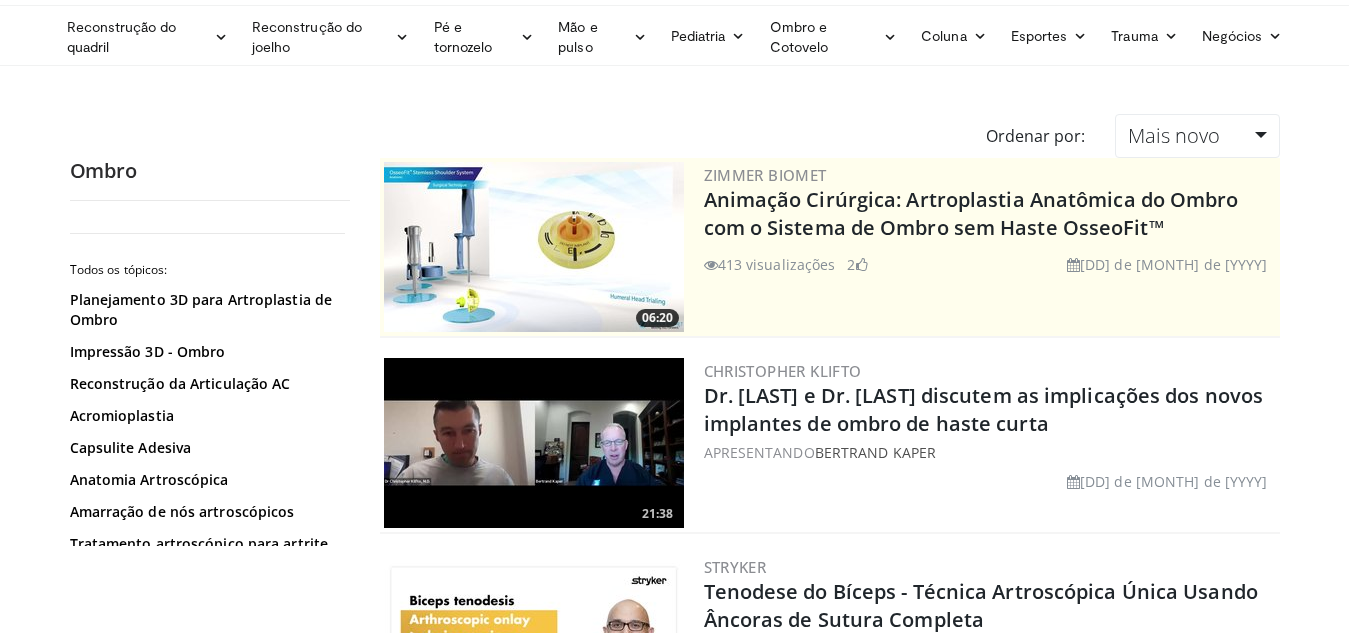 scroll, scrollTop: 0, scrollLeft: 0, axis: both 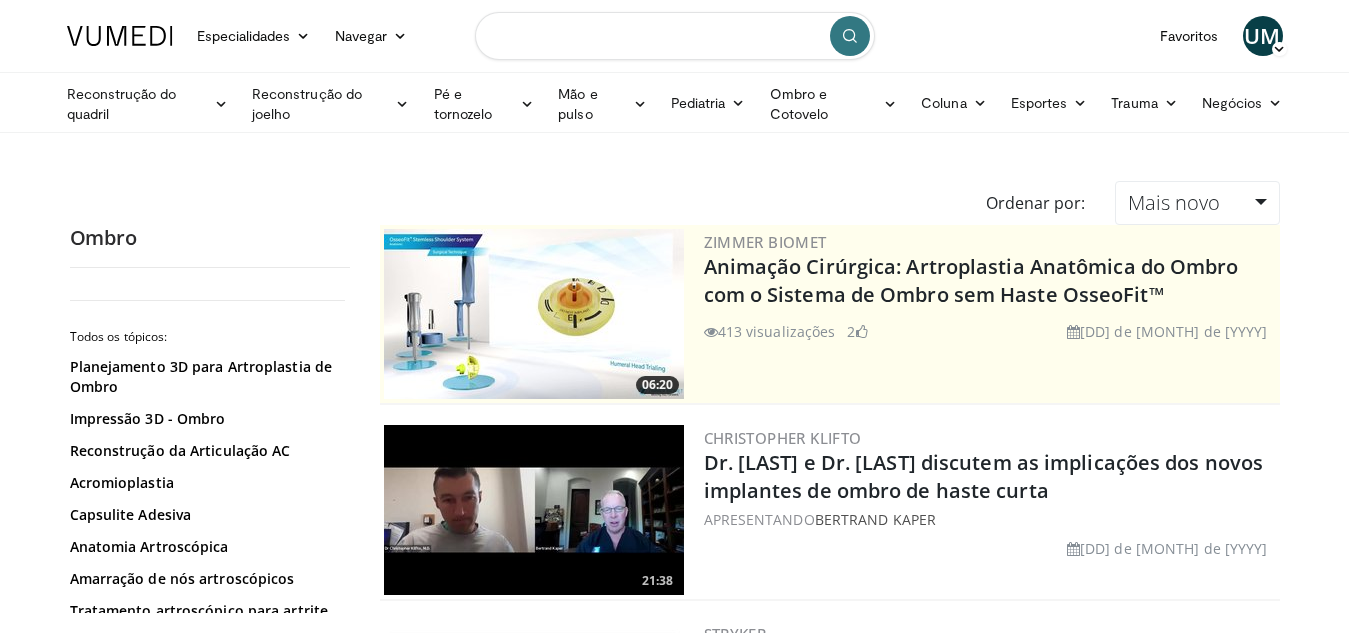 click at bounding box center [675, 36] 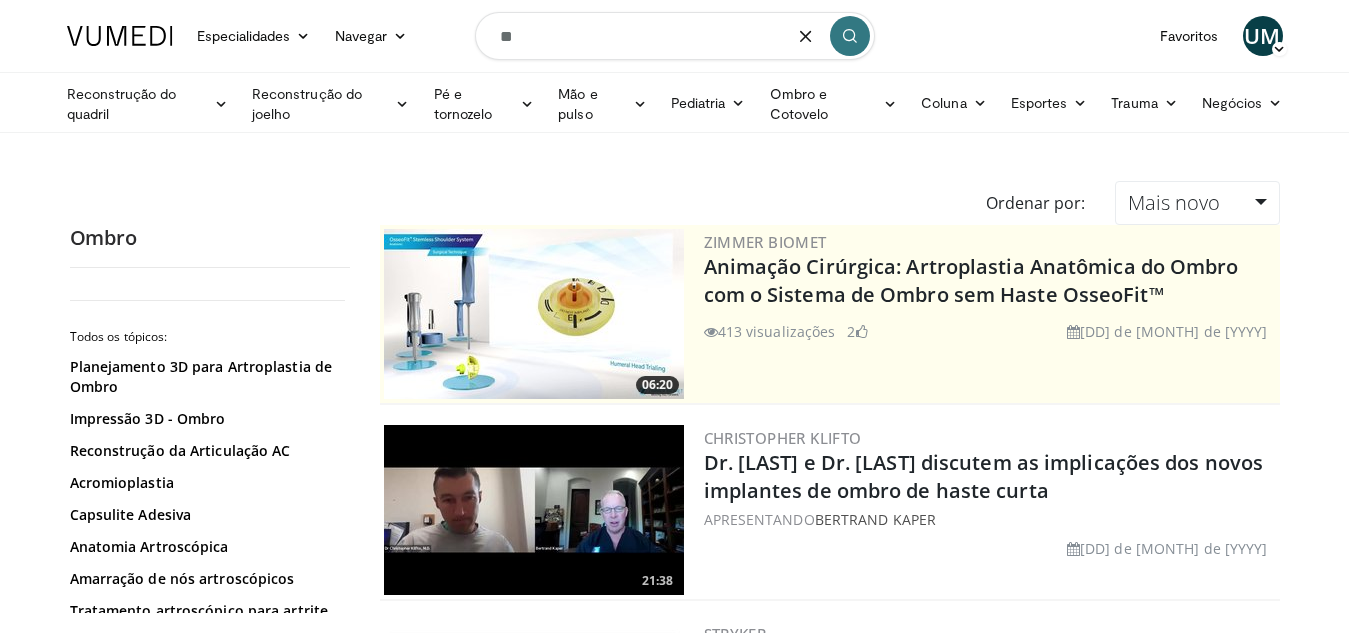 type on "*" 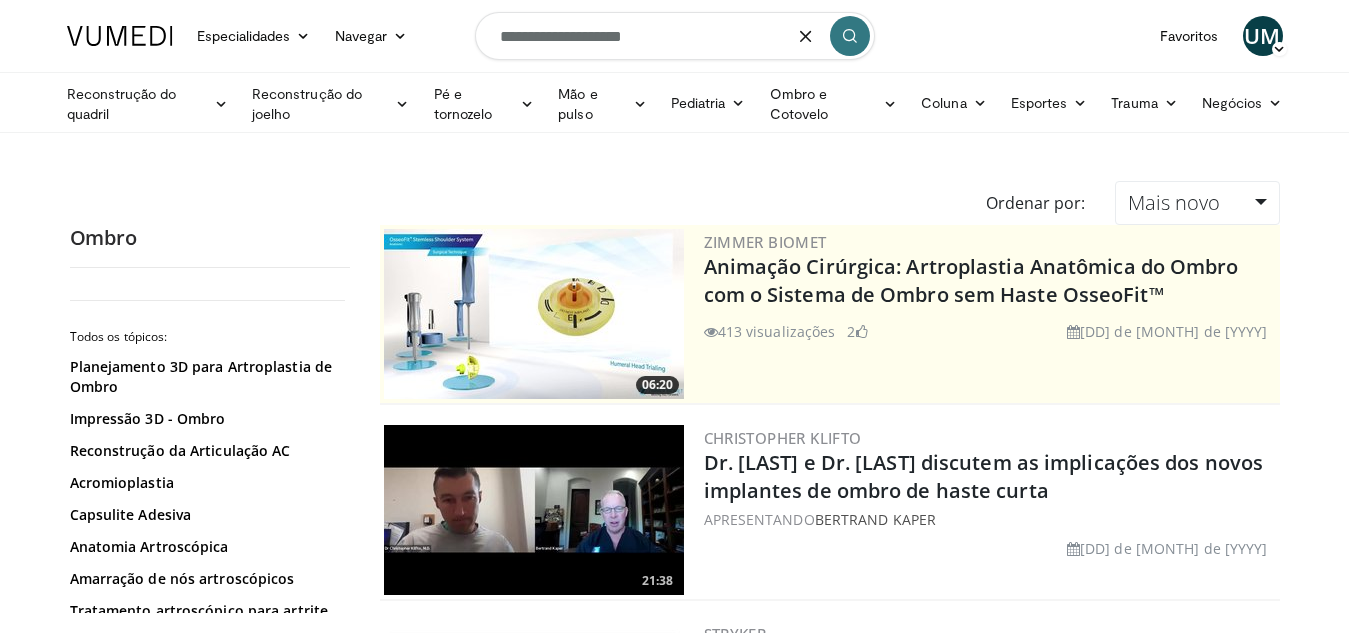 type on "**********" 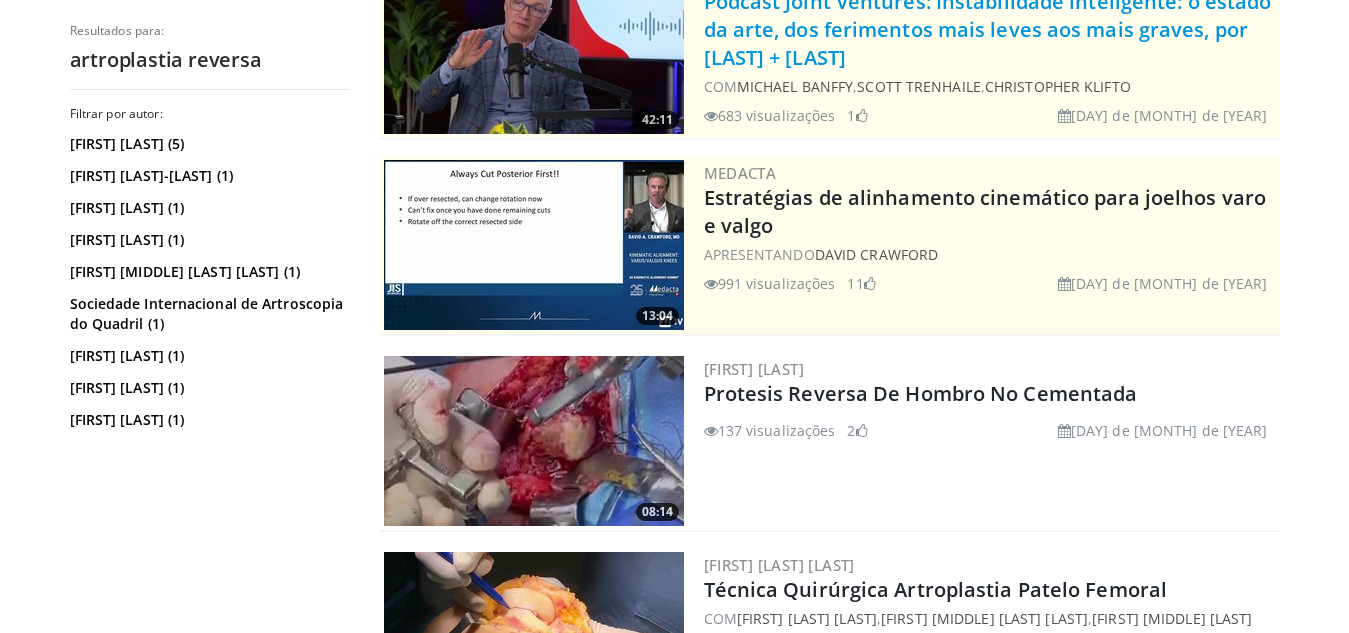 scroll, scrollTop: 300, scrollLeft: 0, axis: vertical 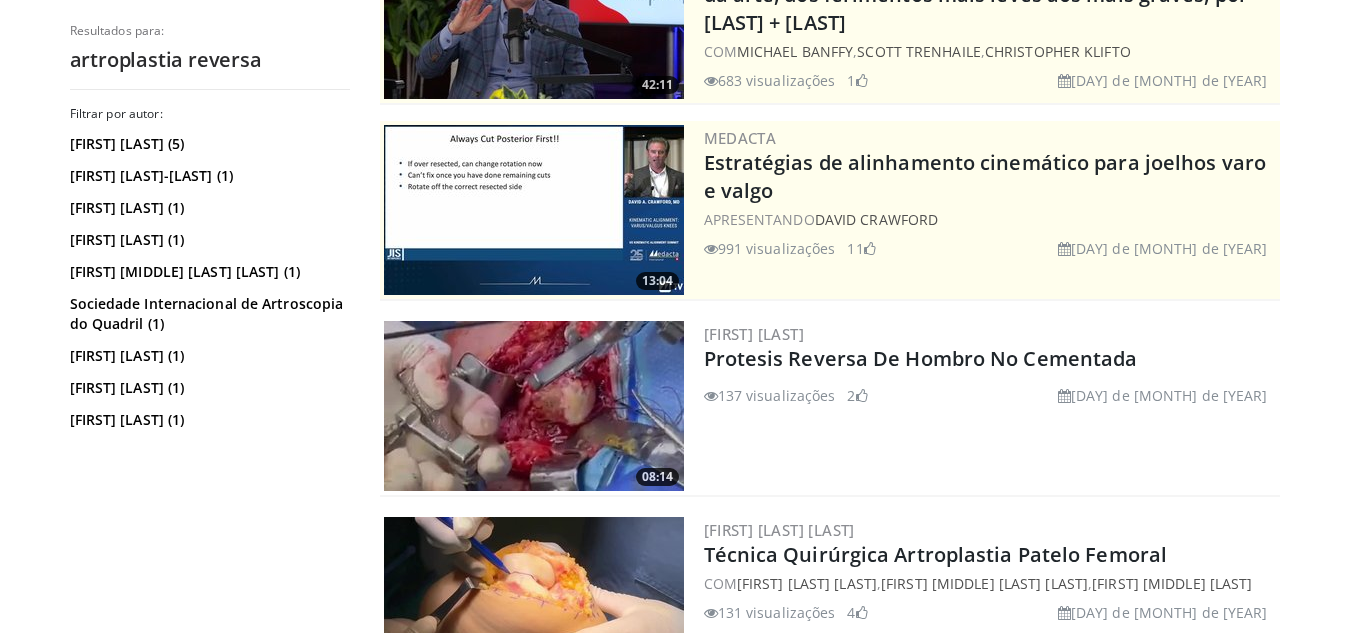 click at bounding box center (534, 406) 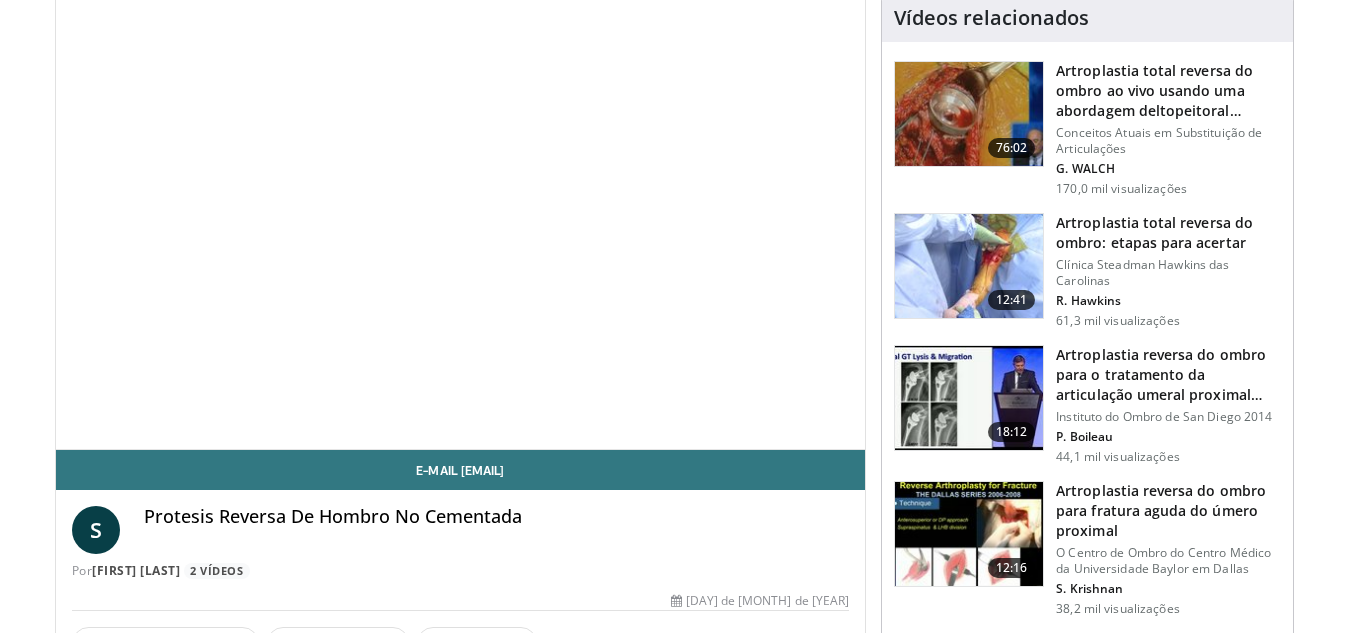 scroll, scrollTop: 200, scrollLeft: 0, axis: vertical 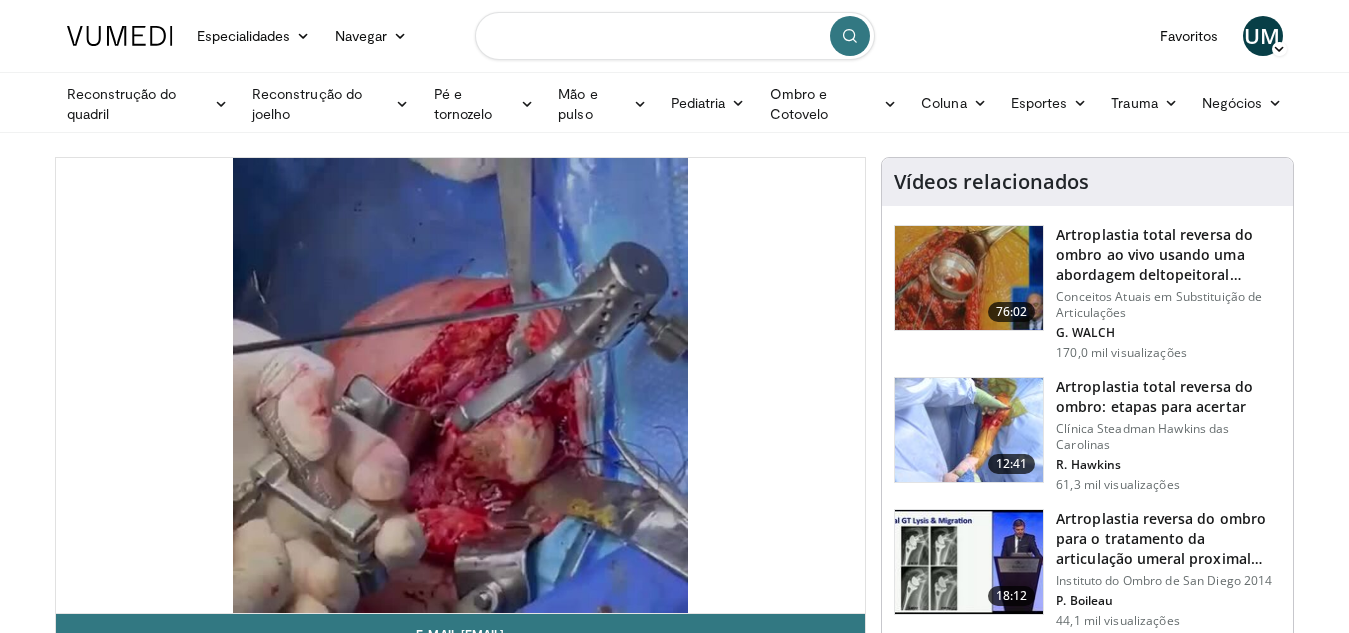 click at bounding box center (675, 36) 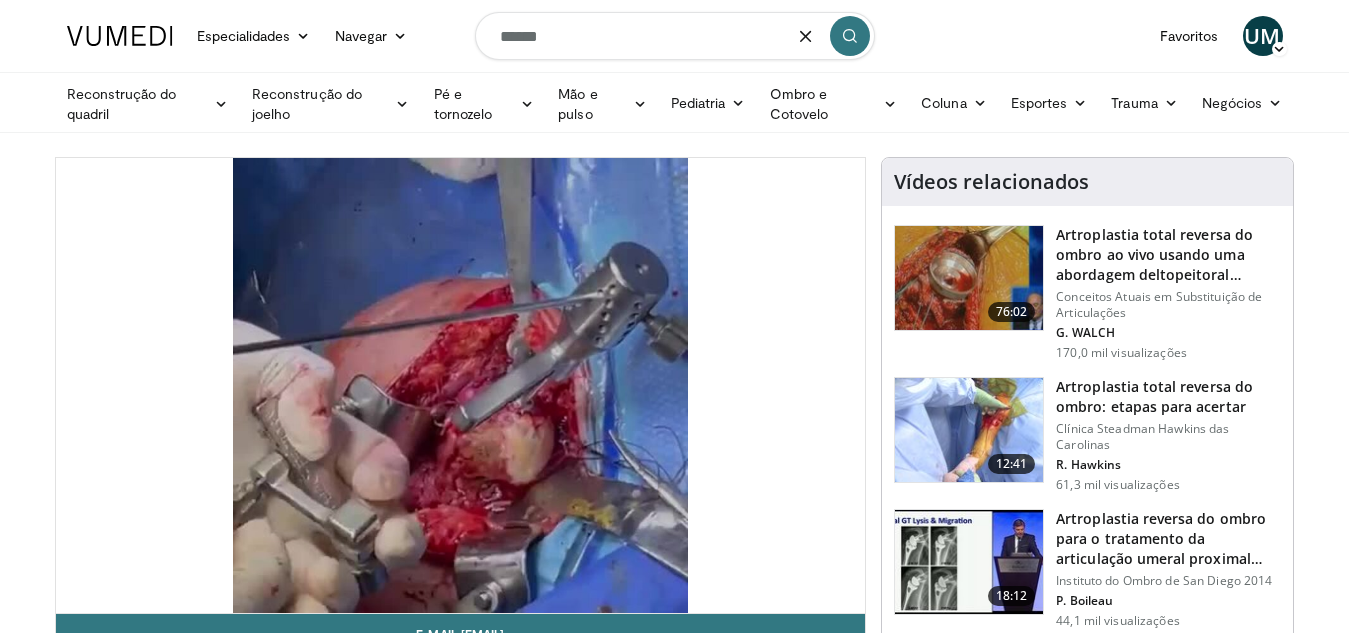type on "******" 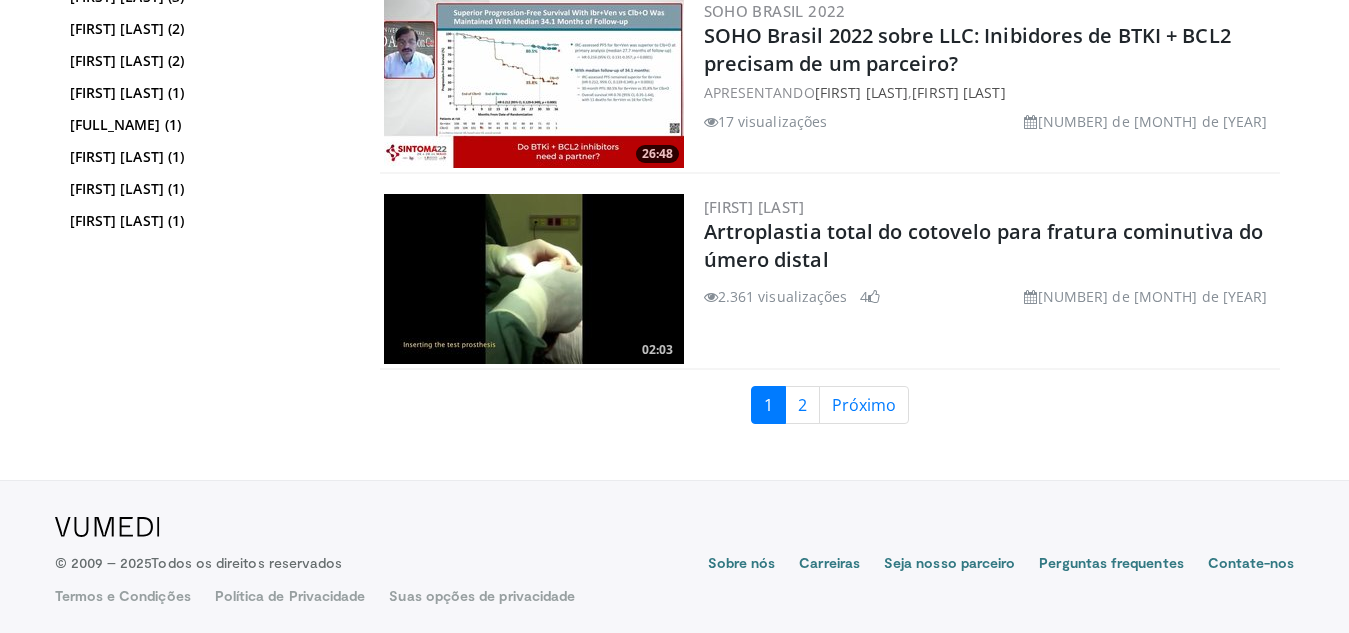 scroll, scrollTop: 4548, scrollLeft: 0, axis: vertical 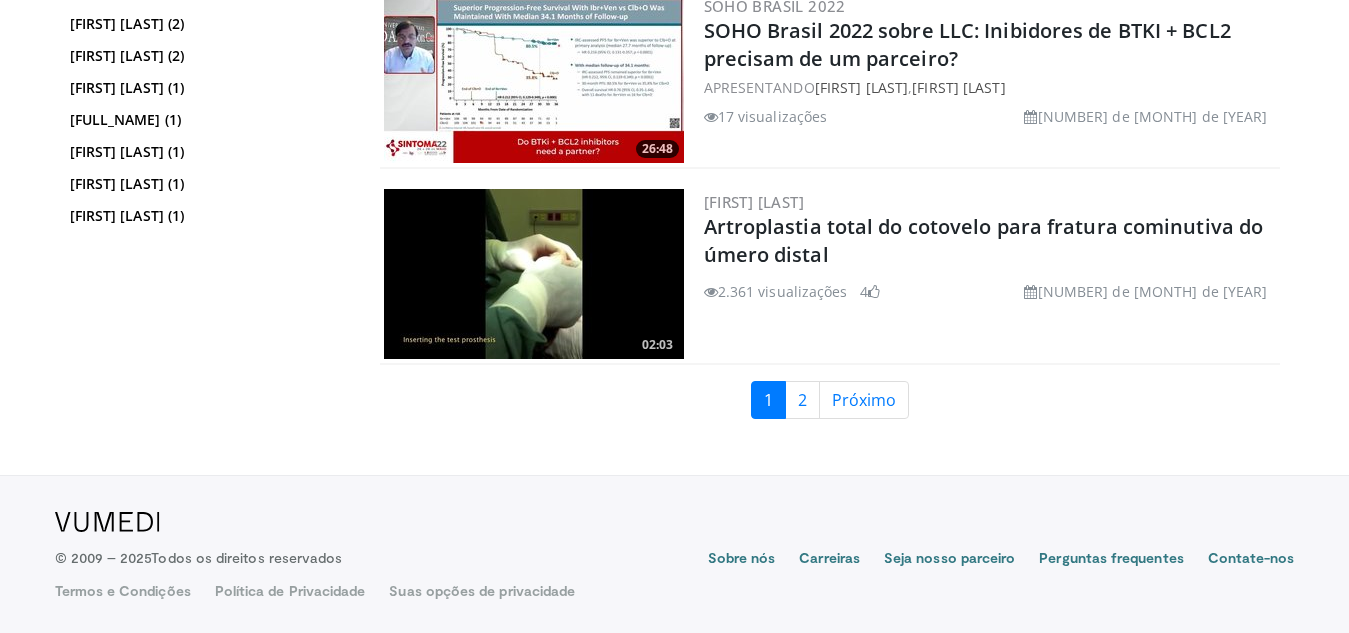 click at bounding box center [534, 274] 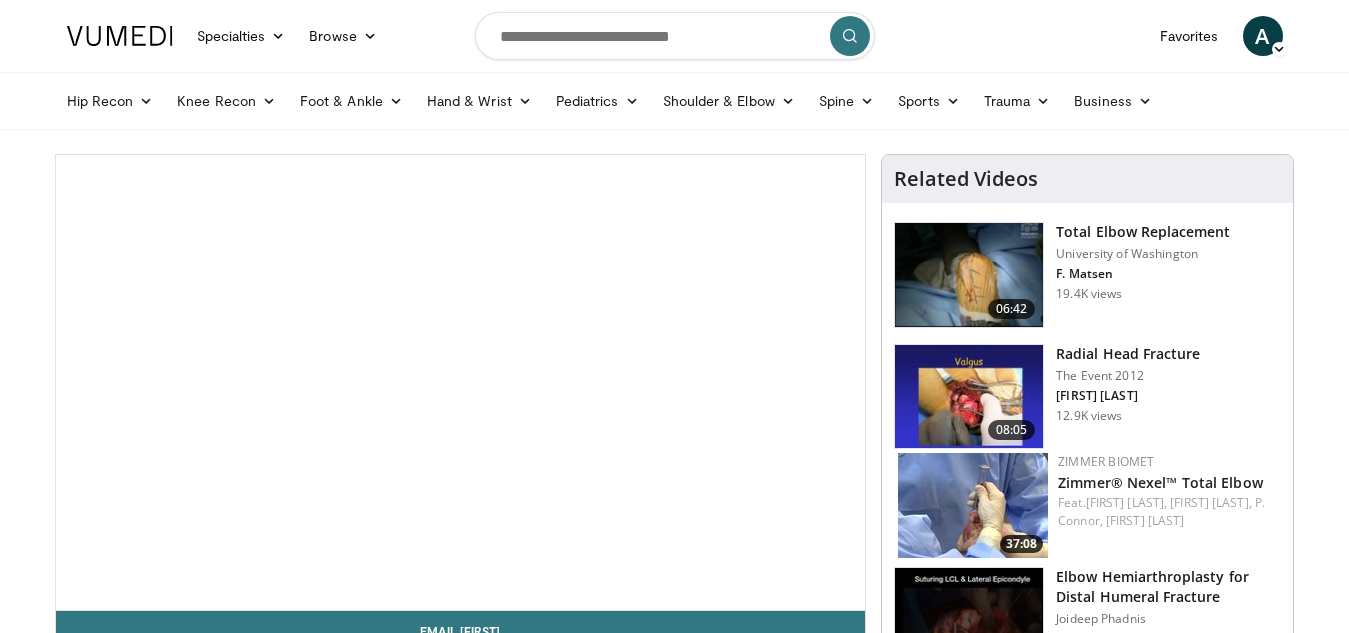 scroll, scrollTop: 0, scrollLeft: 0, axis: both 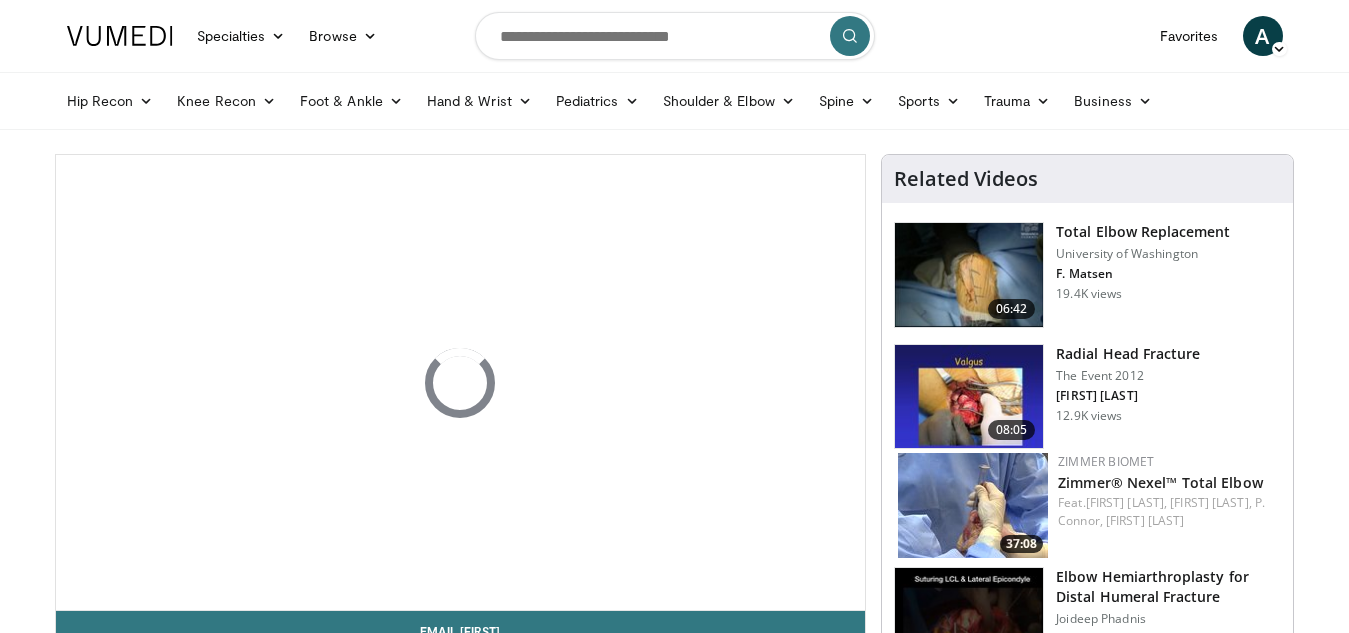 drag, startPoint x: 0, startPoint y: 0, endPoint x: 0, endPoint y: 347, distance: 347 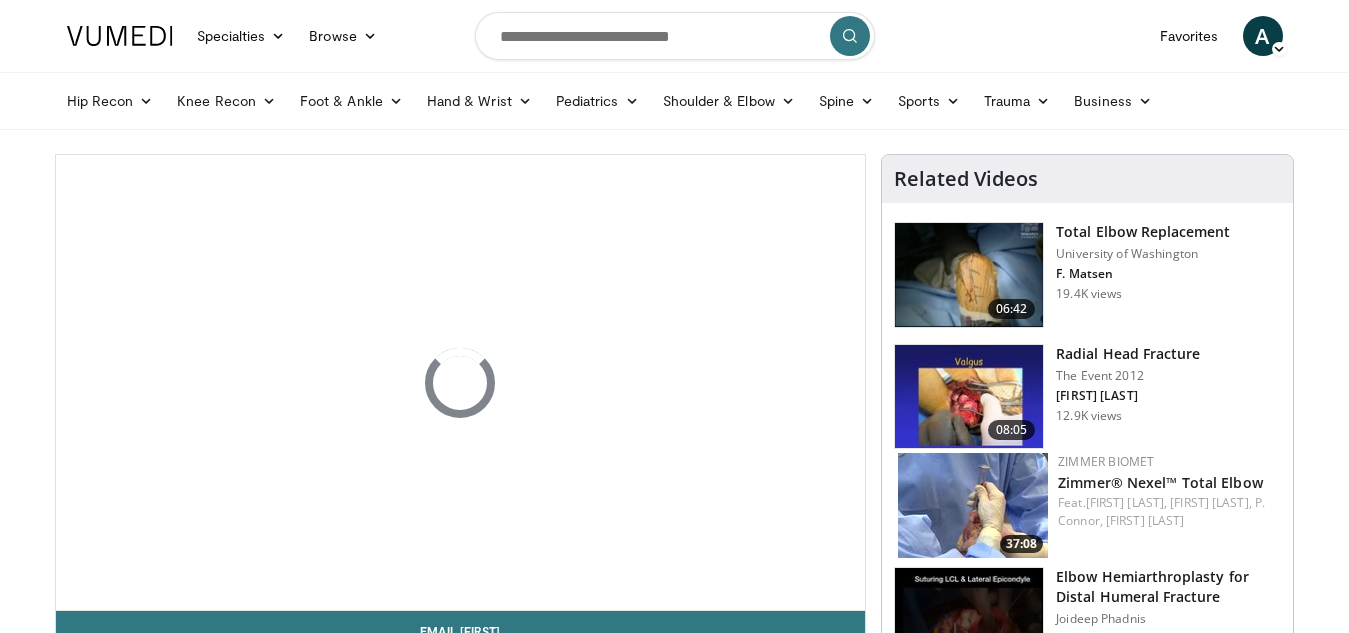 click on "Specialties
Adult & Family Medicine
Allergy, Asthma, Immunology
Anesthesiology
Cardiology
Dental
Dermatology
Endocrinology
Gastroenterology & Hepatology
General Surgery
Hematology & Oncology
Infectious Disease
Nephrology
Neurology
Neurosurgery
Obstetrics & Gynecology
Ophthalmology
Oral Maxillofacial
Orthopaedics
Otolaryngology
Pediatrics
Plastic Surgery
Podiatry
Psychiatry
Pulmonology
Radiation Oncology
Radiology
Rheumatology
Urology" at bounding box center [674, 1498] 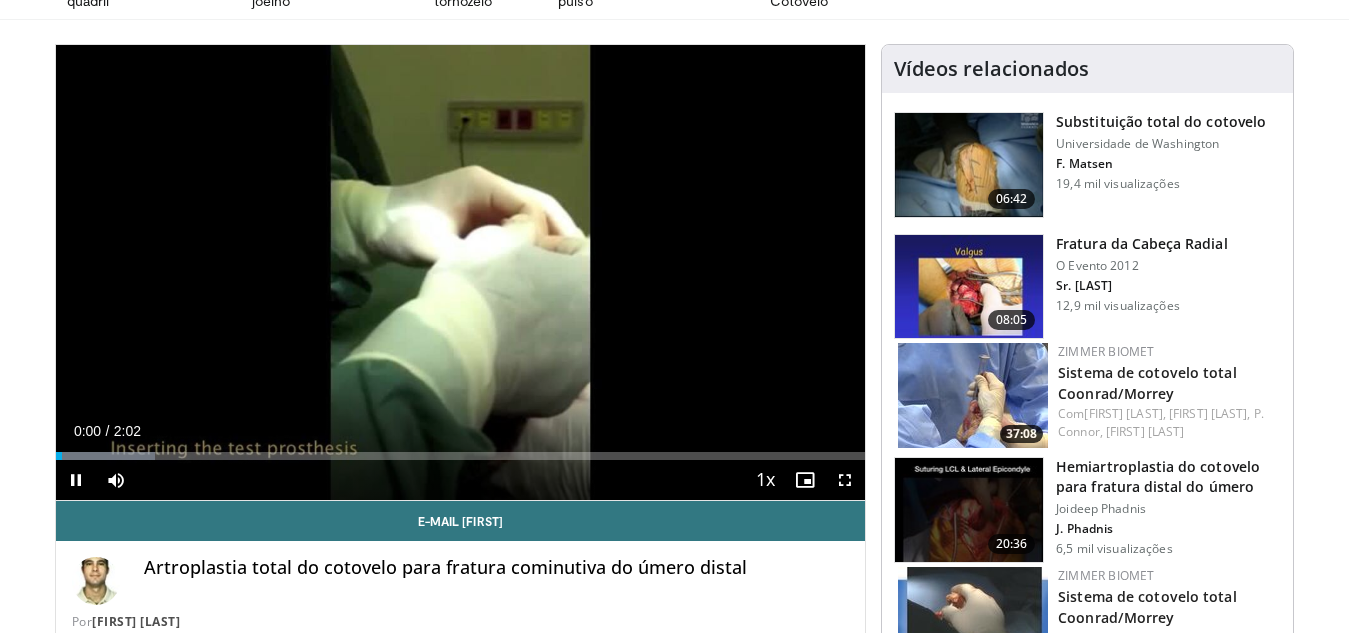 scroll, scrollTop: 100, scrollLeft: 0, axis: vertical 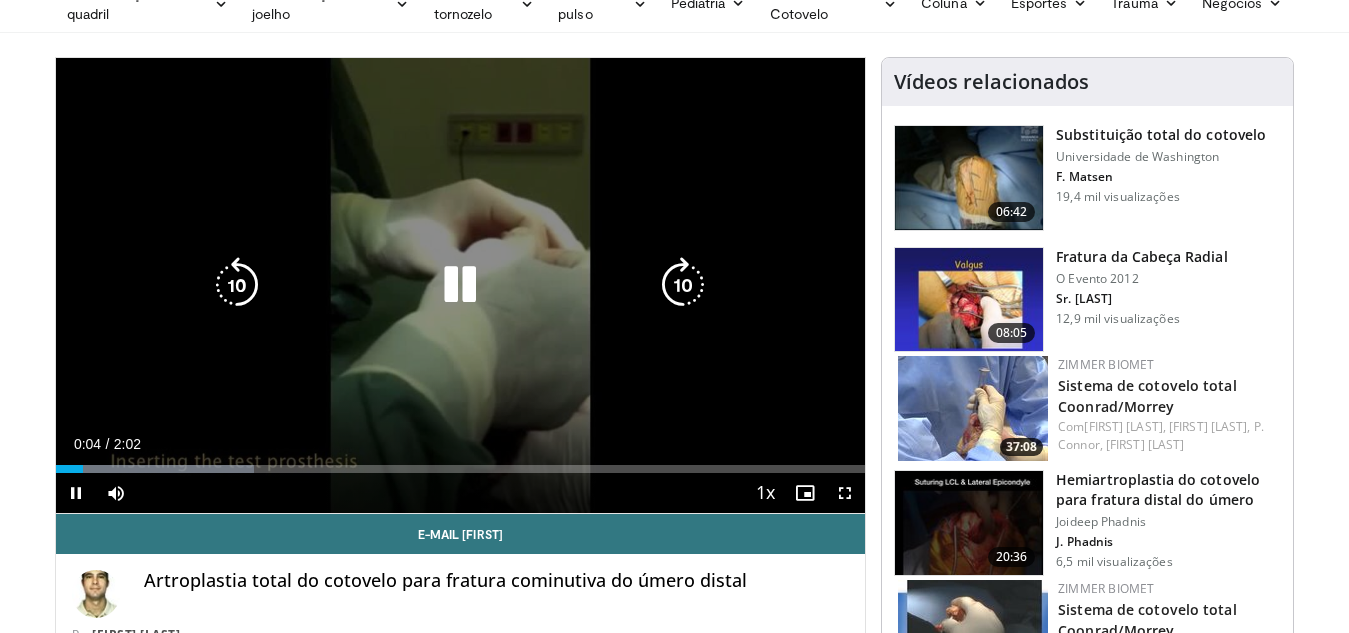 click at bounding box center (460, 285) 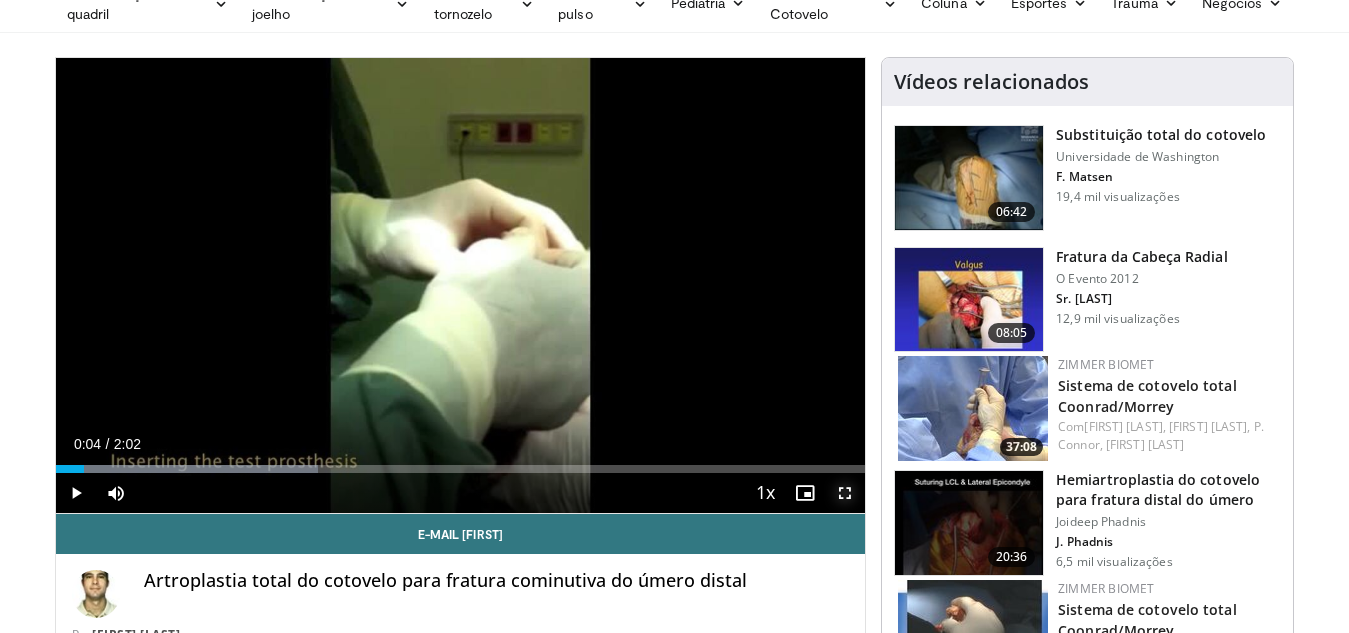 click at bounding box center [845, 493] 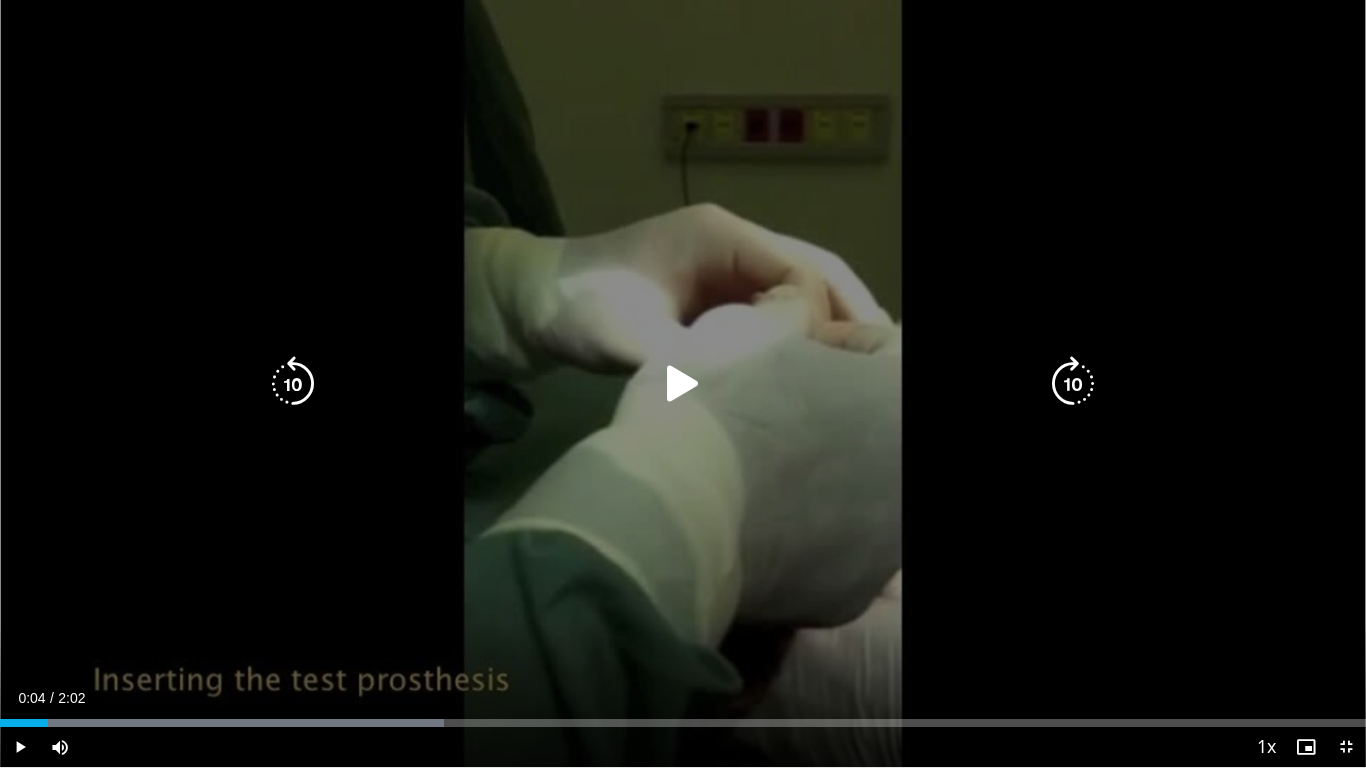 click at bounding box center (683, 384) 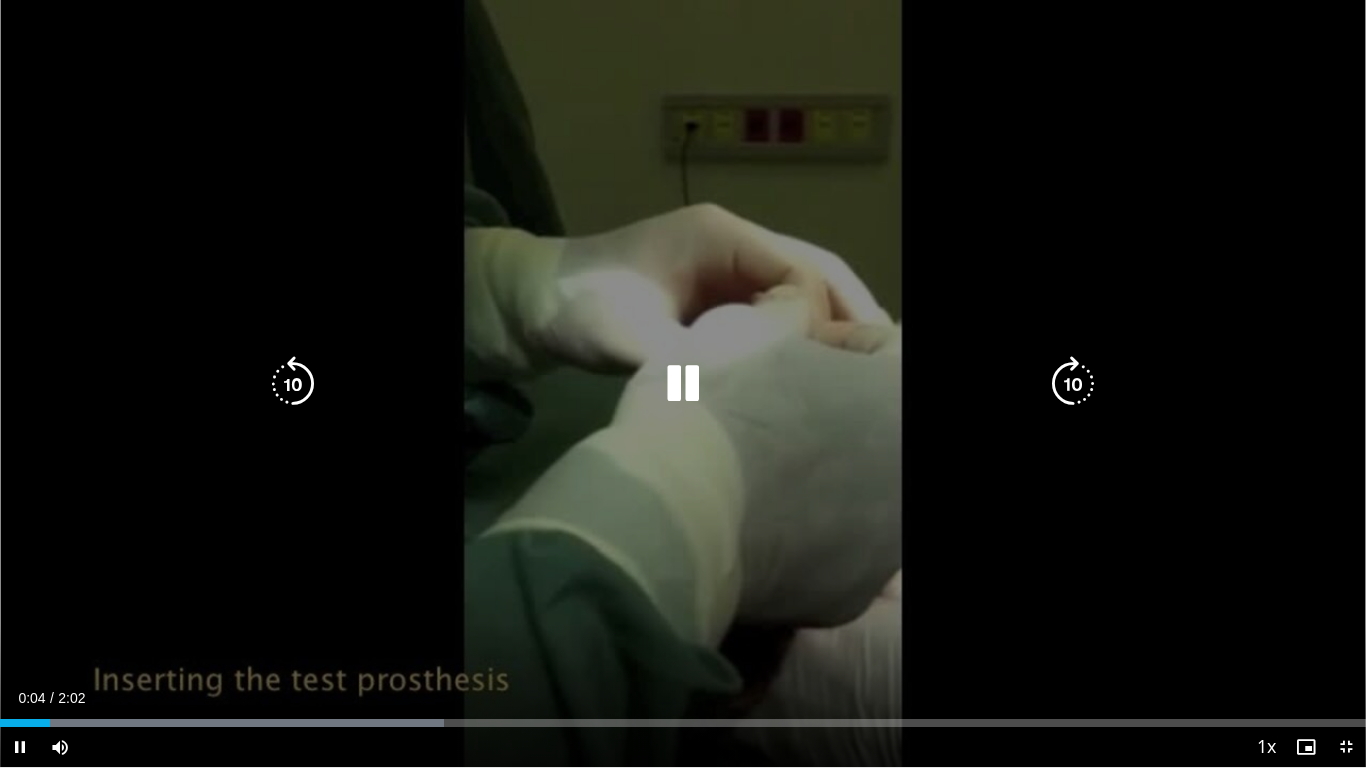 type 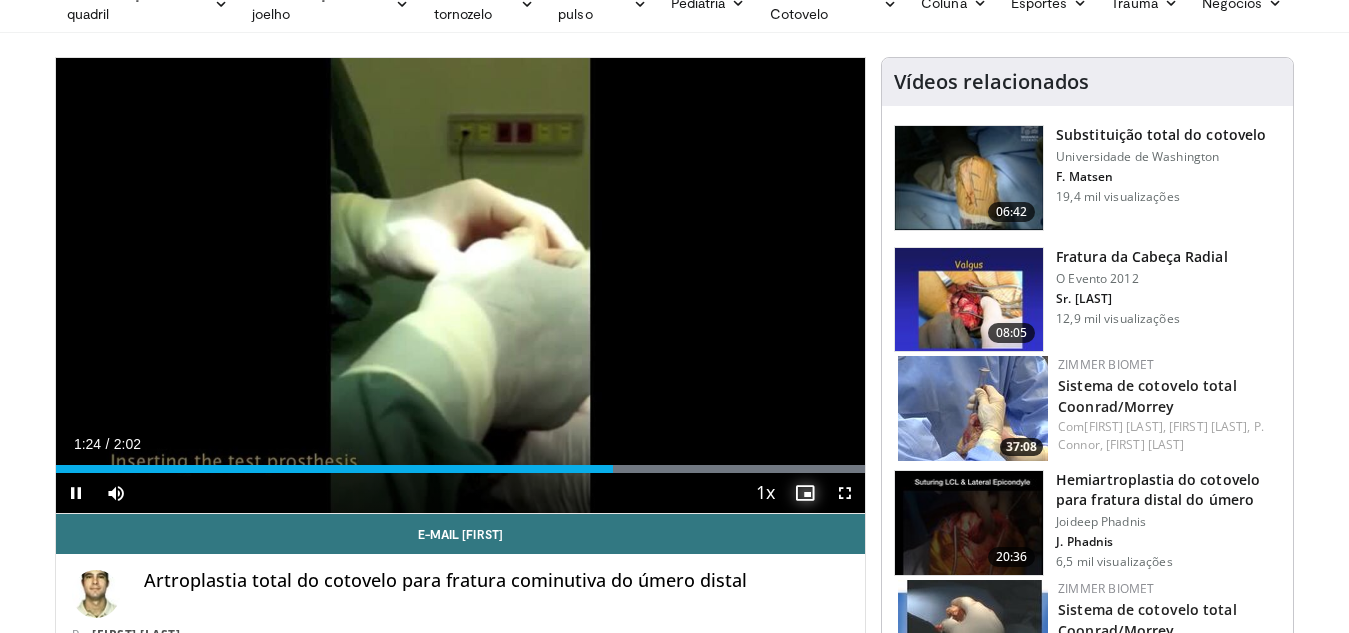 click at bounding box center (805, 493) 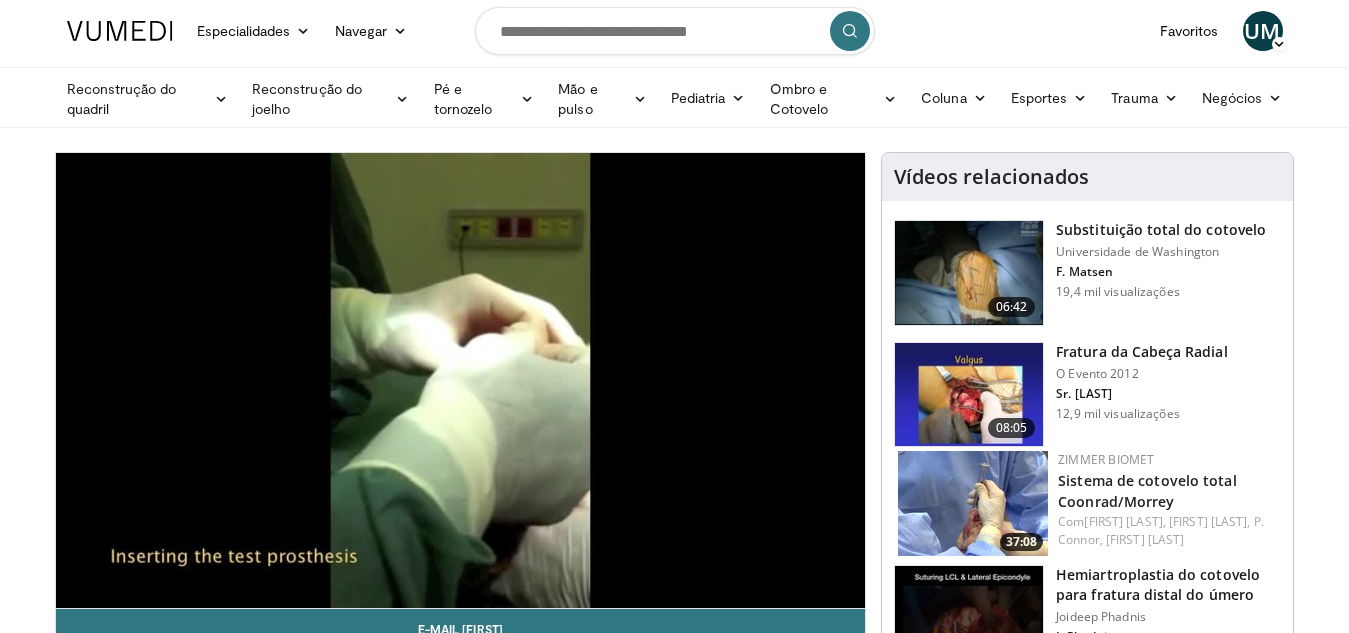 scroll, scrollTop: 0, scrollLeft: 0, axis: both 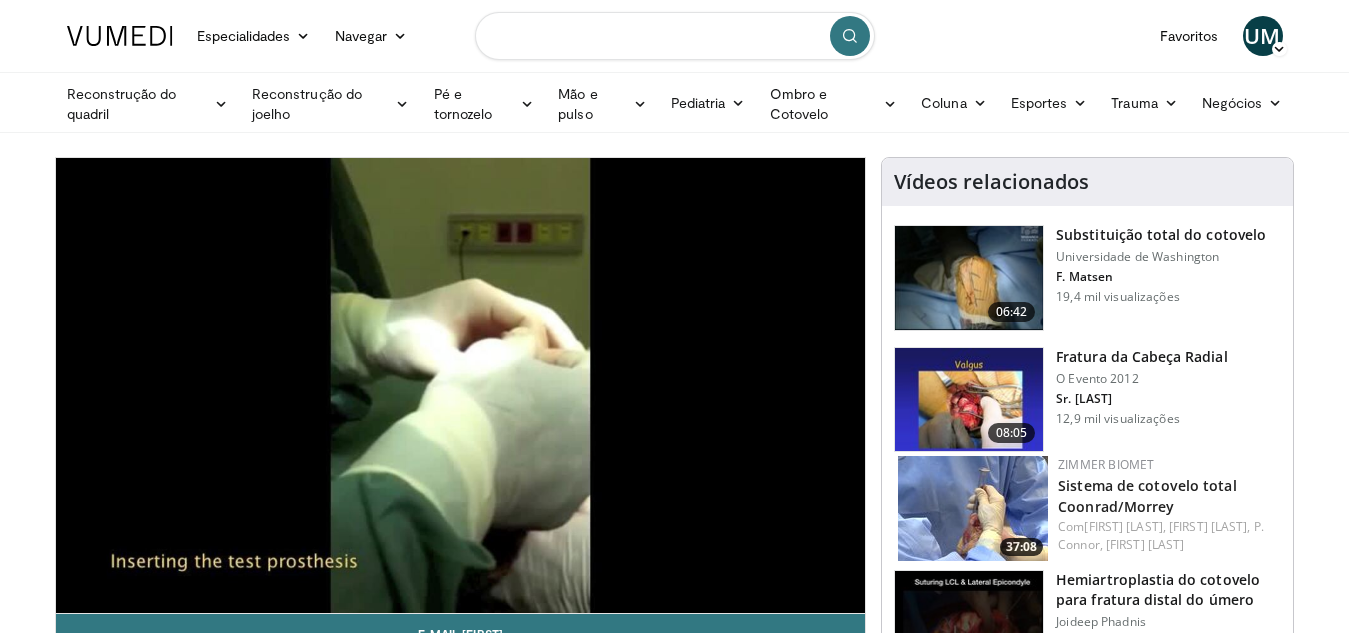 click at bounding box center [675, 36] 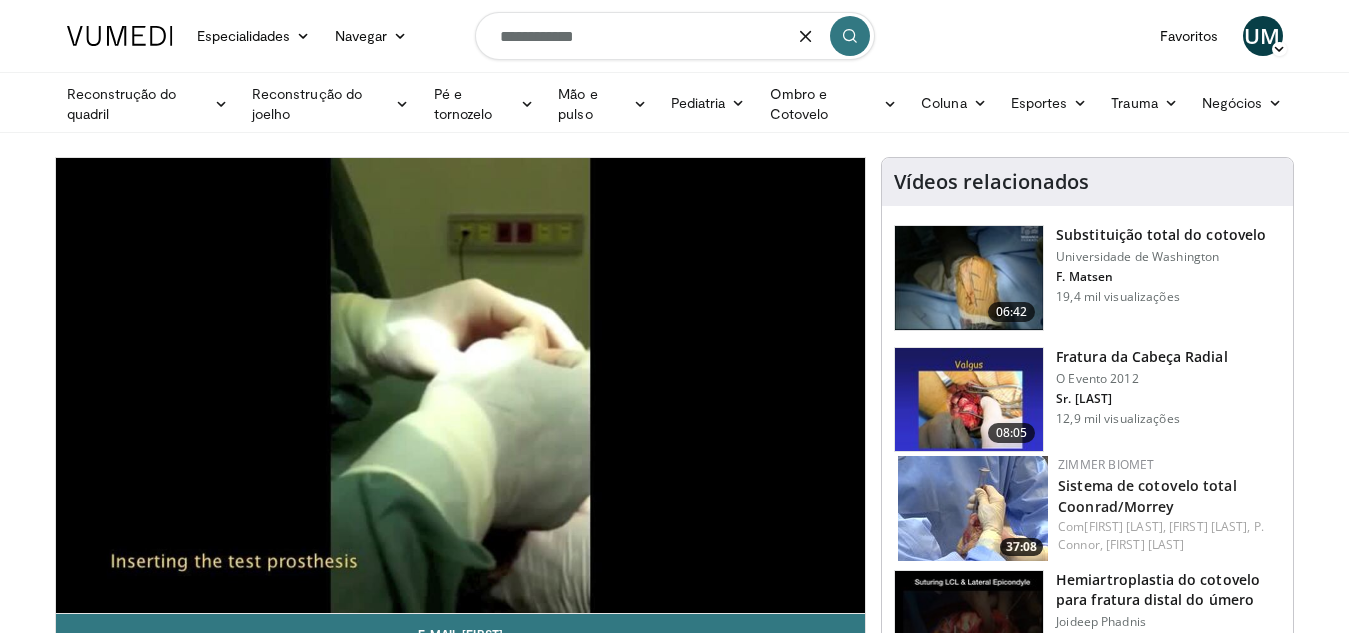 type on "**********" 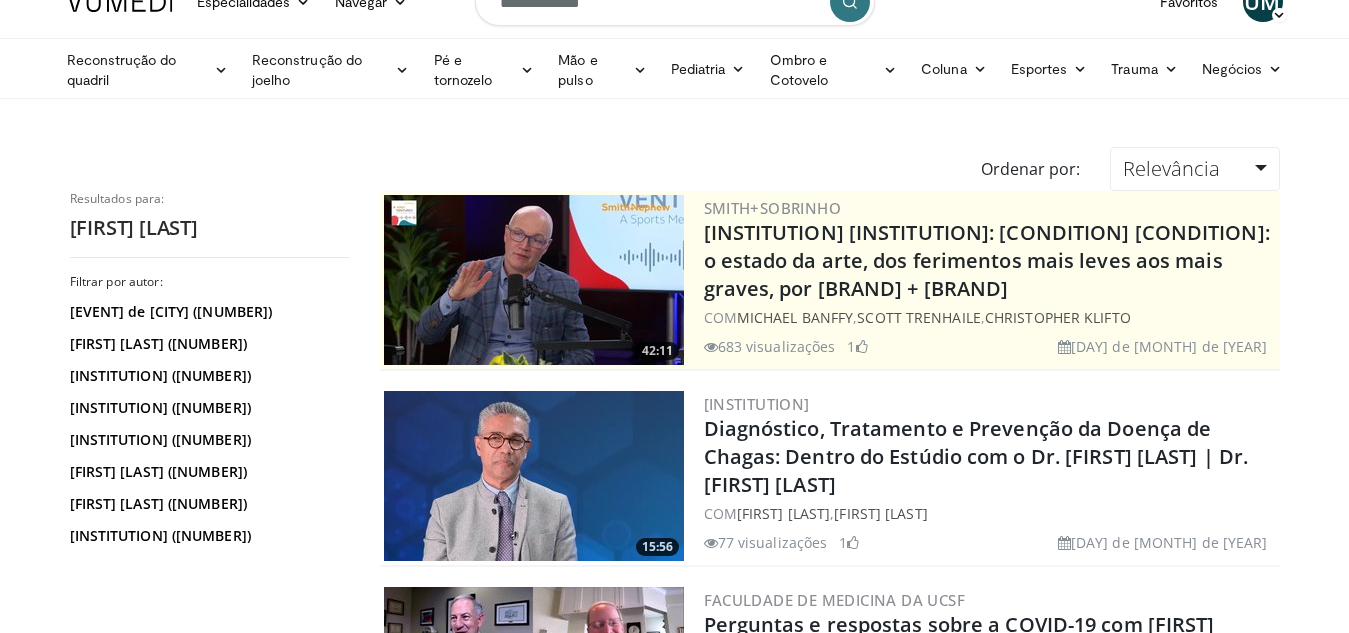 scroll, scrollTop: 0, scrollLeft: 0, axis: both 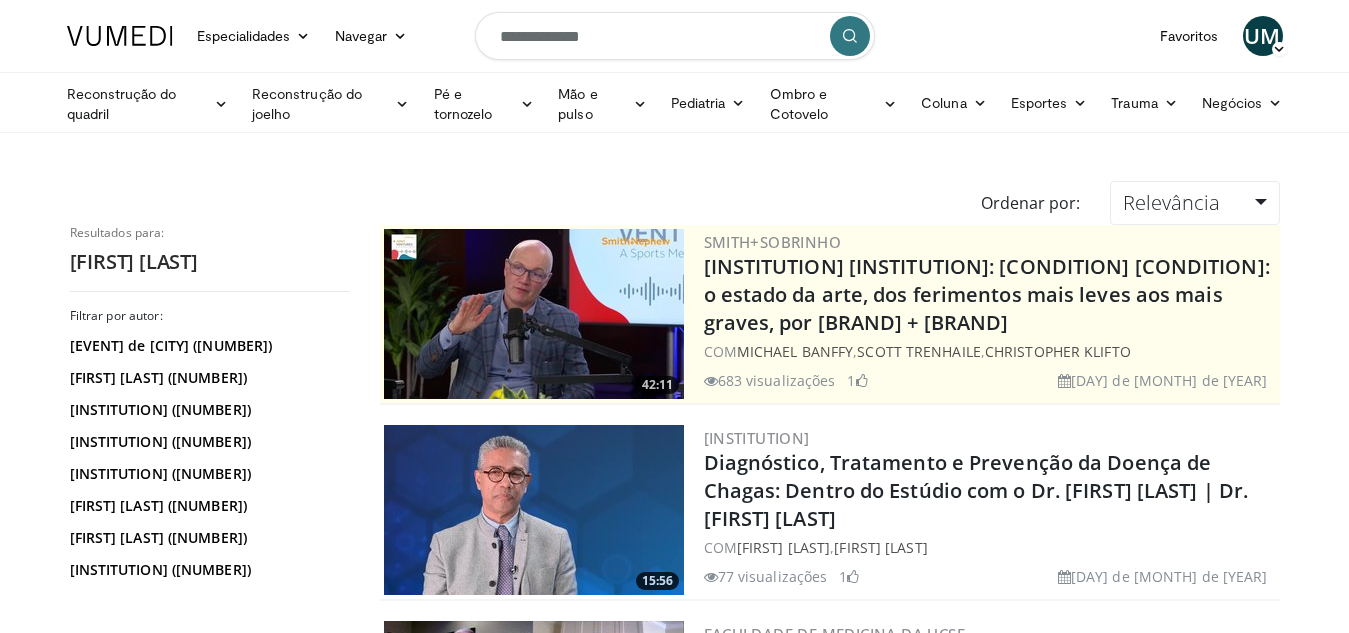 click on "**********" at bounding box center [675, 36] 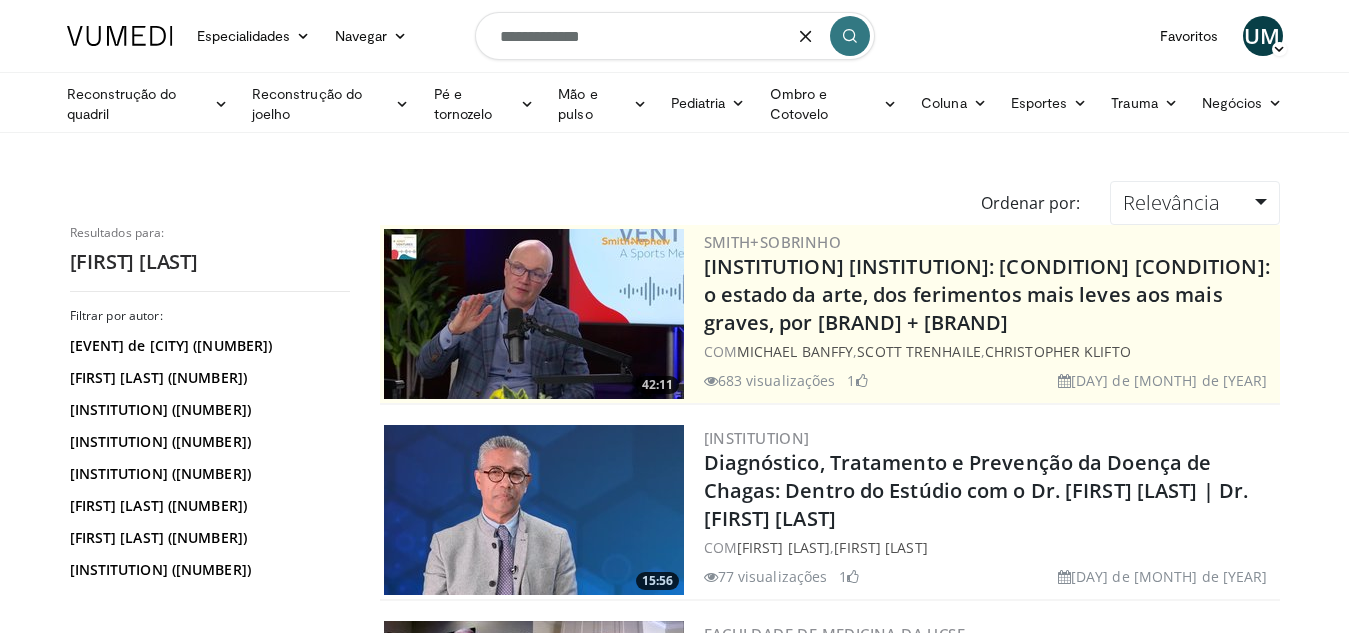 click on "**********" at bounding box center [675, 36] 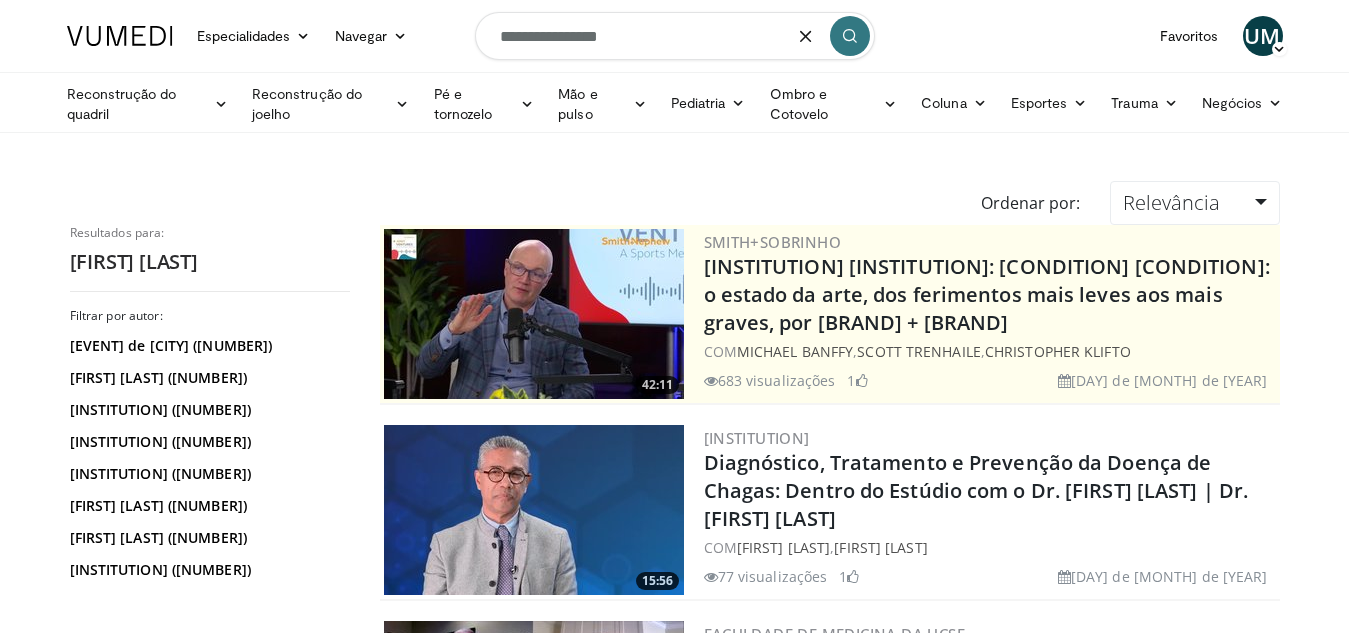 type on "**********" 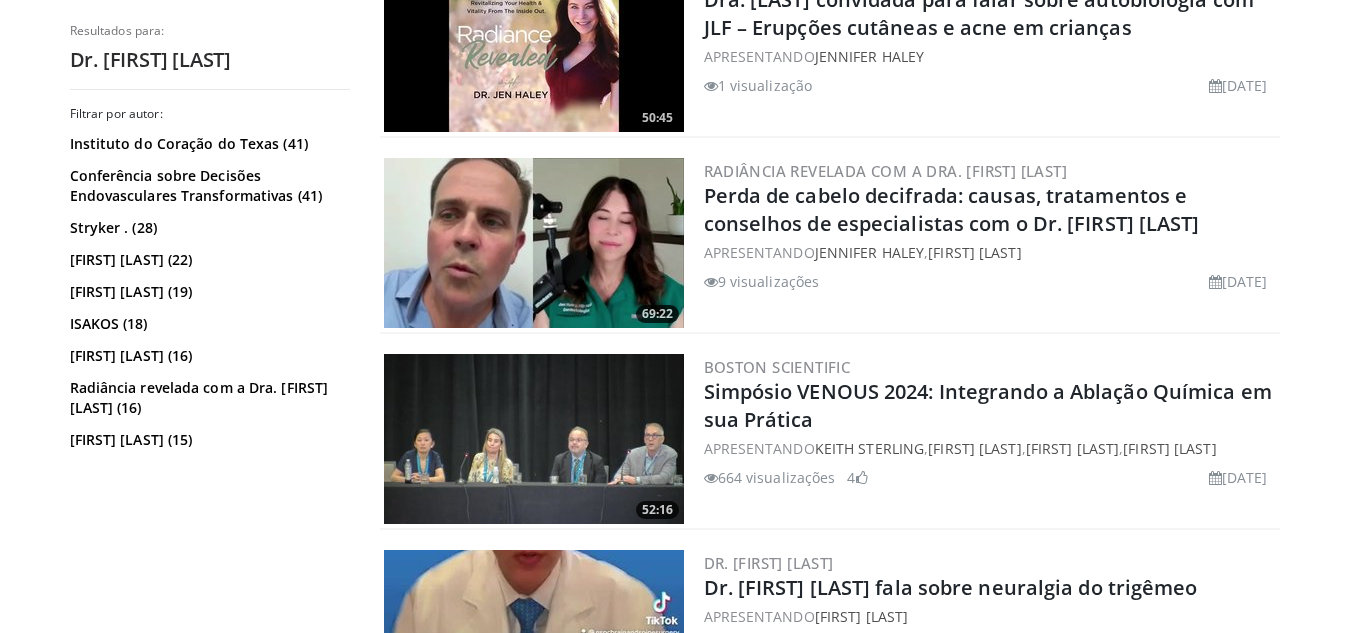 scroll, scrollTop: 1203, scrollLeft: 0, axis: vertical 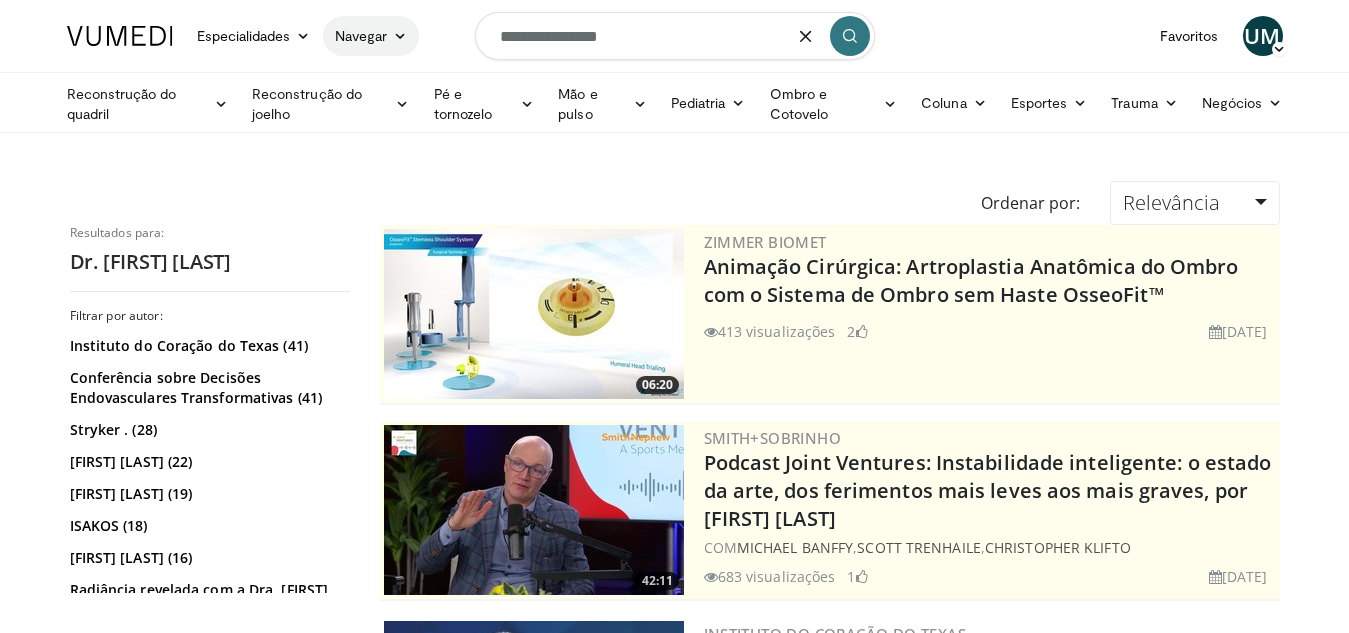 drag, startPoint x: 623, startPoint y: 33, endPoint x: 397, endPoint y: 26, distance: 226.10838 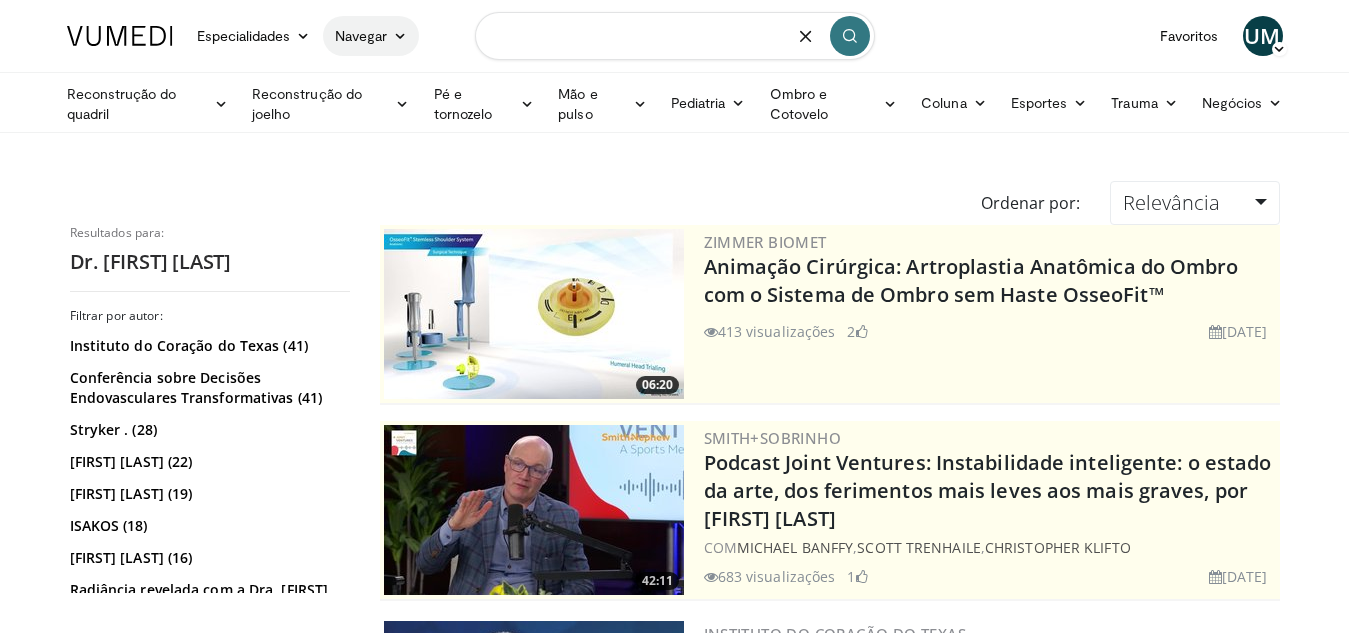 paste on "**********" 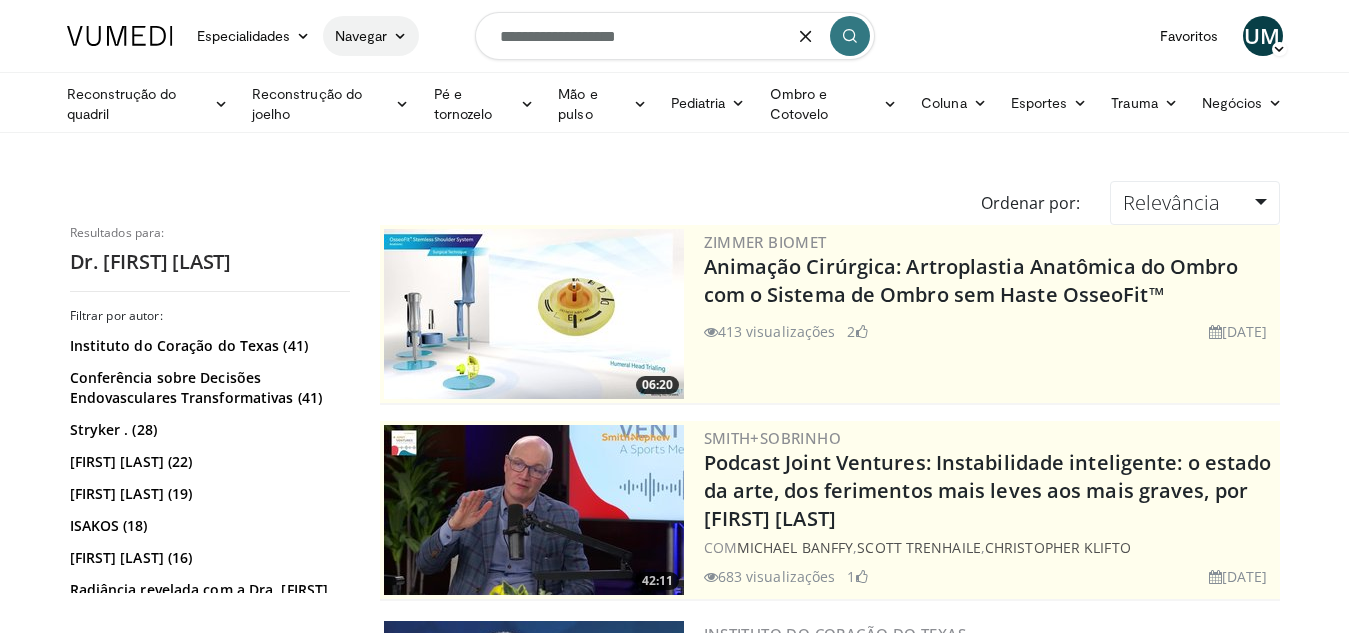 type on "**********" 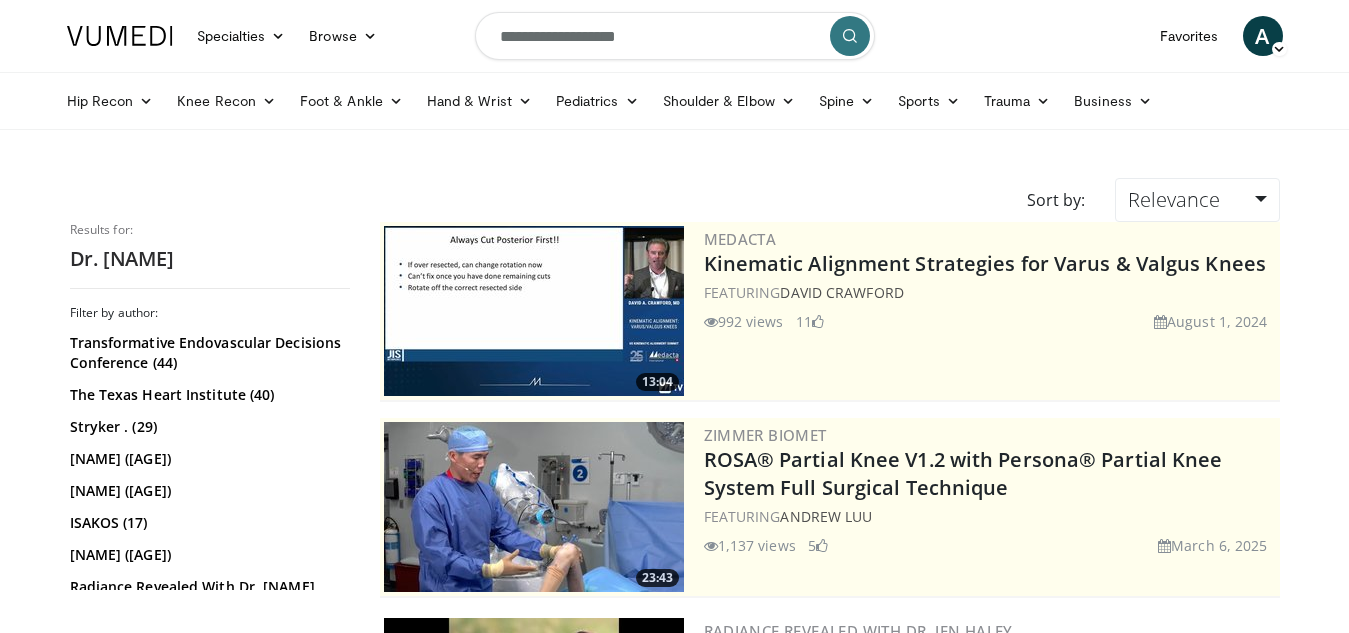 scroll, scrollTop: 0, scrollLeft: 0, axis: both 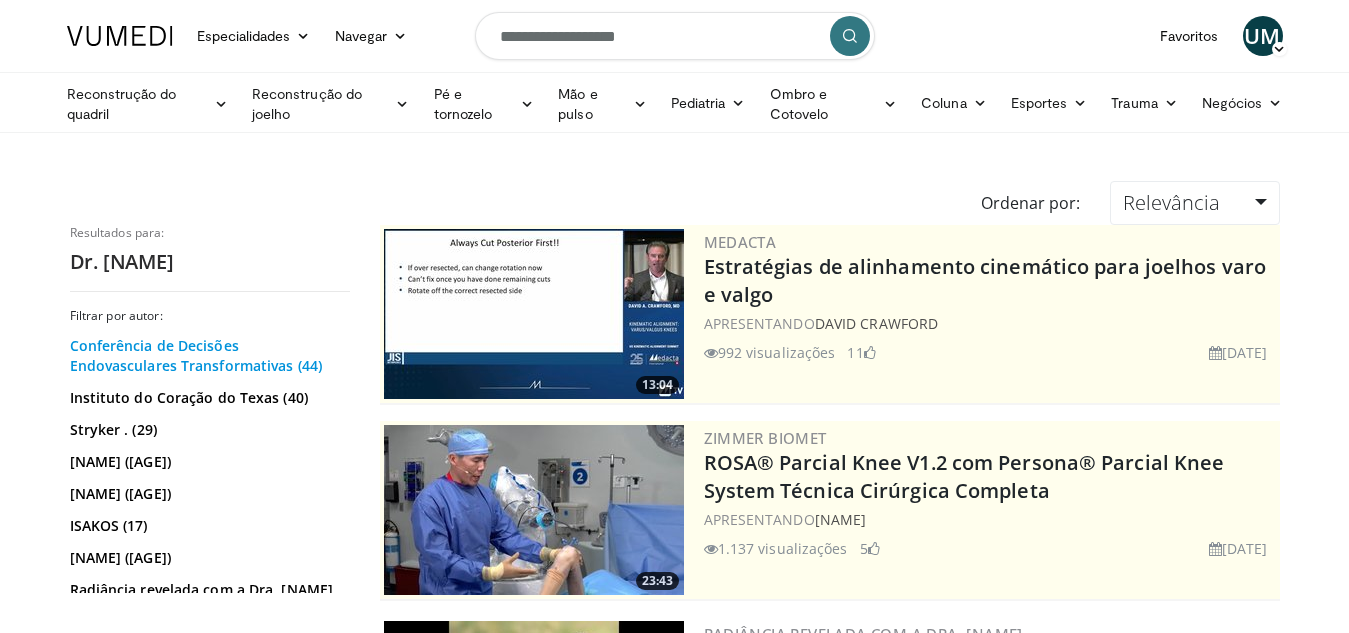 click on "Conferência de Decisões Endovasculares Transformativas (44)" at bounding box center [196, 355] 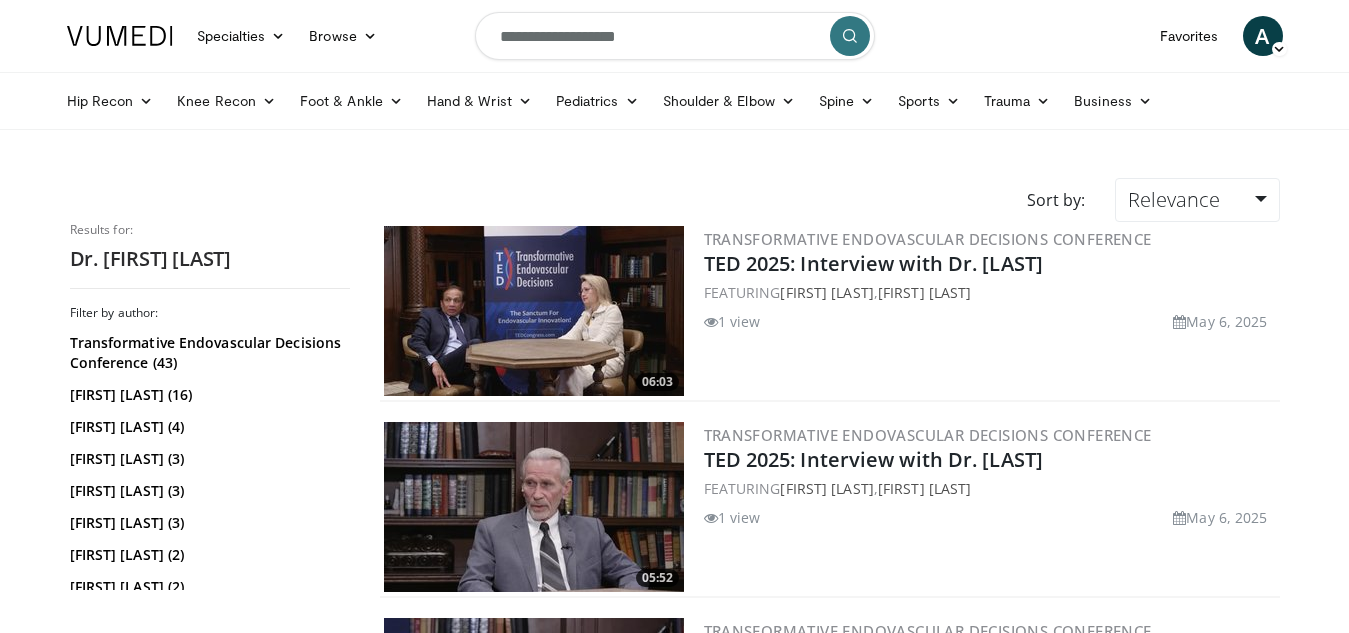 scroll, scrollTop: 0, scrollLeft: 0, axis: both 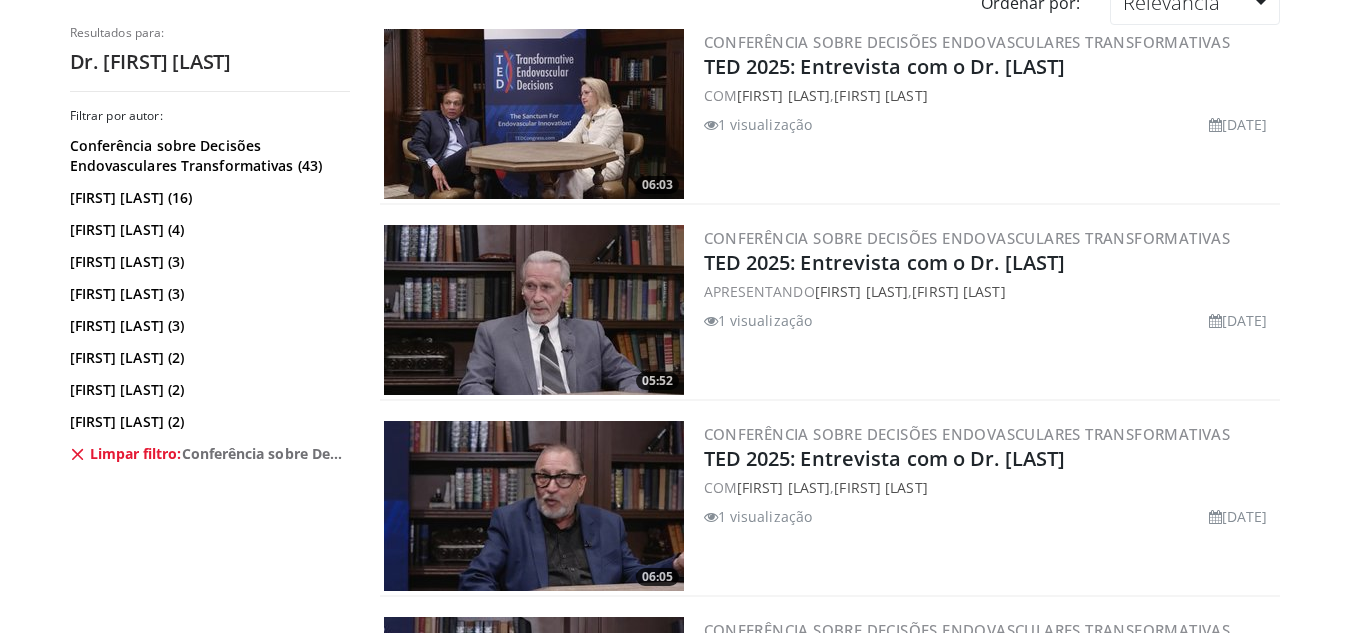 click on "Limpar filtro:" at bounding box center [136, 453] 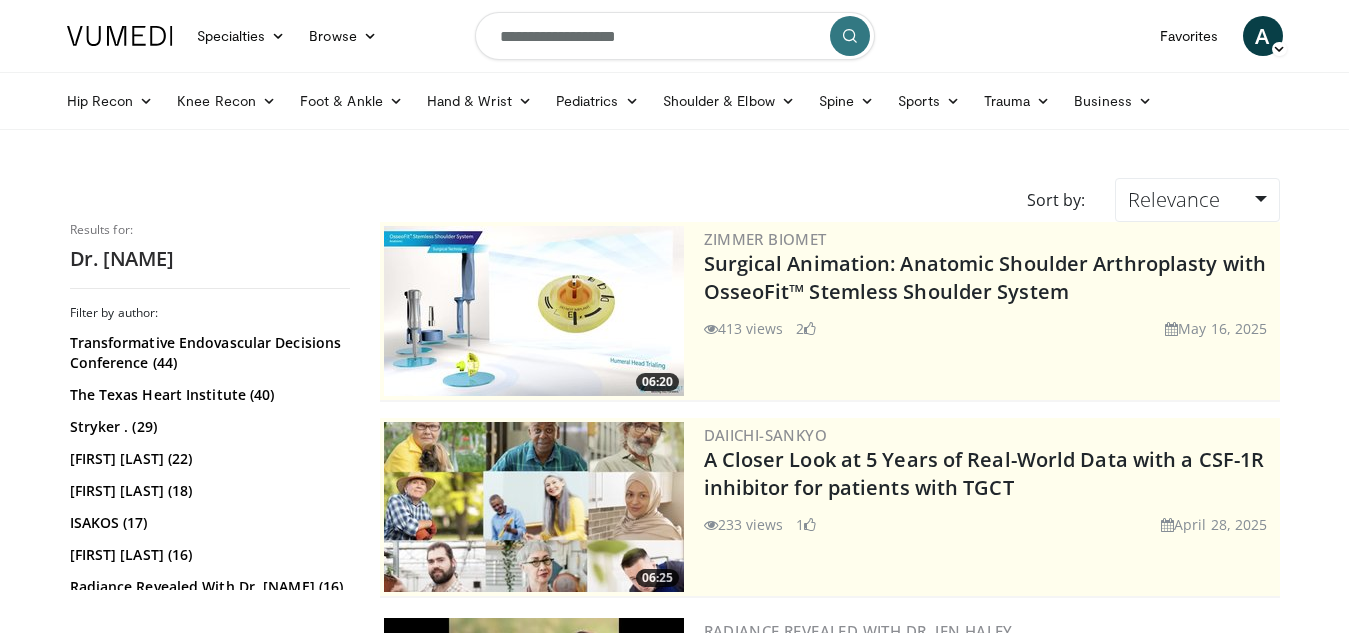 scroll, scrollTop: 0, scrollLeft: 0, axis: both 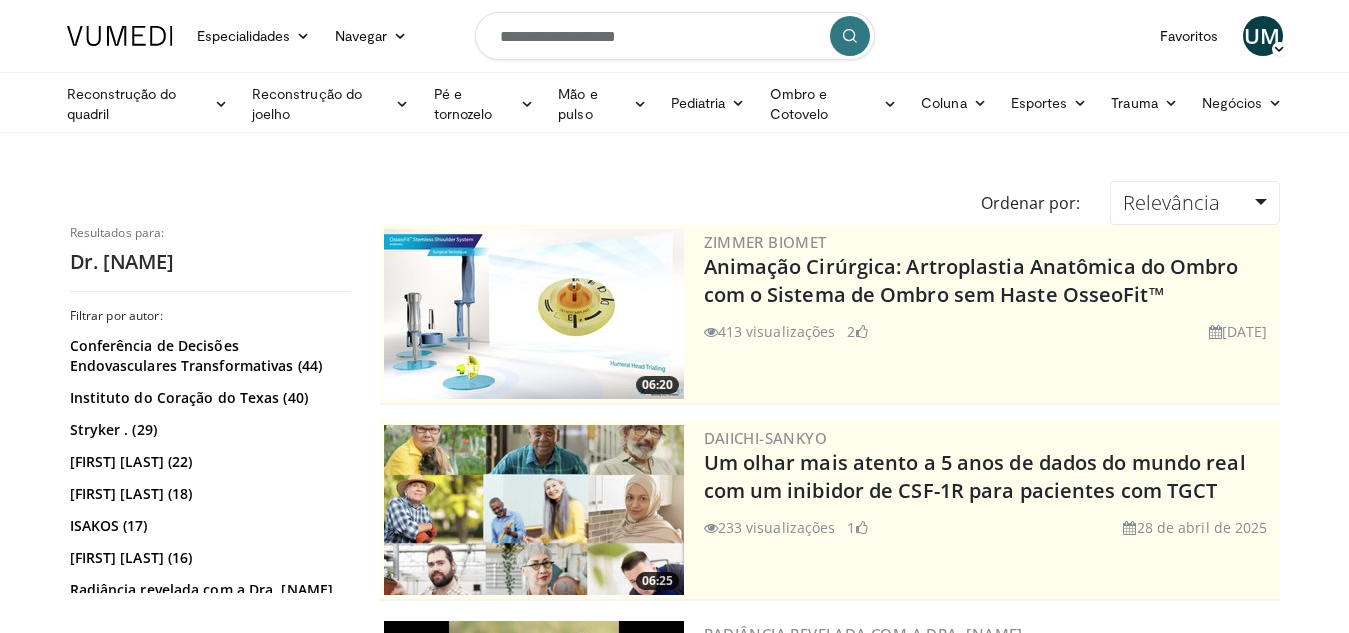 click on "**********" at bounding box center [675, 36] 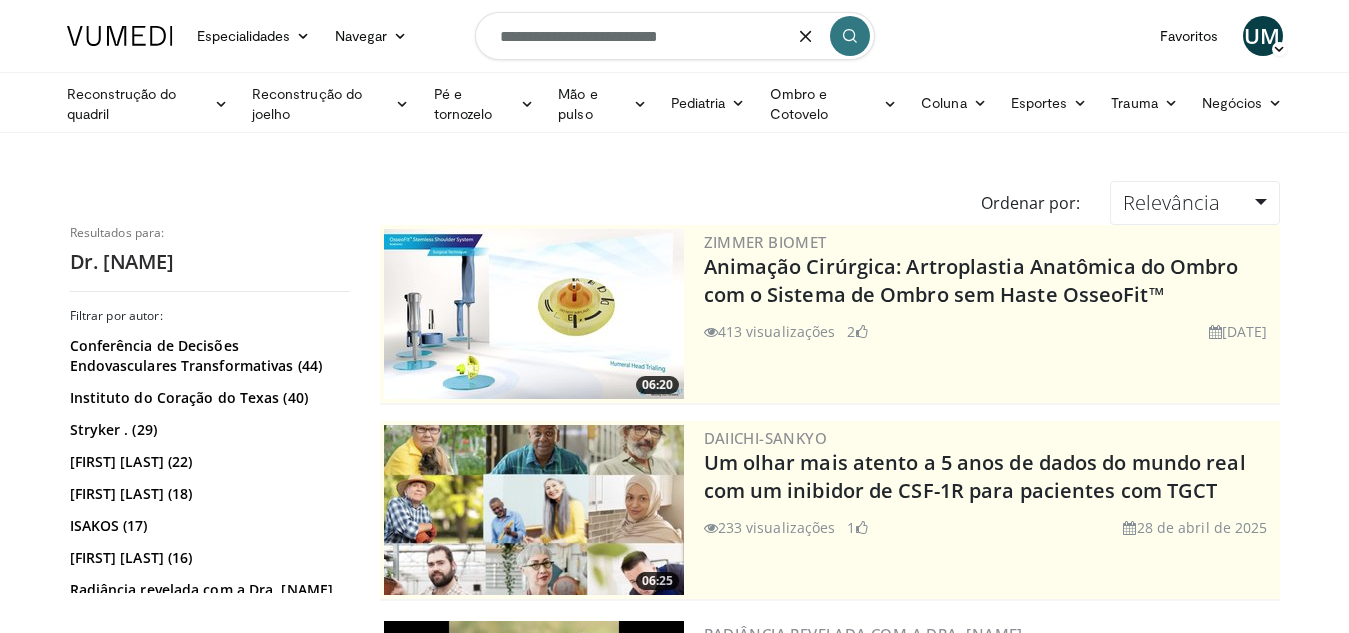 type on "**********" 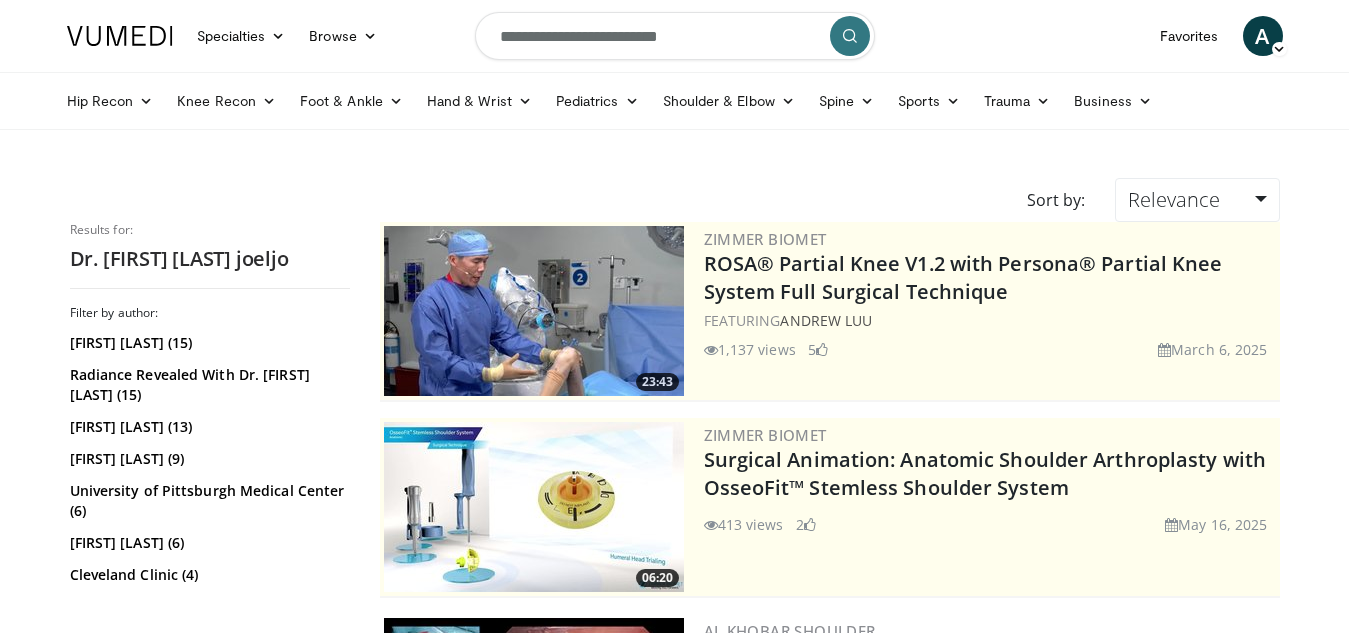 scroll, scrollTop: 0, scrollLeft: 0, axis: both 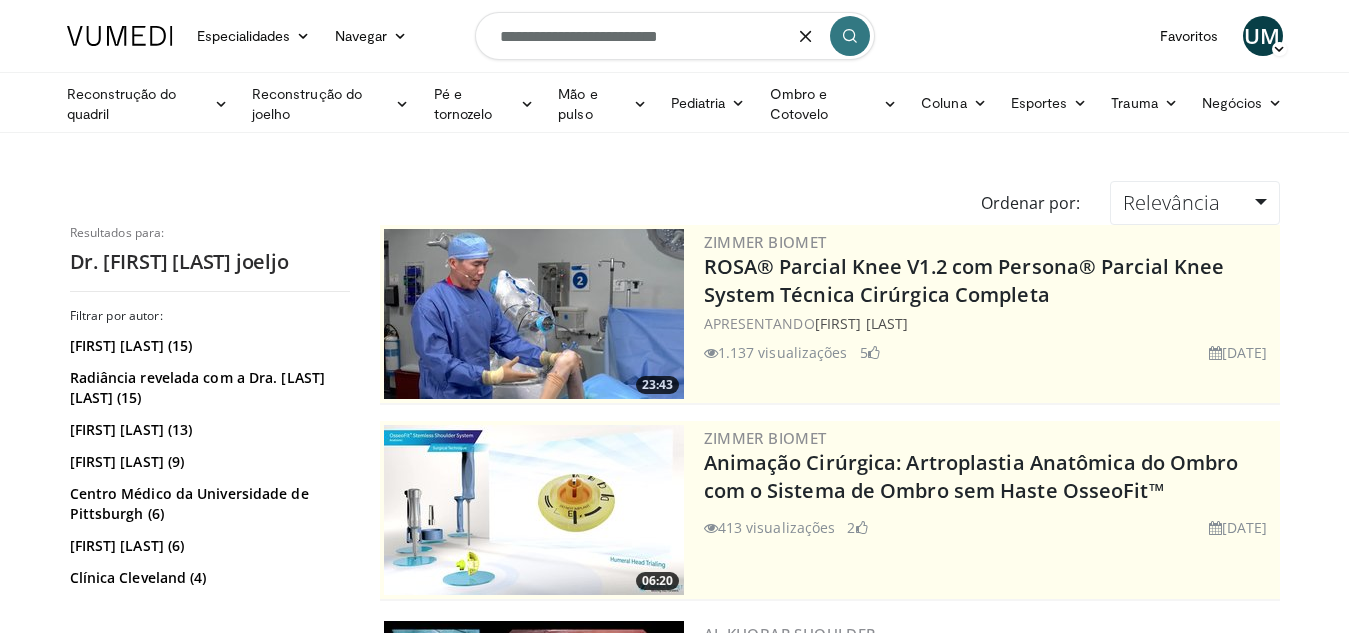 type on "**********" 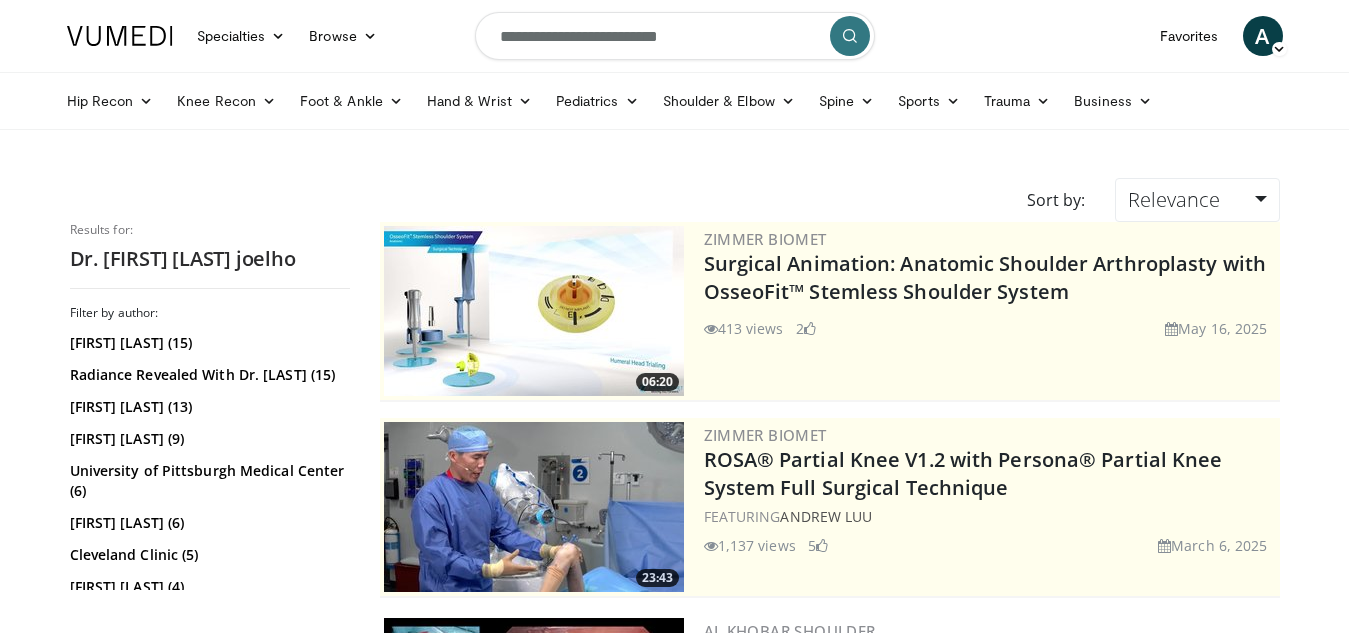 scroll, scrollTop: 0, scrollLeft: 0, axis: both 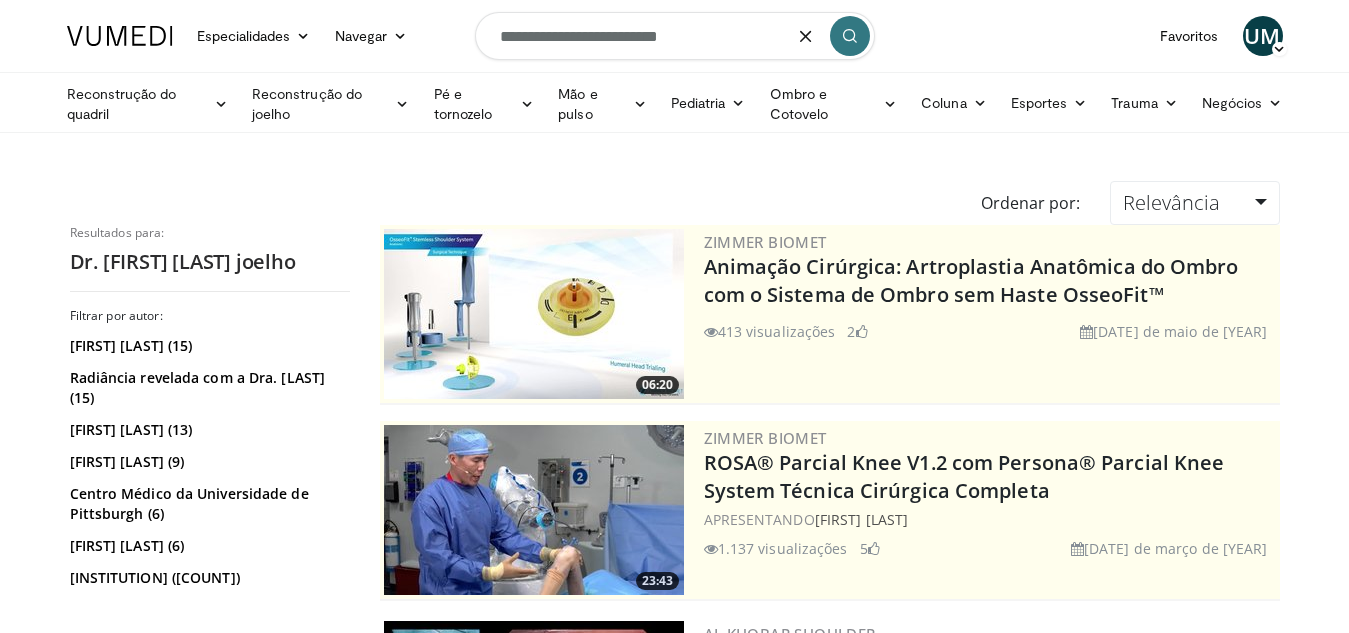 drag, startPoint x: 735, startPoint y: 48, endPoint x: 695, endPoint y: 51, distance: 40.112343 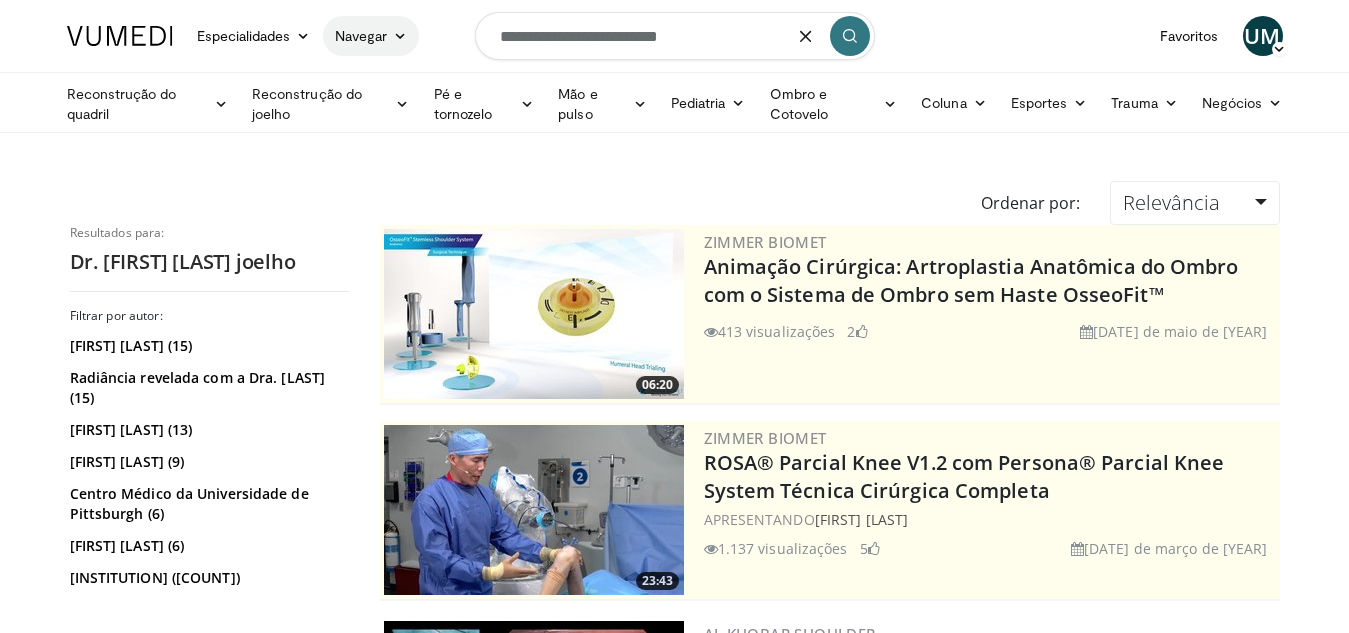 click on "Navegar" at bounding box center [361, 35] 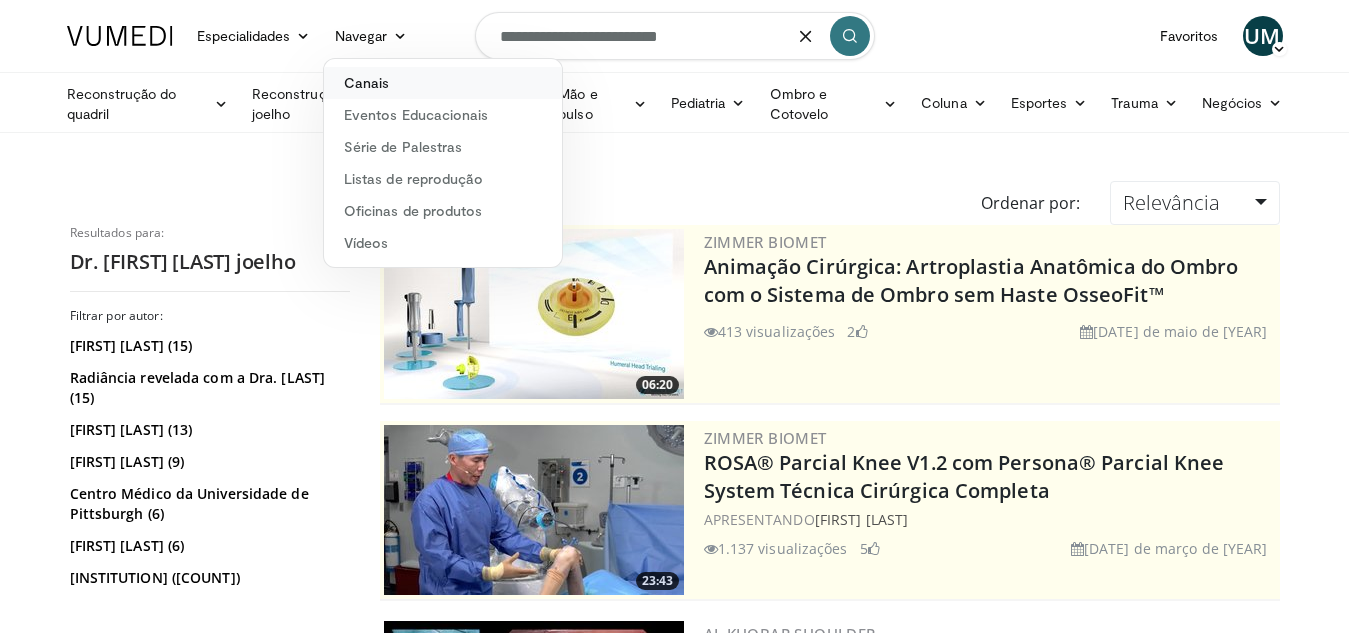click on "Canais" at bounding box center [443, 83] 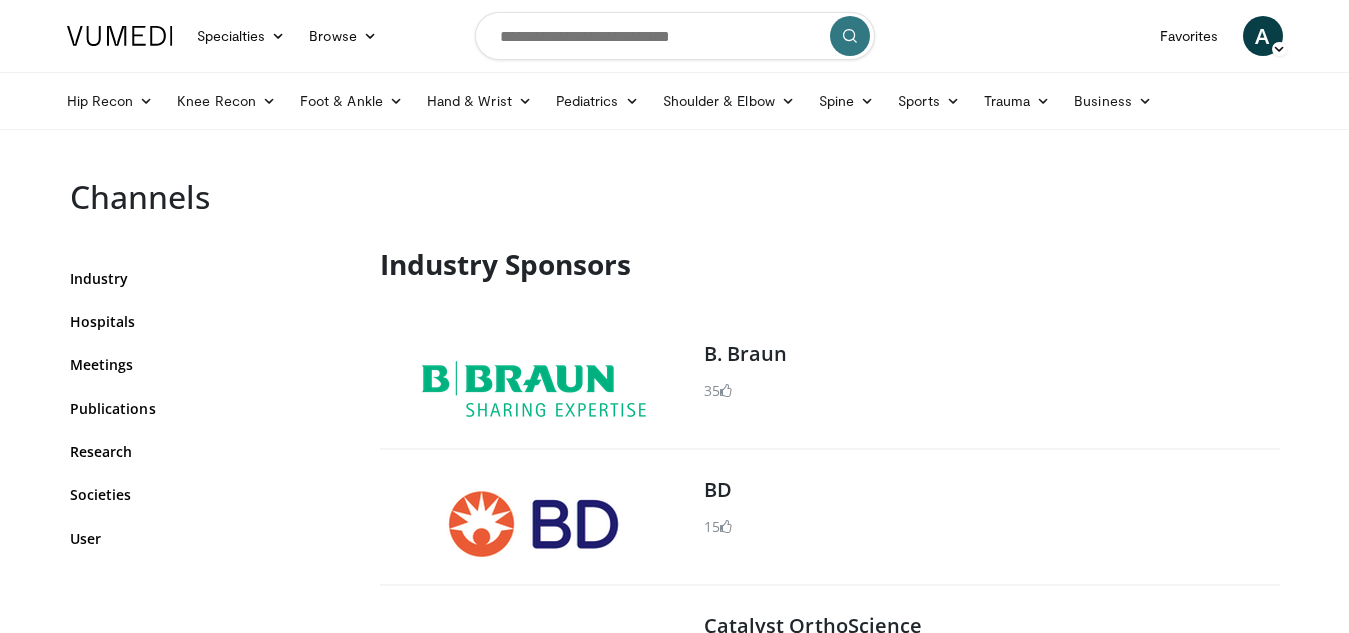 scroll, scrollTop: 0, scrollLeft: 0, axis: both 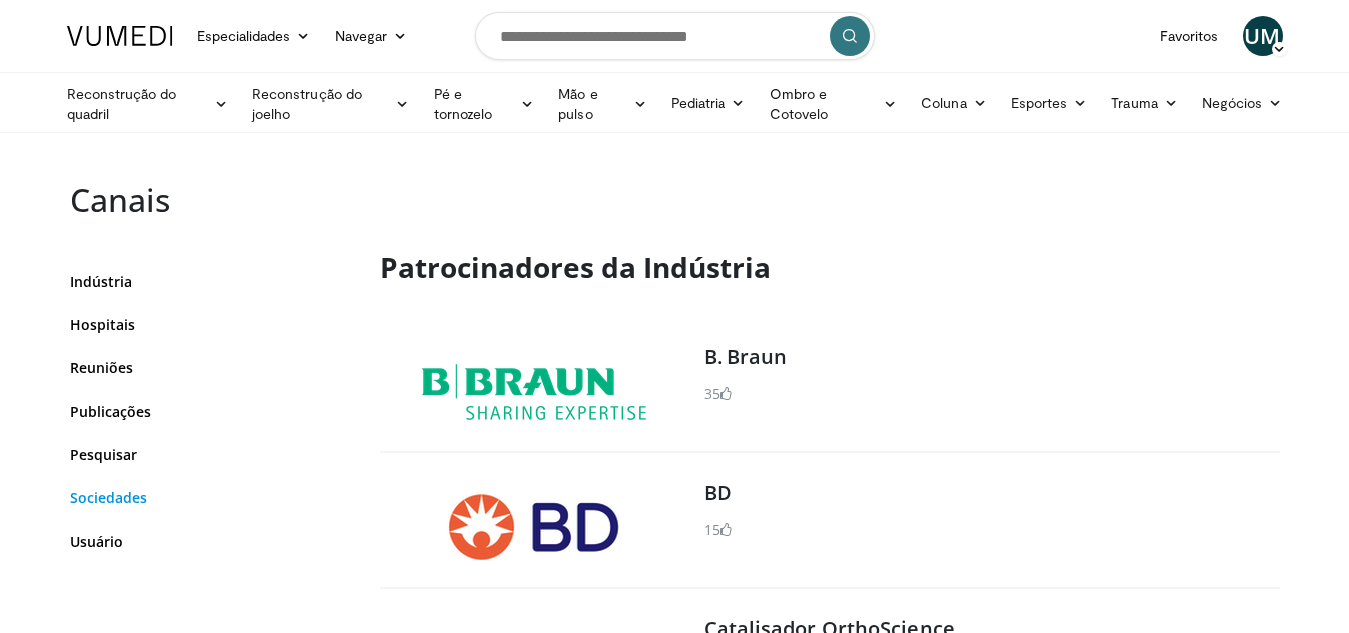 click on "Sociedades" at bounding box center (109, 497) 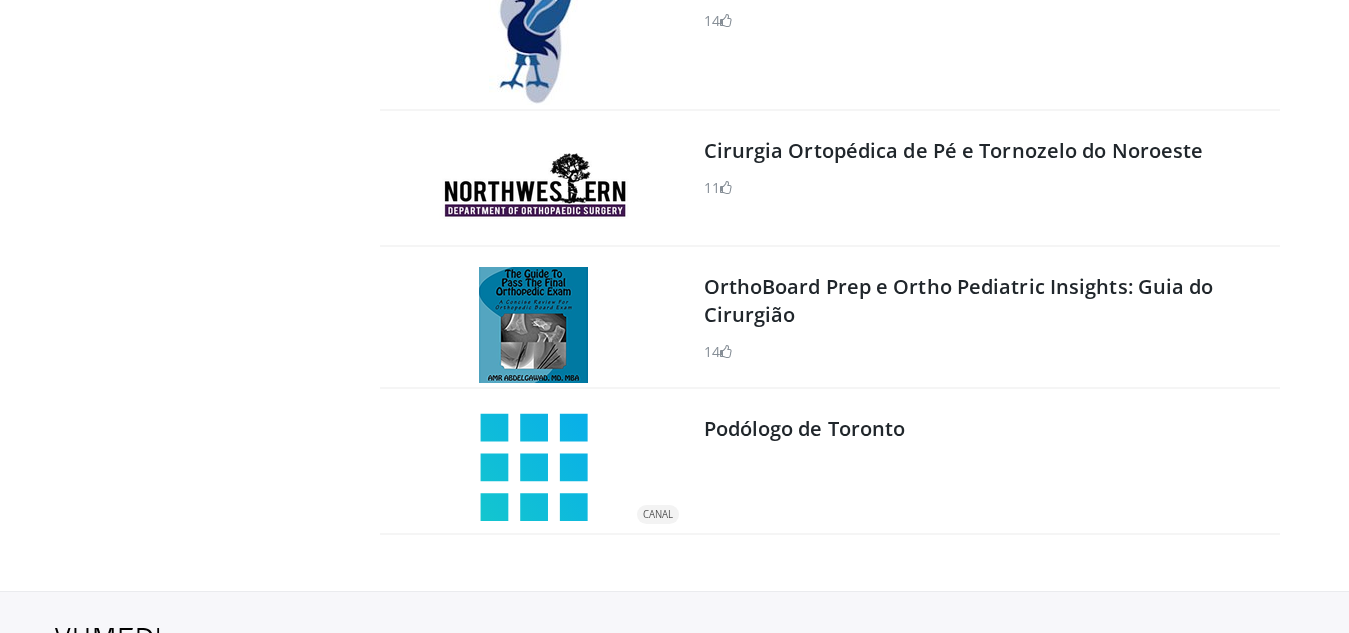 scroll, scrollTop: 57897, scrollLeft: 0, axis: vertical 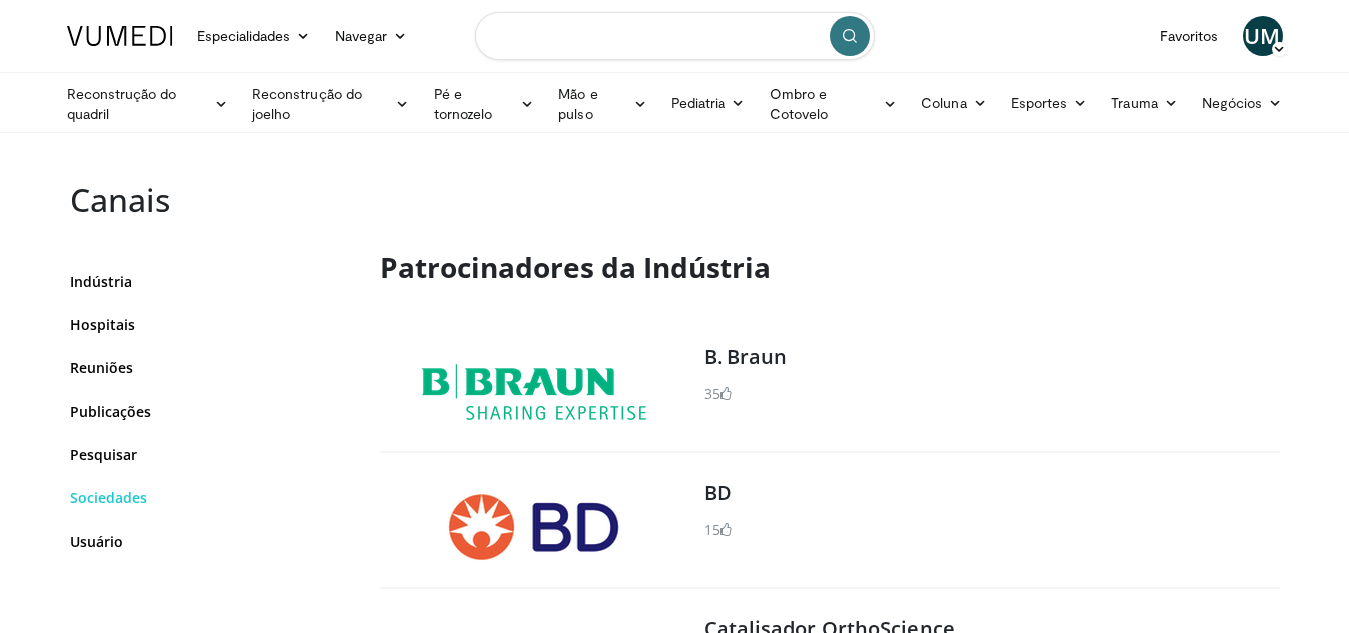 click at bounding box center (675, 36) 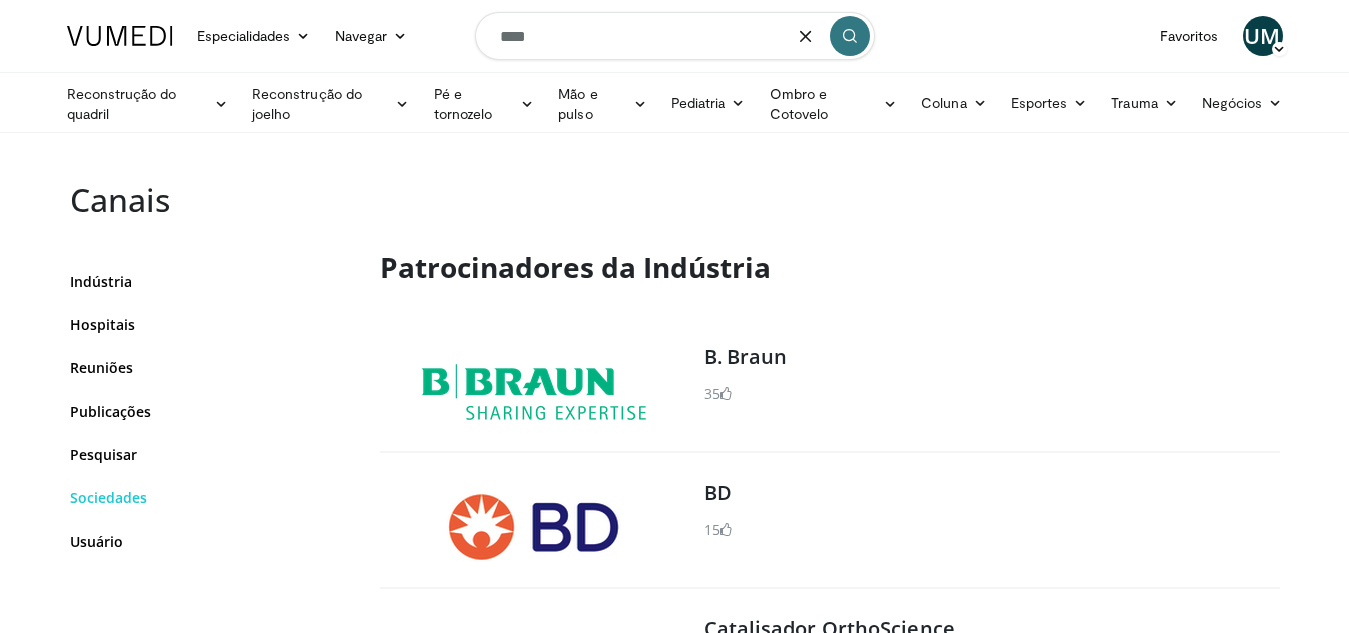 type on "****" 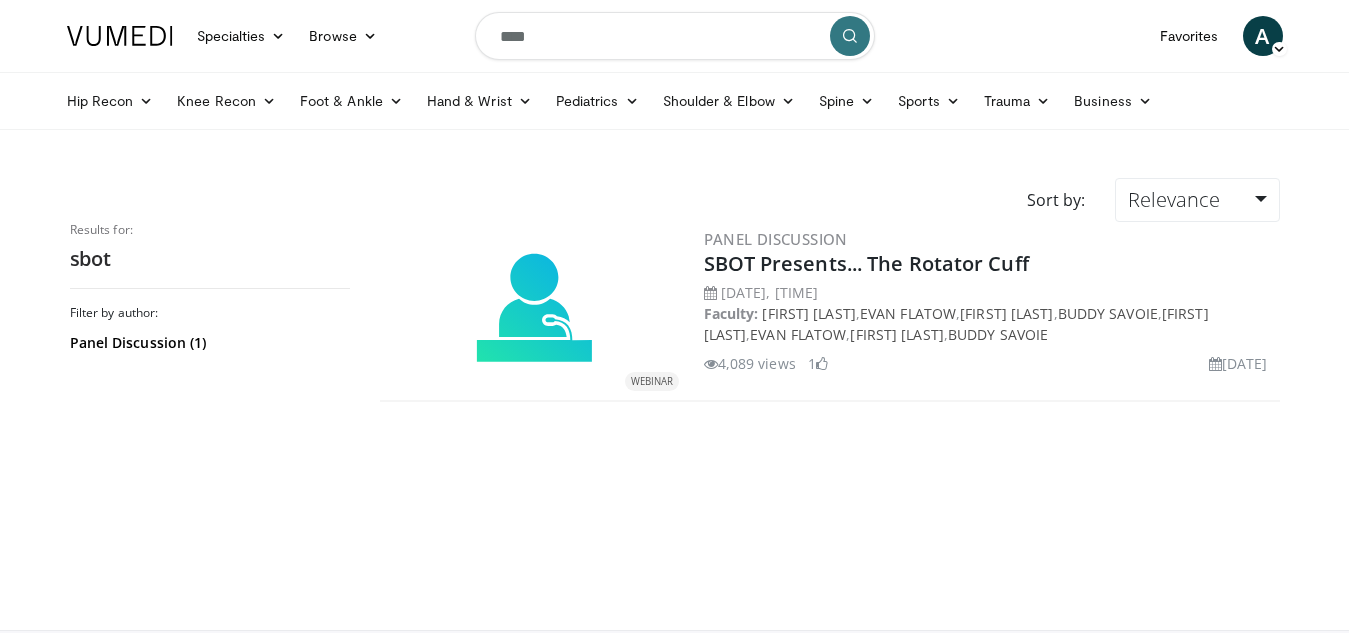 scroll, scrollTop: 0, scrollLeft: 0, axis: both 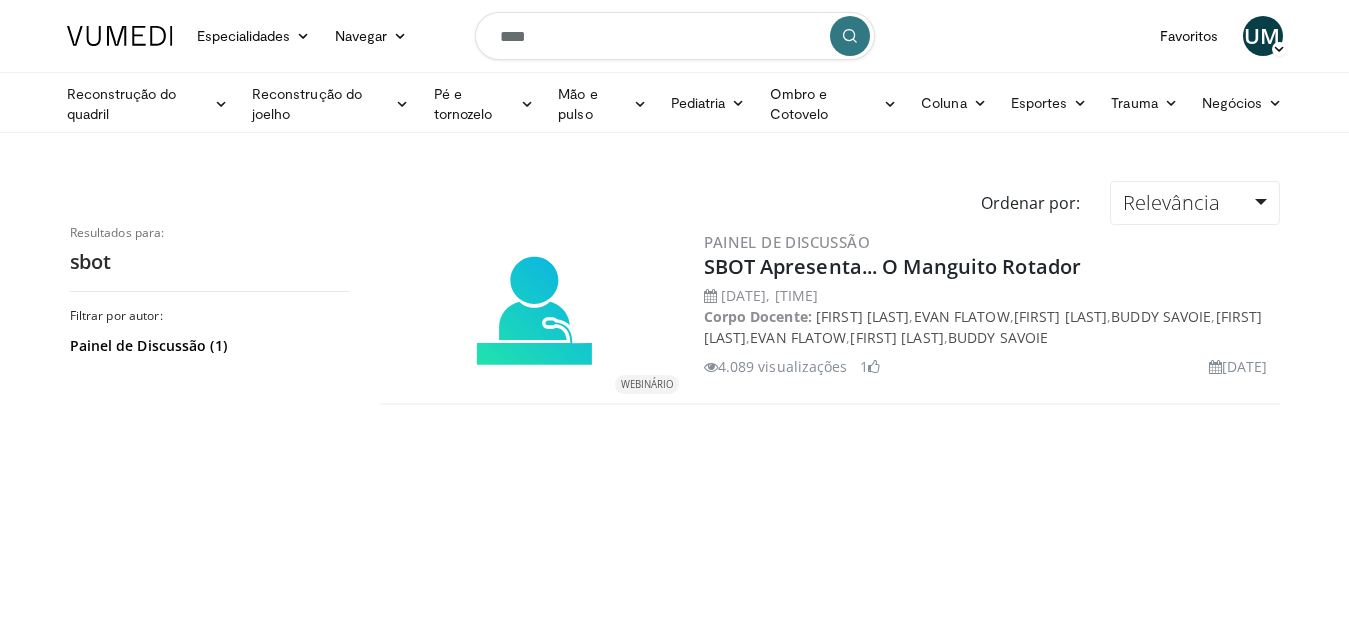 click on "WEBINÁRIO" at bounding box center [534, 314] 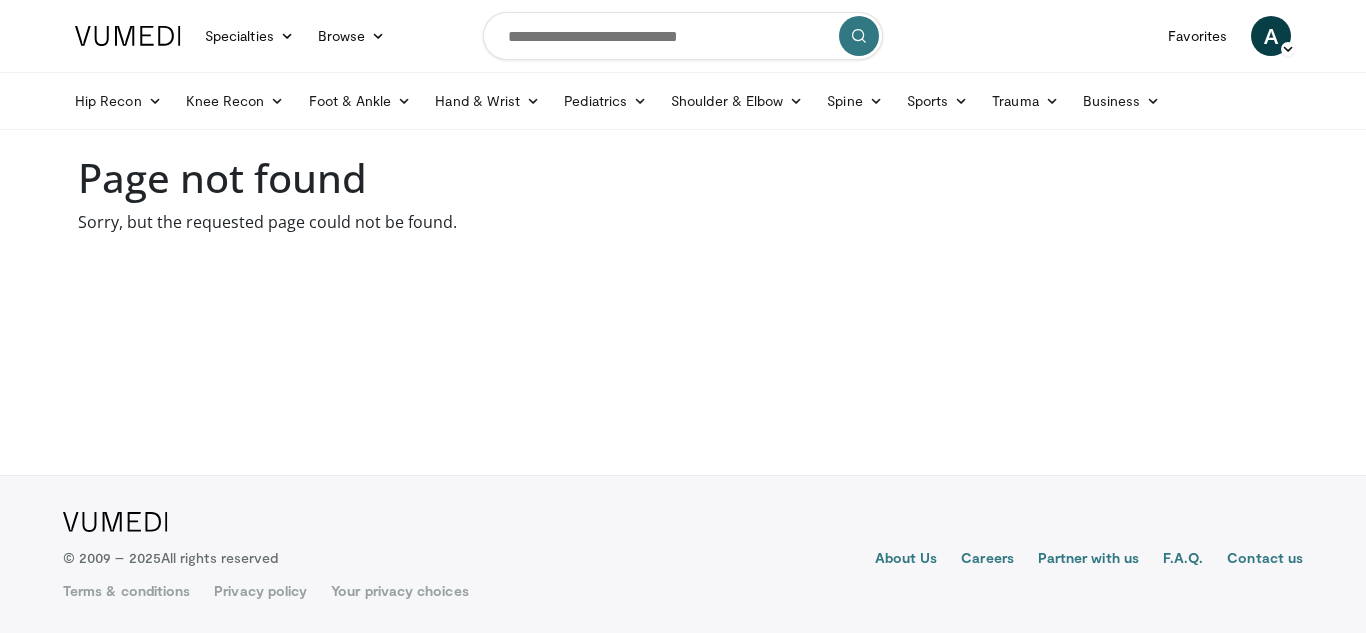scroll, scrollTop: 0, scrollLeft: 0, axis: both 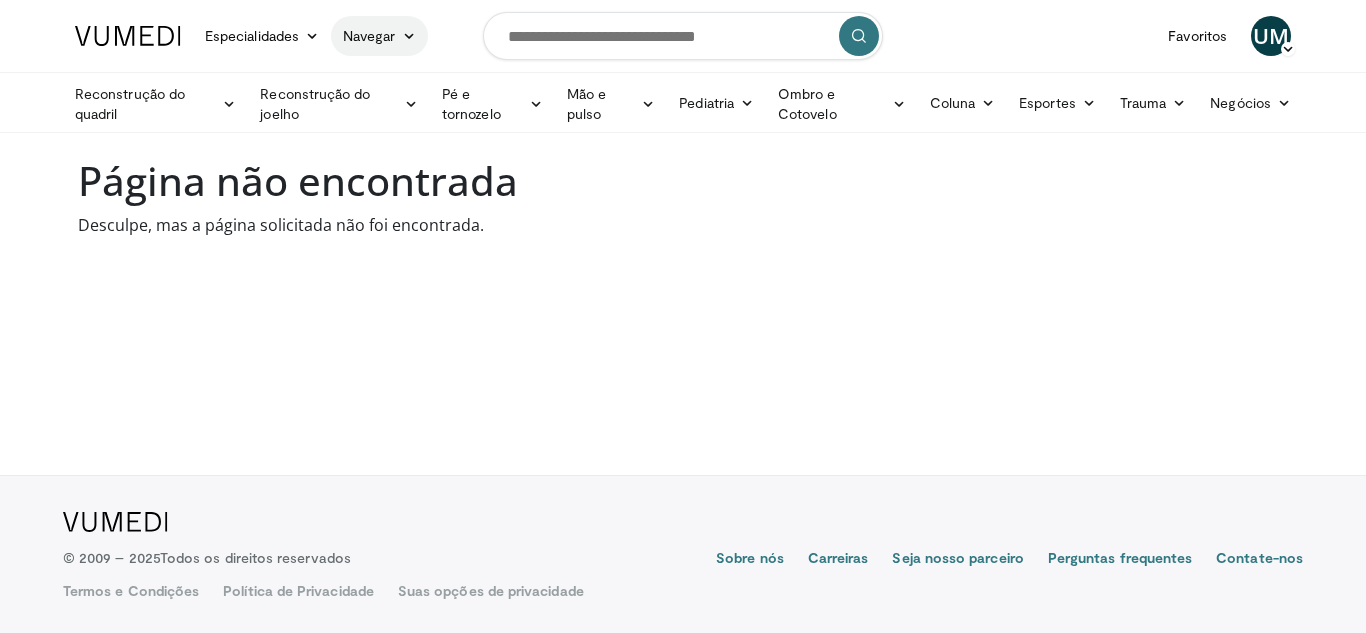 click on "Navegar" at bounding box center (369, 35) 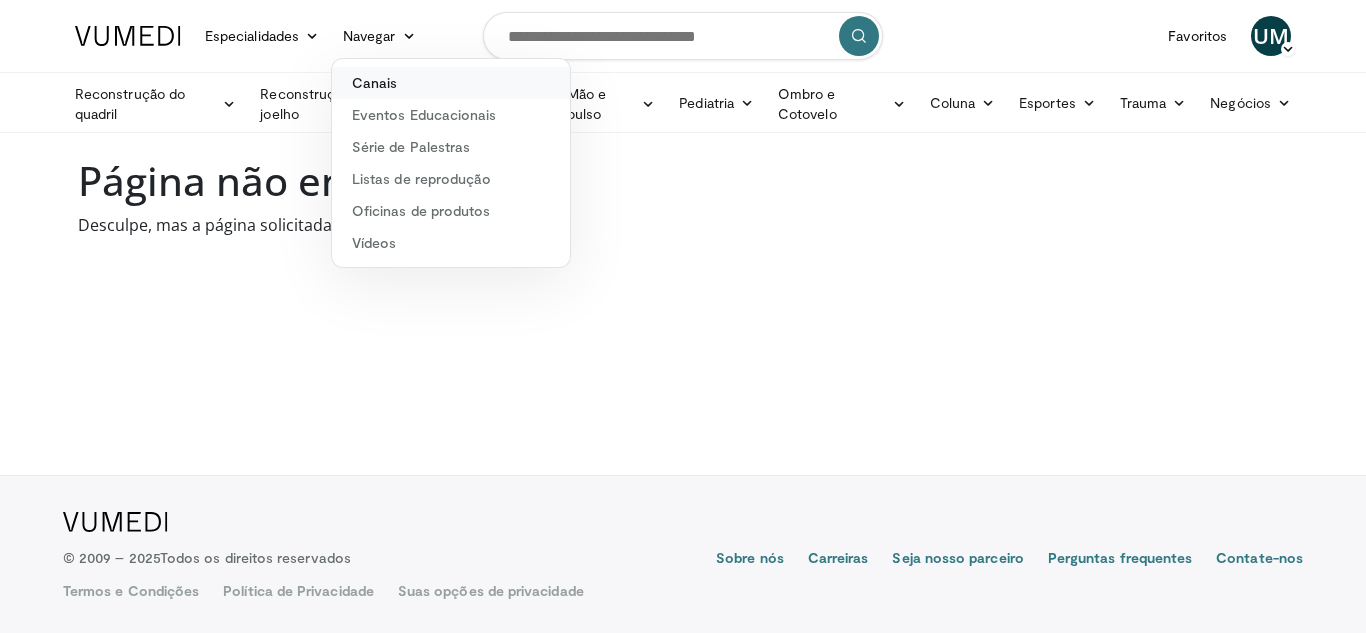 click on "Canais" at bounding box center [451, 83] 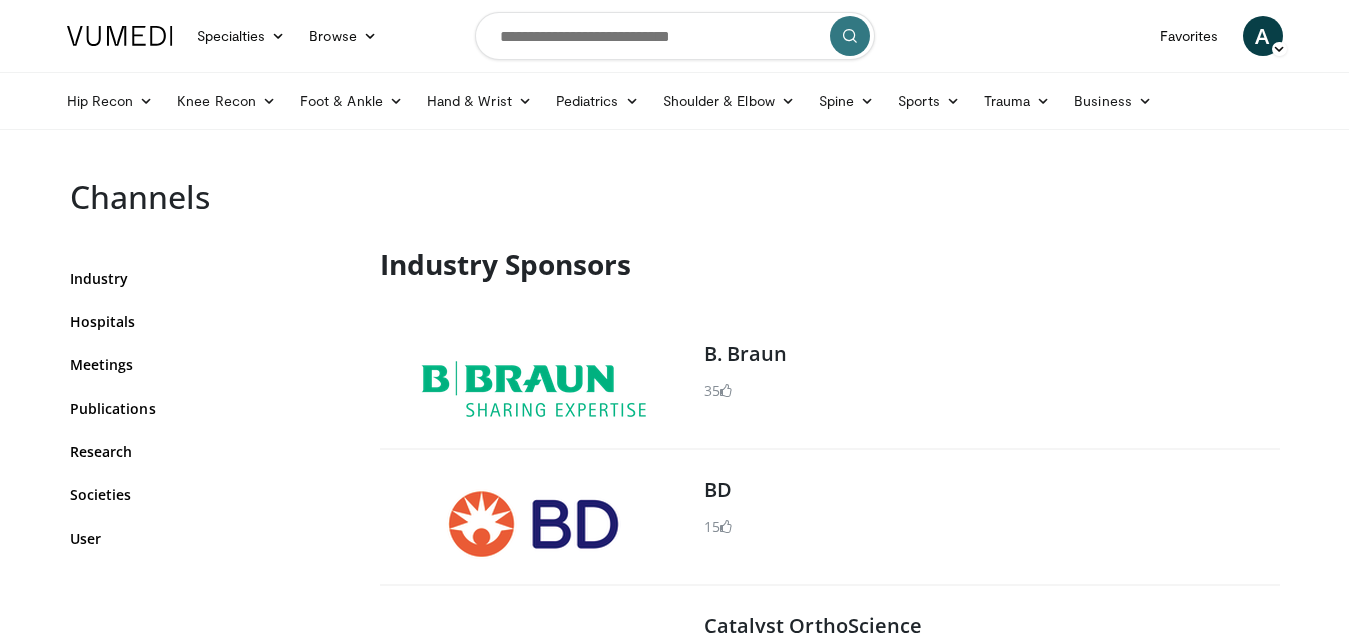 scroll, scrollTop: 0, scrollLeft: 0, axis: both 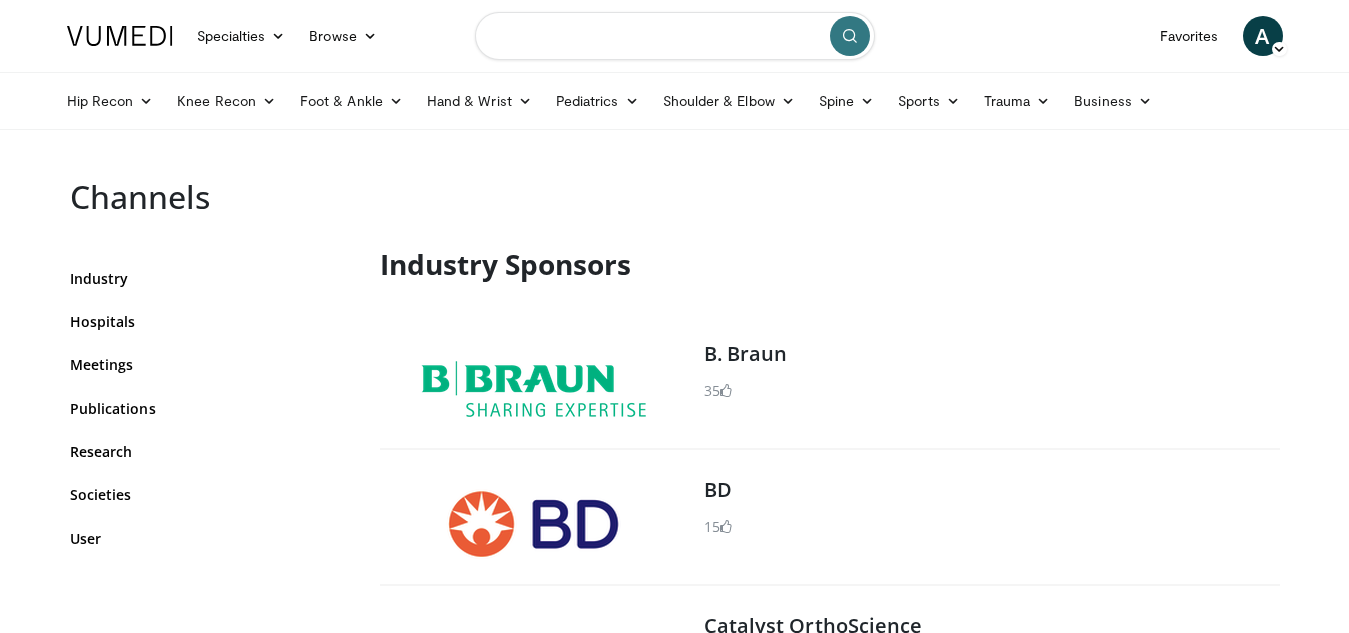click at bounding box center (675, 36) 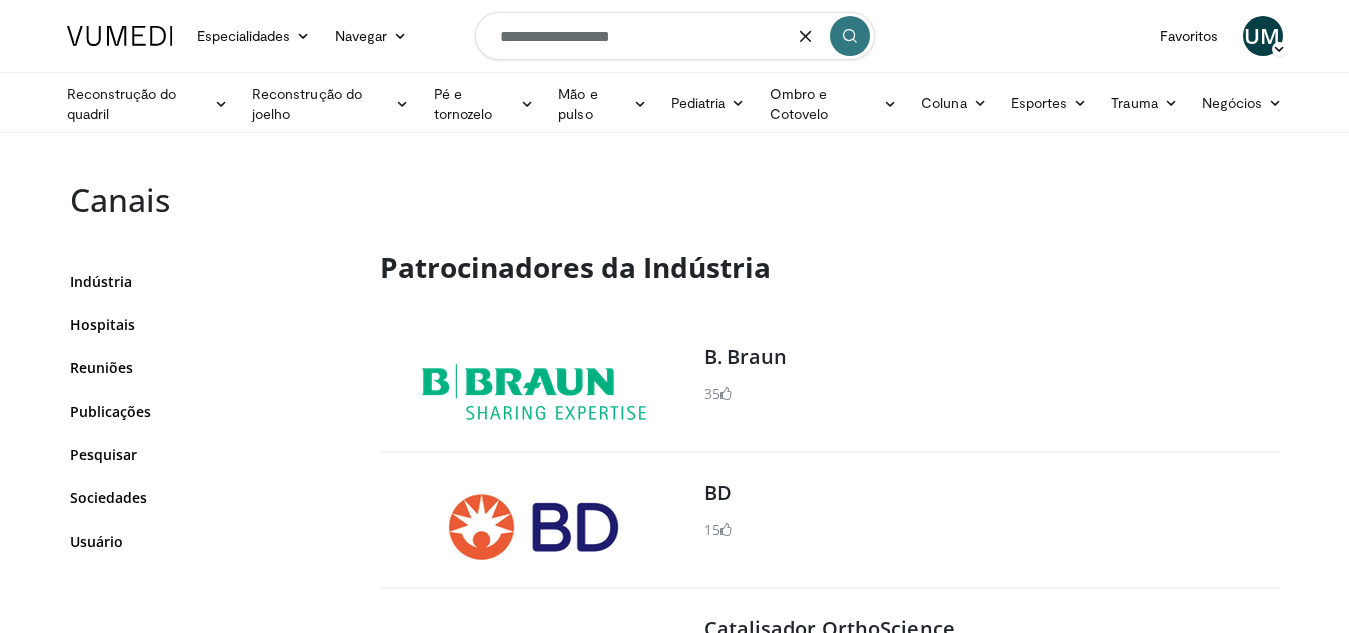type on "**********" 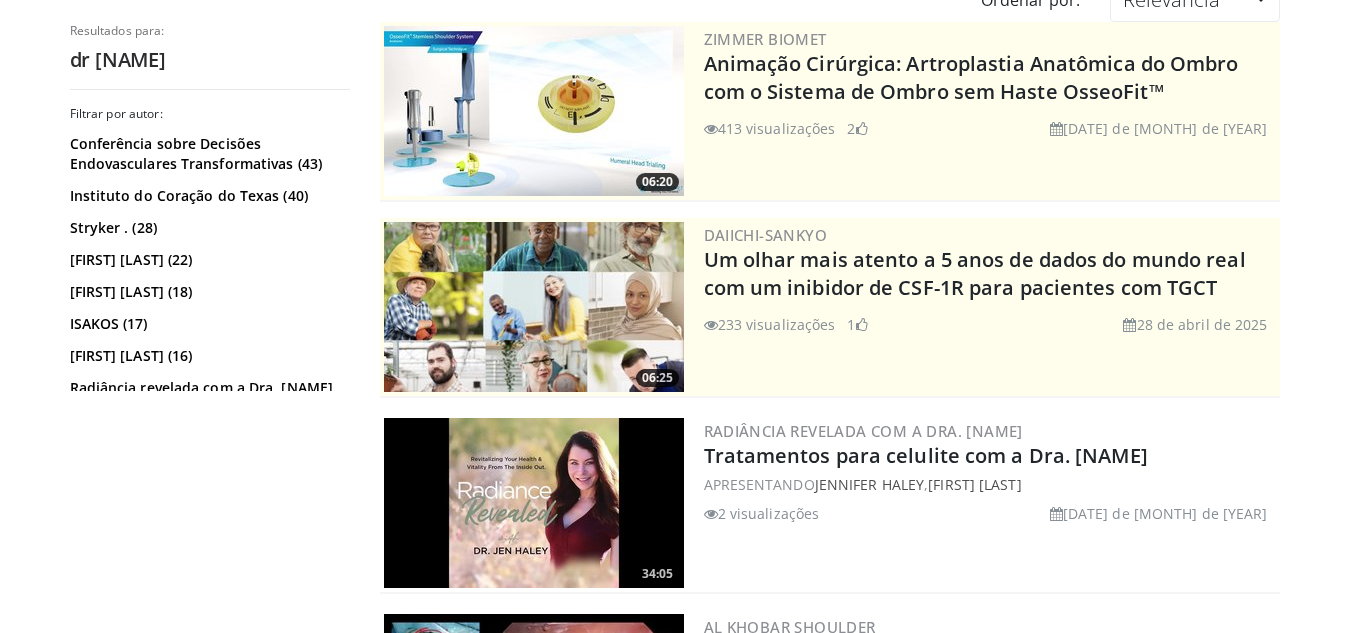 scroll, scrollTop: 0, scrollLeft: 0, axis: both 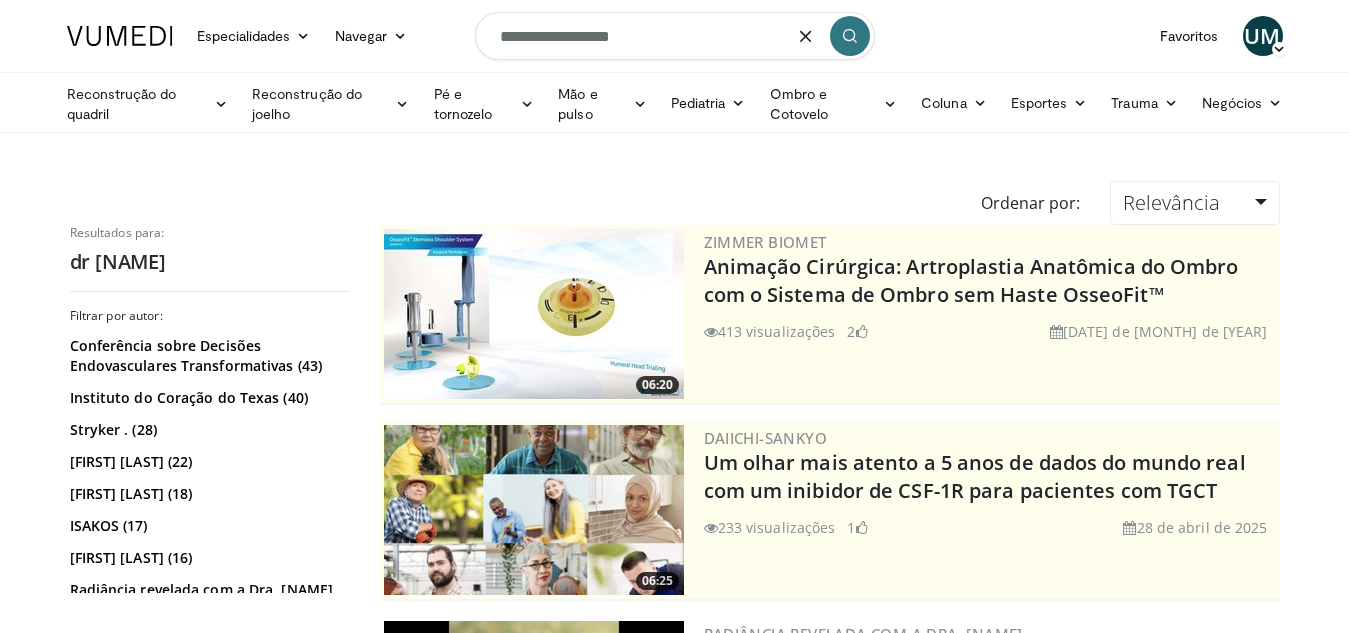 drag, startPoint x: 681, startPoint y: 31, endPoint x: 516, endPoint y: 44, distance: 165.51132 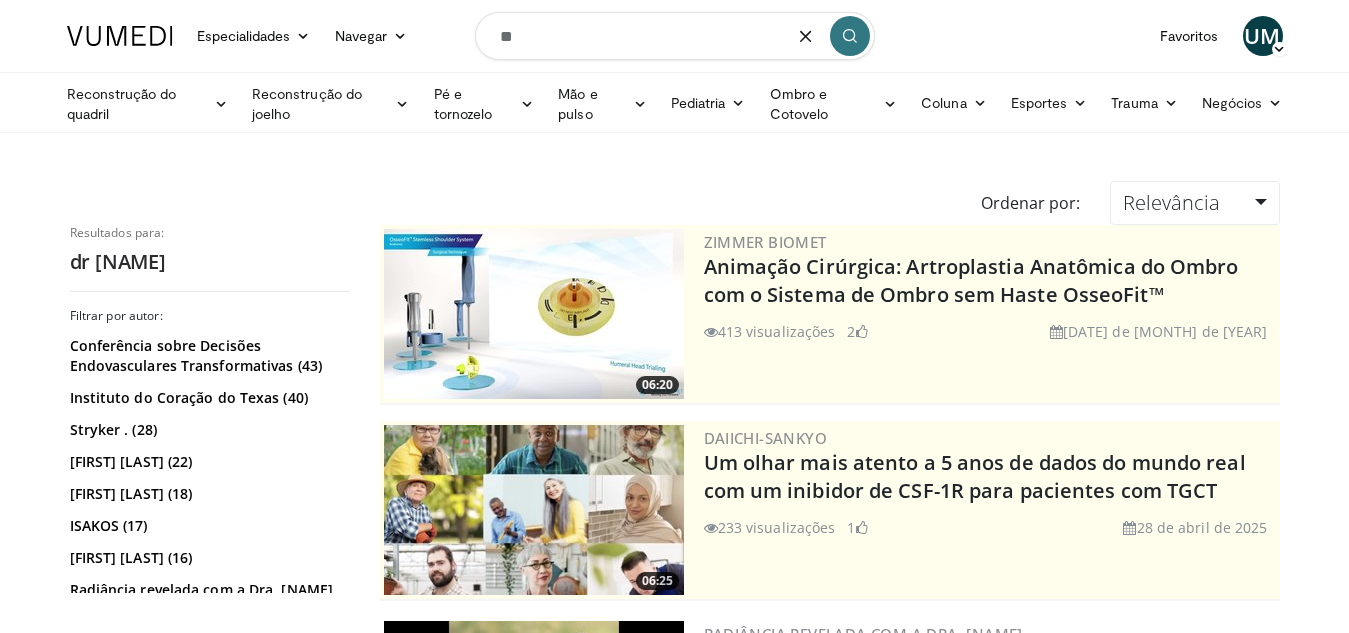 type on "*" 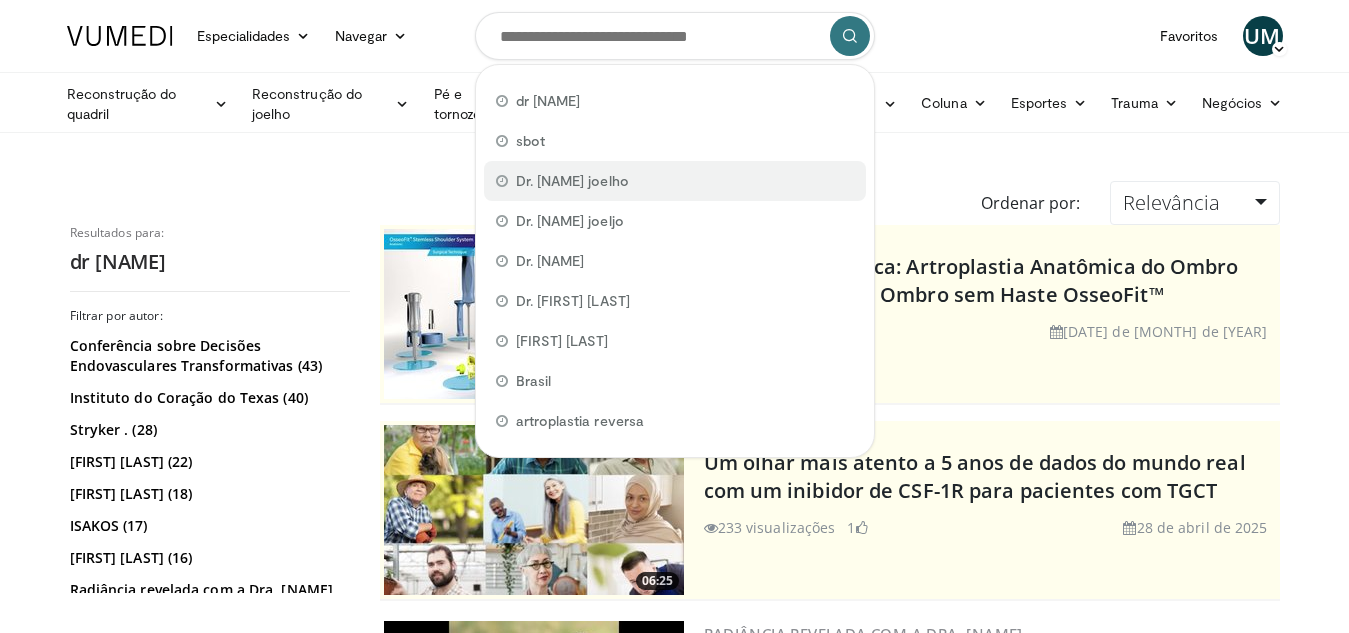 click on "Dr. [FIRST] [LAST] joelho" at bounding box center (572, 180) 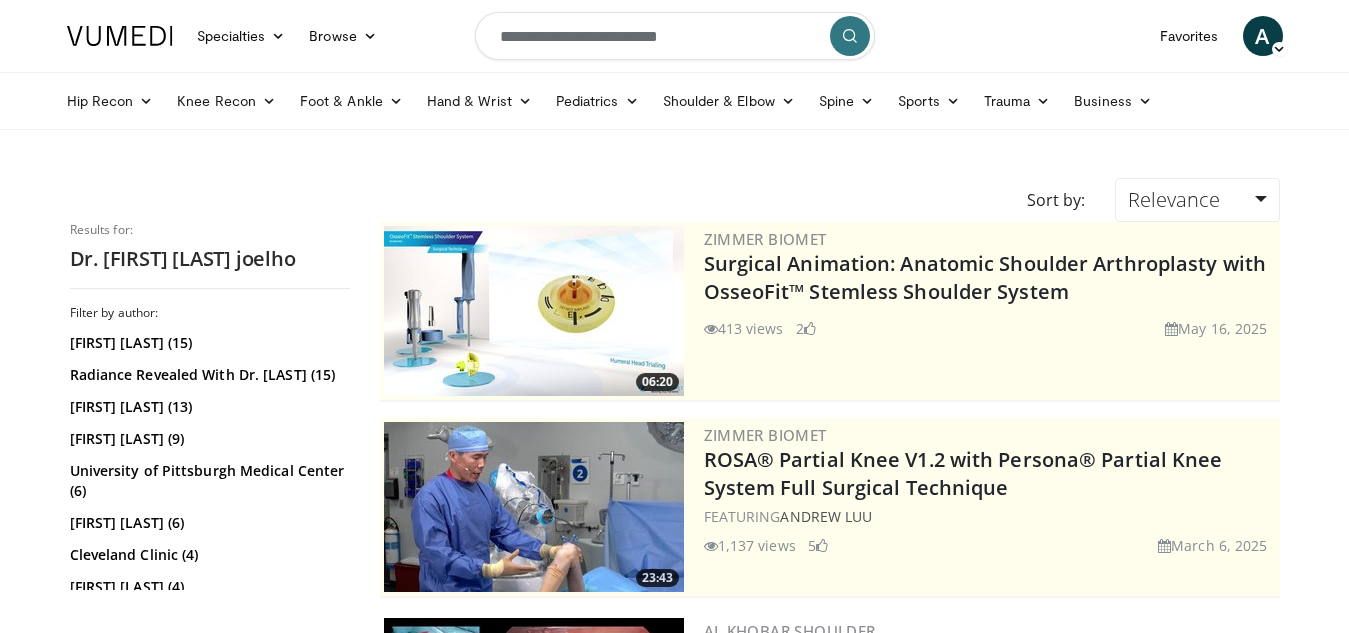 scroll, scrollTop: 0, scrollLeft: 0, axis: both 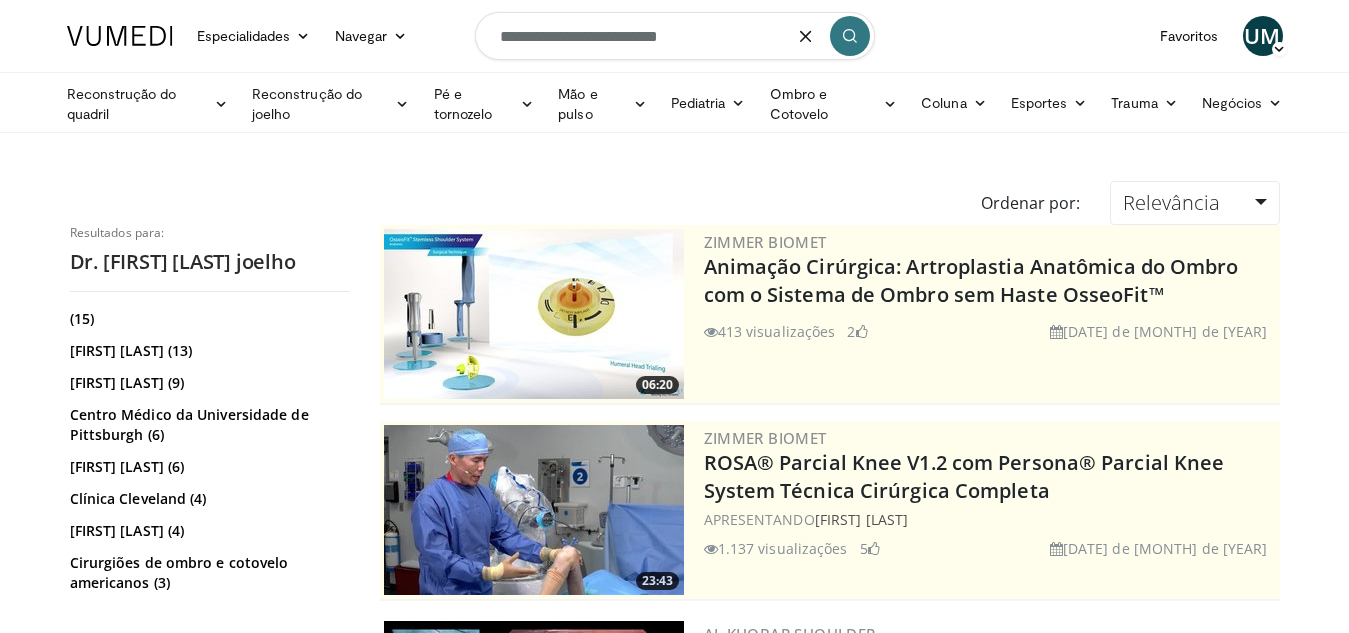drag, startPoint x: 727, startPoint y: 45, endPoint x: 419, endPoint y: 88, distance: 310.98715 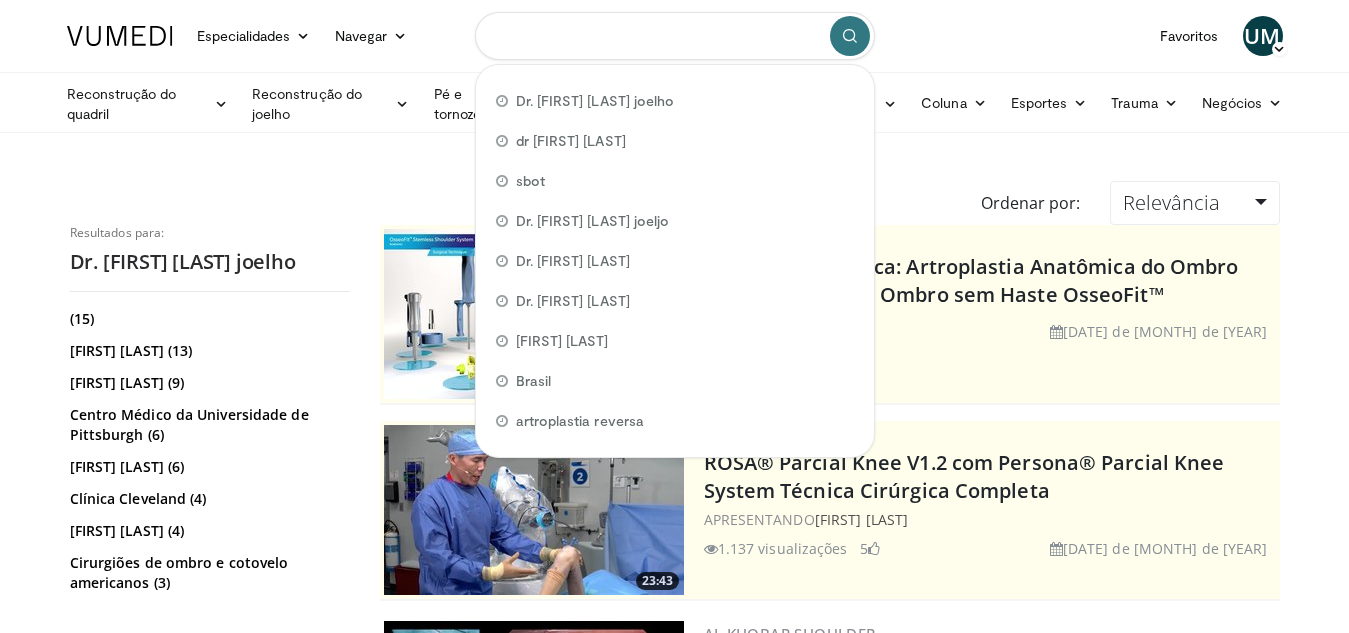 paste on "**********" 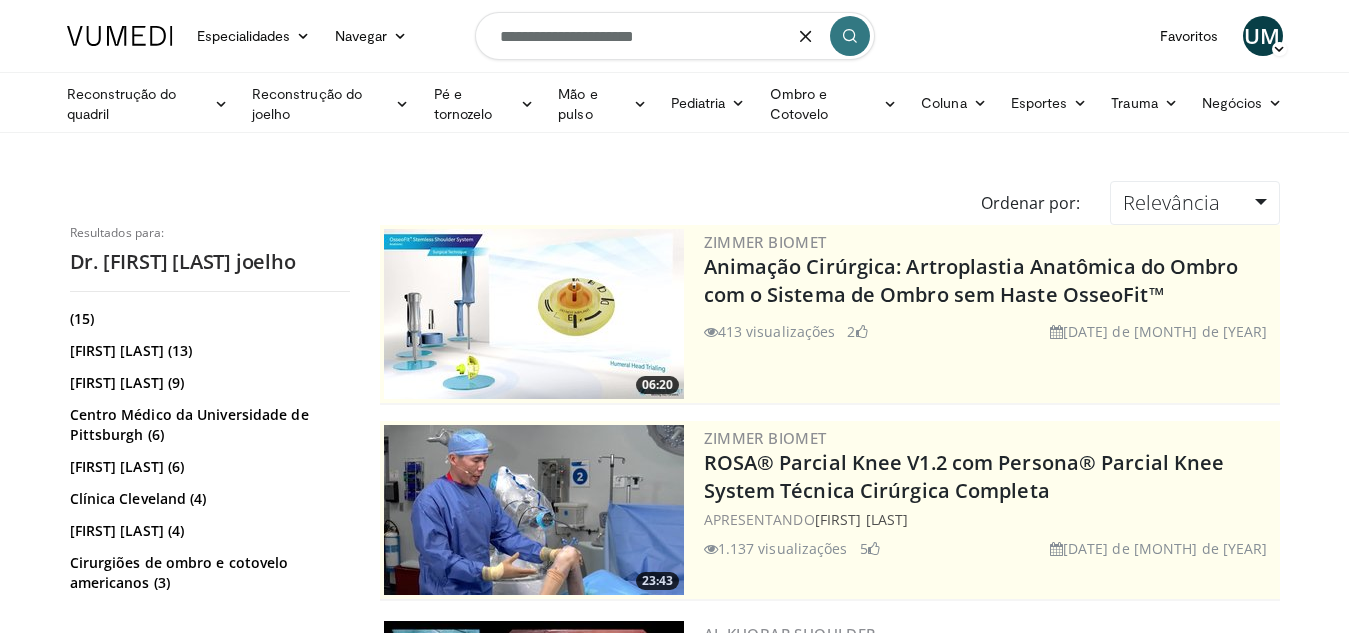 type on "**********" 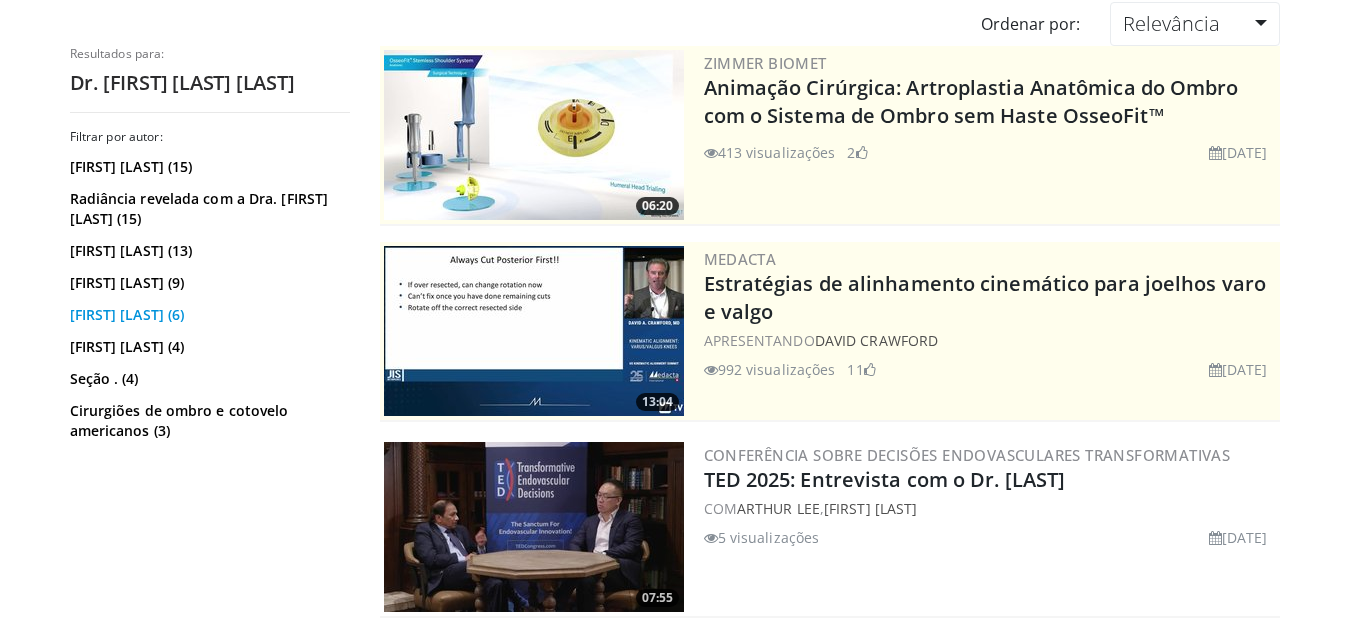 scroll, scrollTop: 0, scrollLeft: 0, axis: both 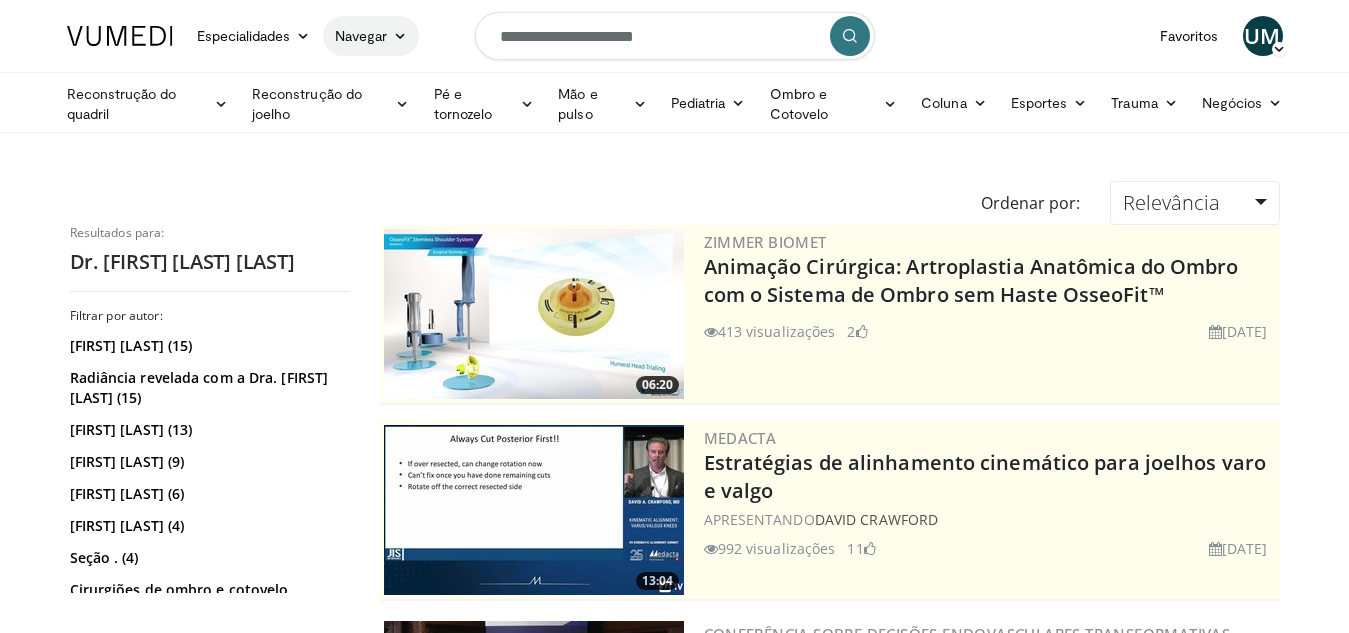 click on "Navegar" at bounding box center [361, 35] 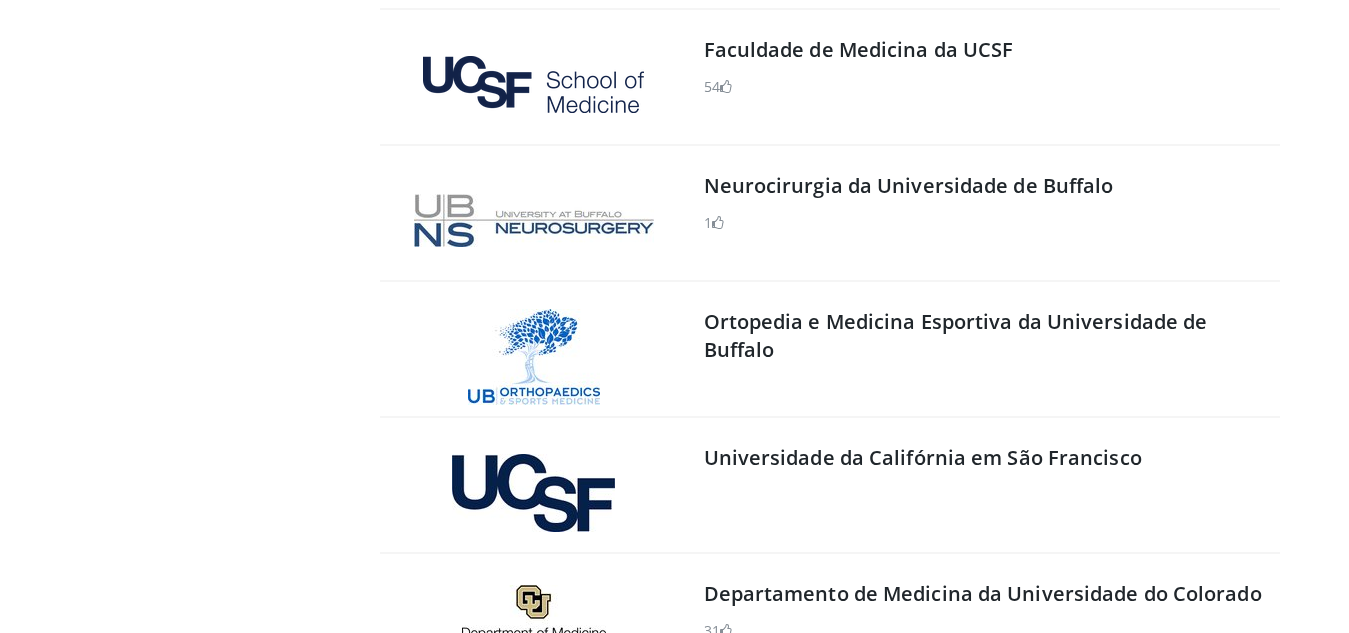 scroll, scrollTop: 14103, scrollLeft: 0, axis: vertical 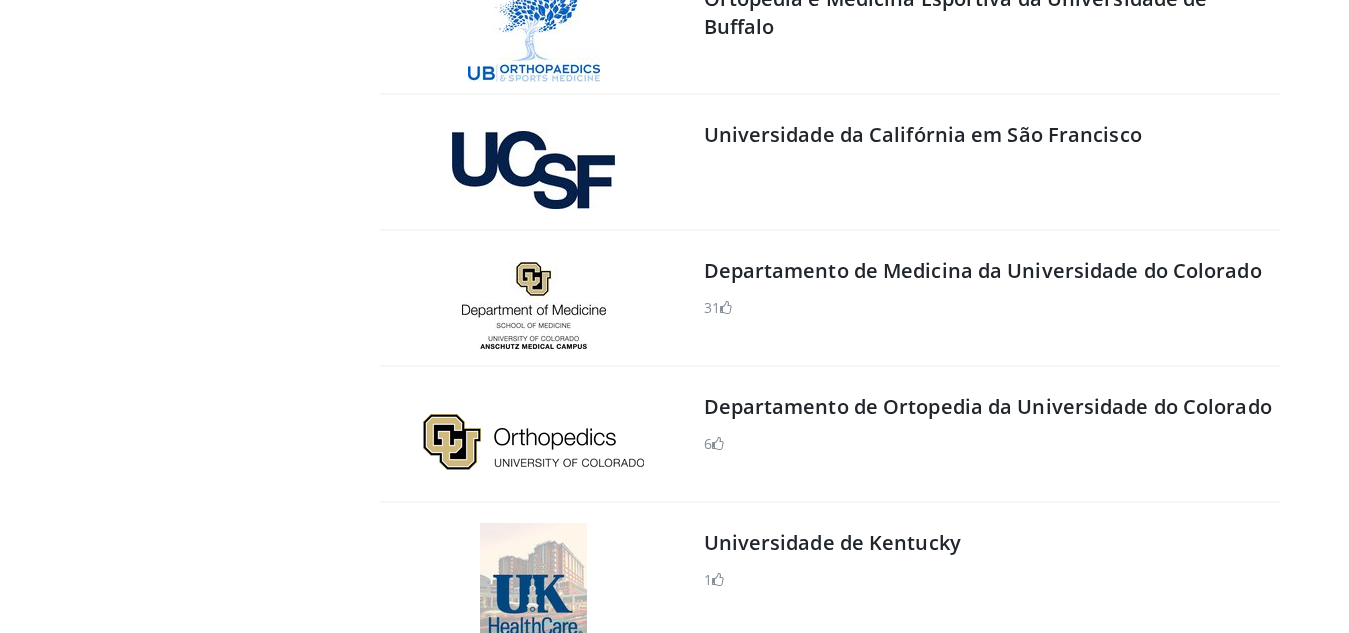 drag, startPoint x: 324, startPoint y: 408, endPoint x: 318, endPoint y: 481, distance: 73.24616 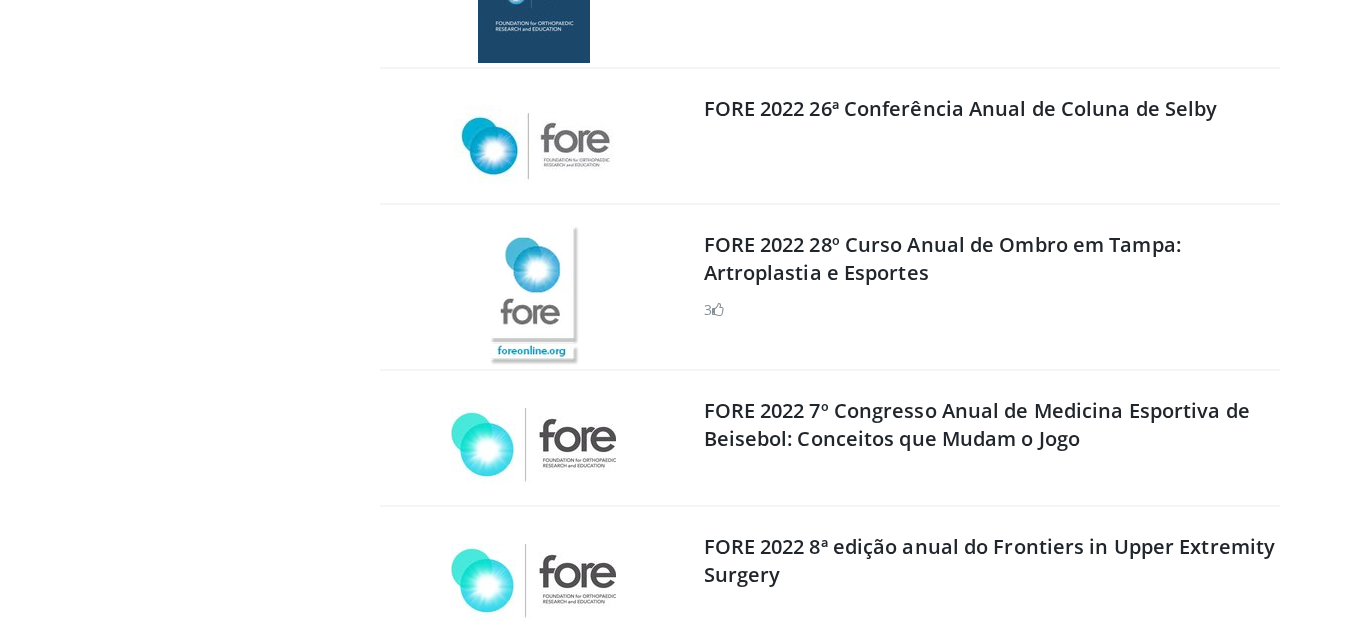 scroll, scrollTop: 28803, scrollLeft: 0, axis: vertical 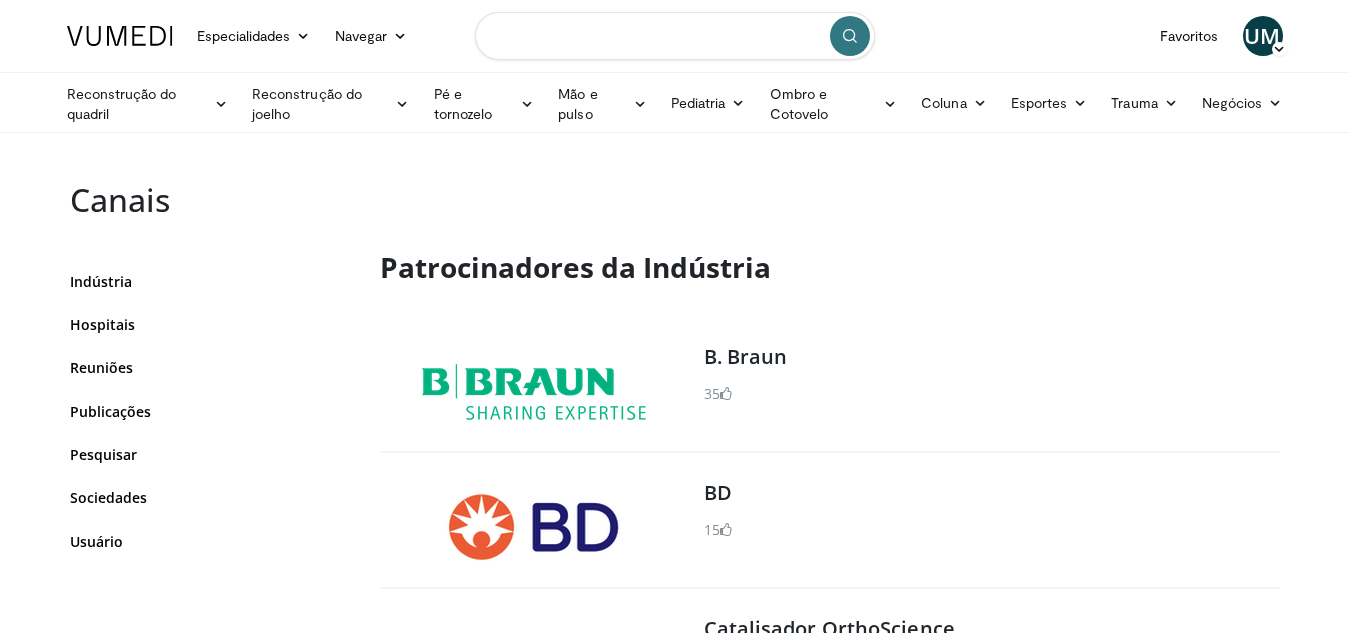 click at bounding box center [675, 36] 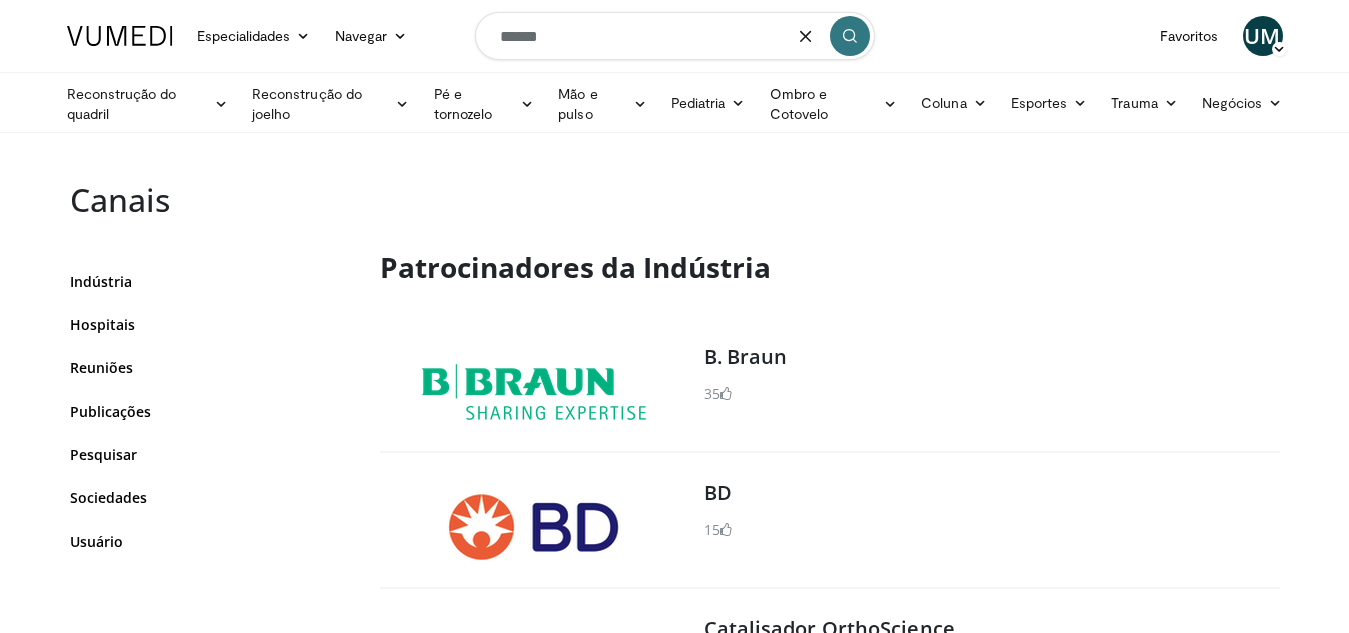 type on "******" 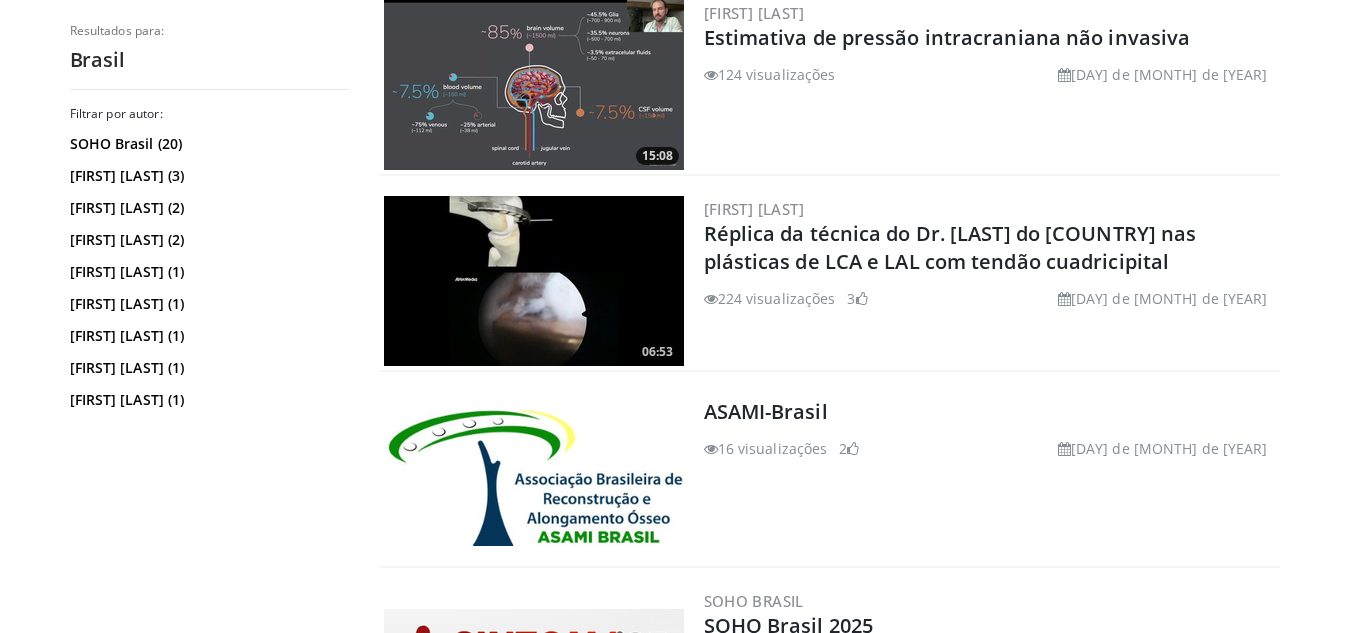 scroll, scrollTop: 400, scrollLeft: 0, axis: vertical 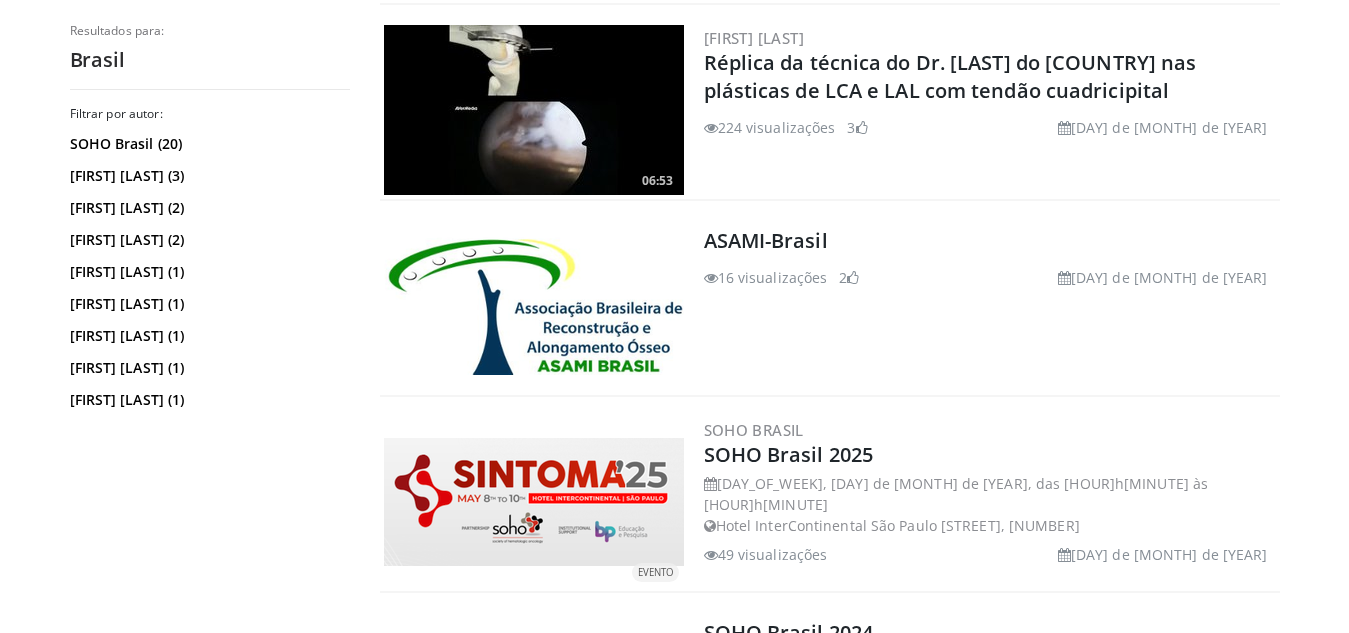 click at bounding box center [534, 306] 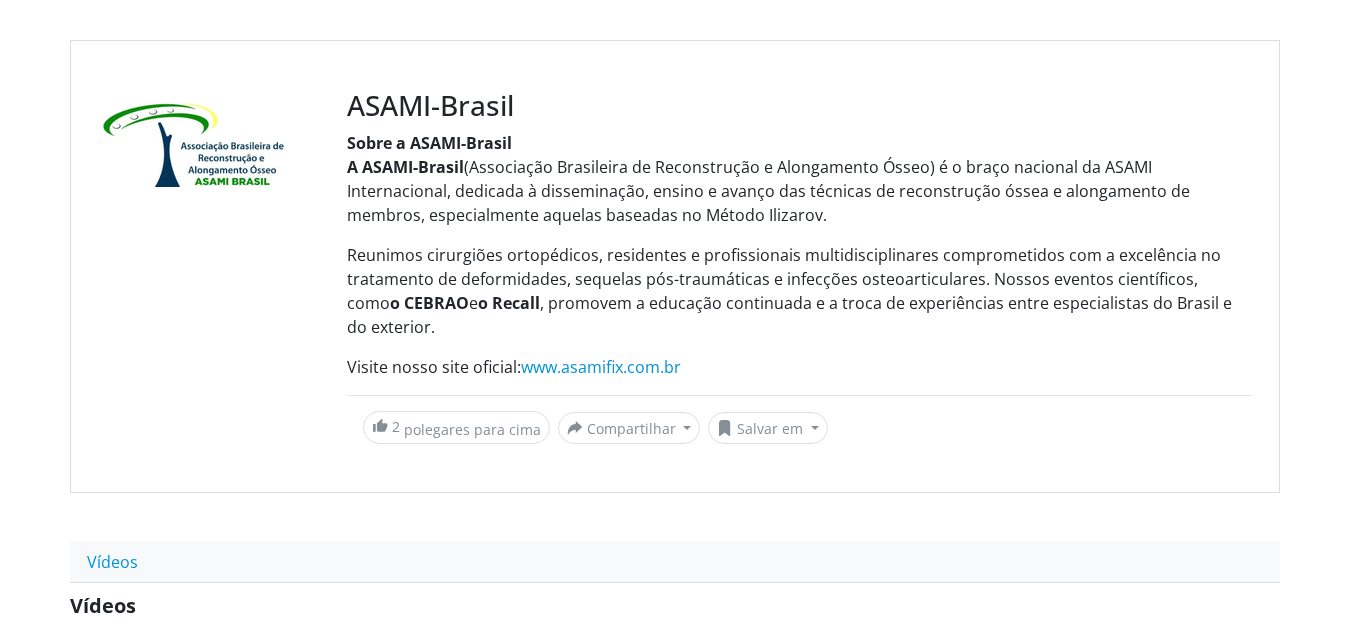 scroll, scrollTop: 455, scrollLeft: 0, axis: vertical 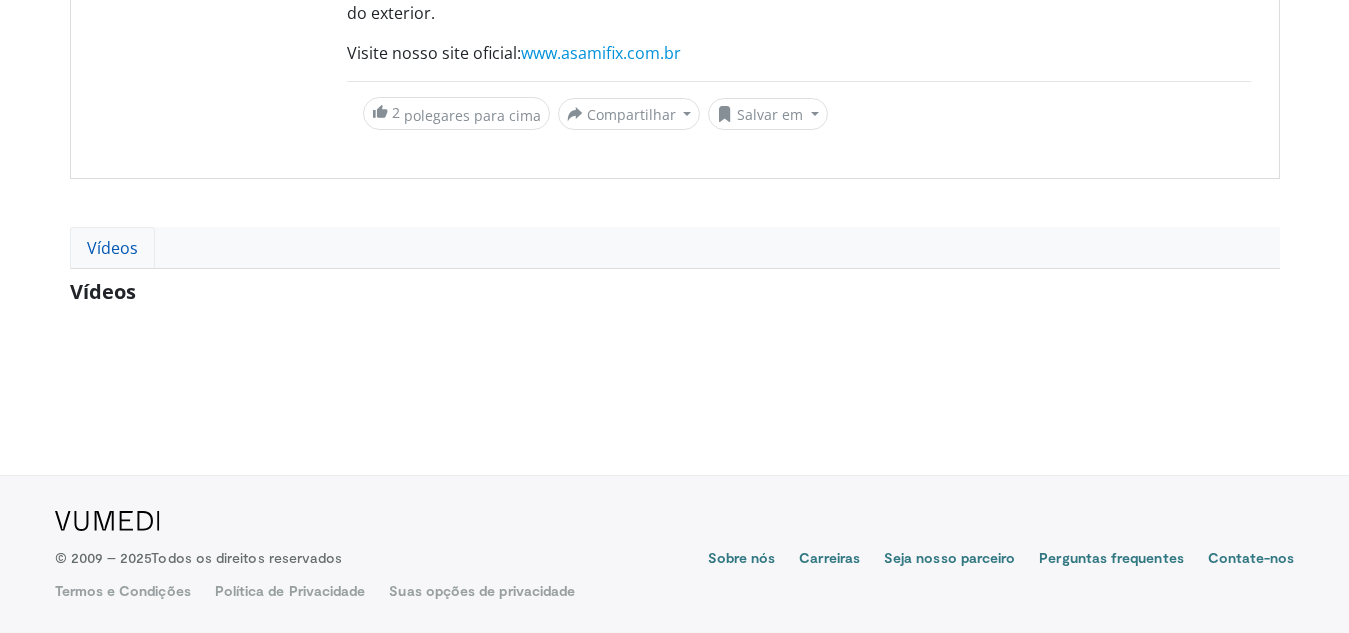 click on "Vídeos" at bounding box center (112, 248) 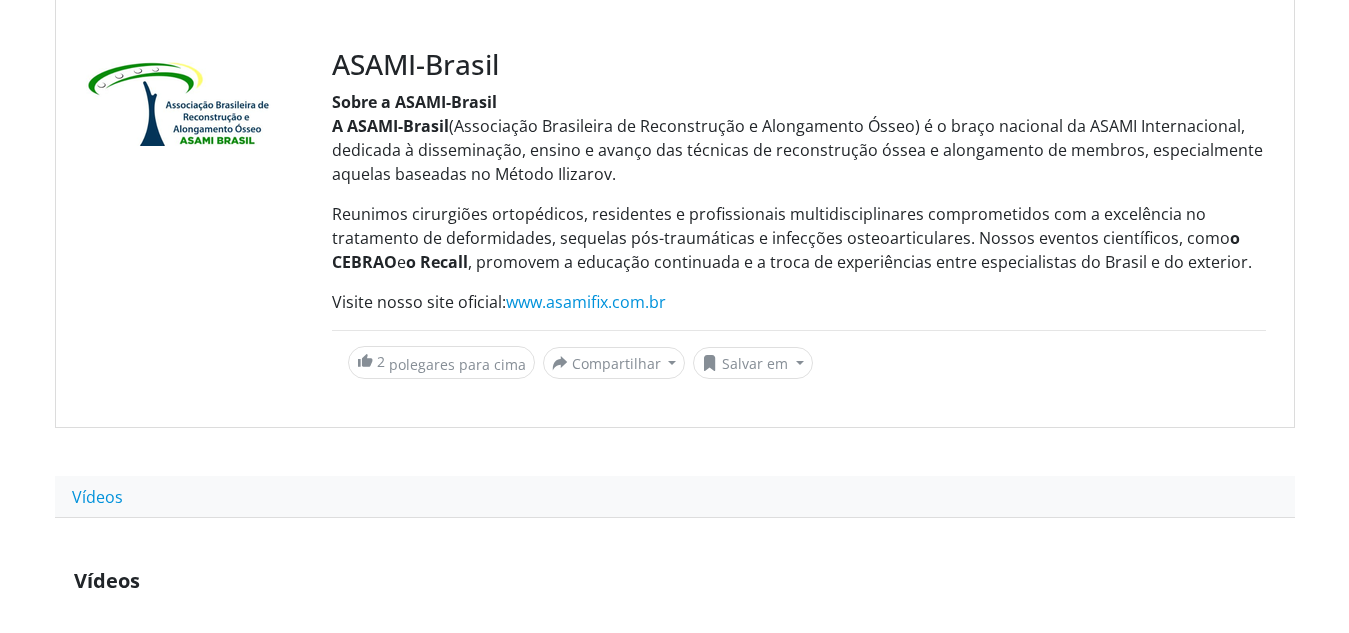 scroll, scrollTop: 0, scrollLeft: 0, axis: both 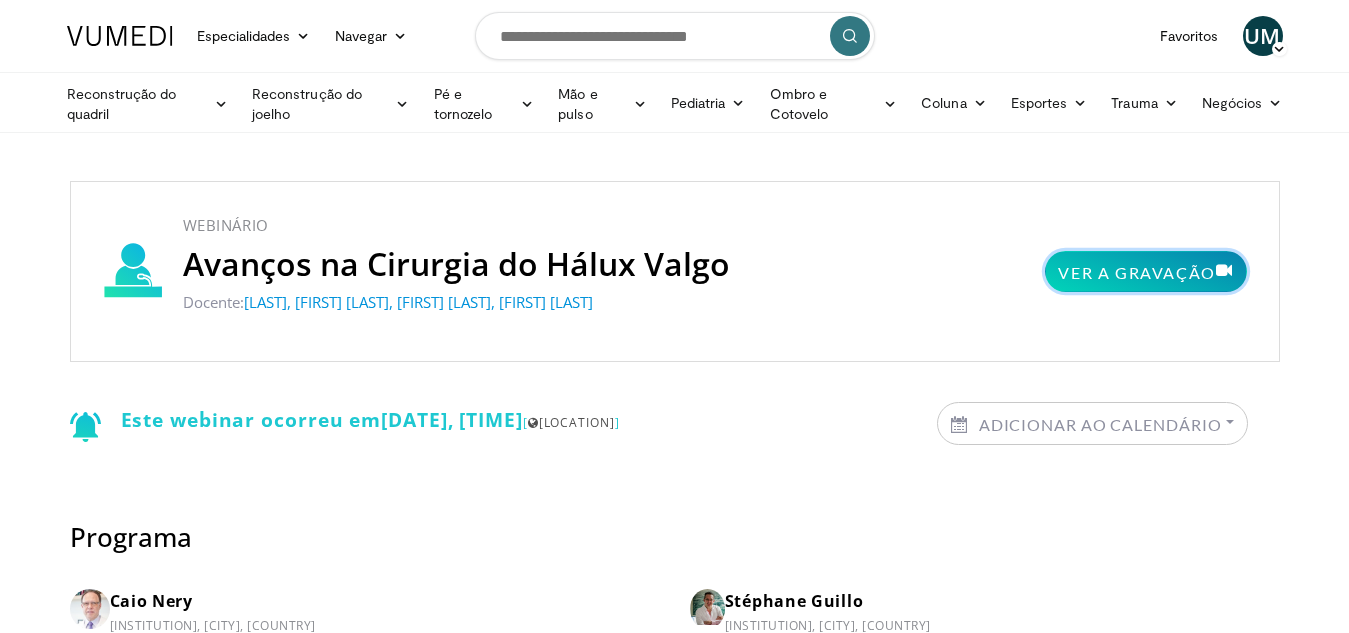 click on "Ver a gravação" at bounding box center [1136, 272] 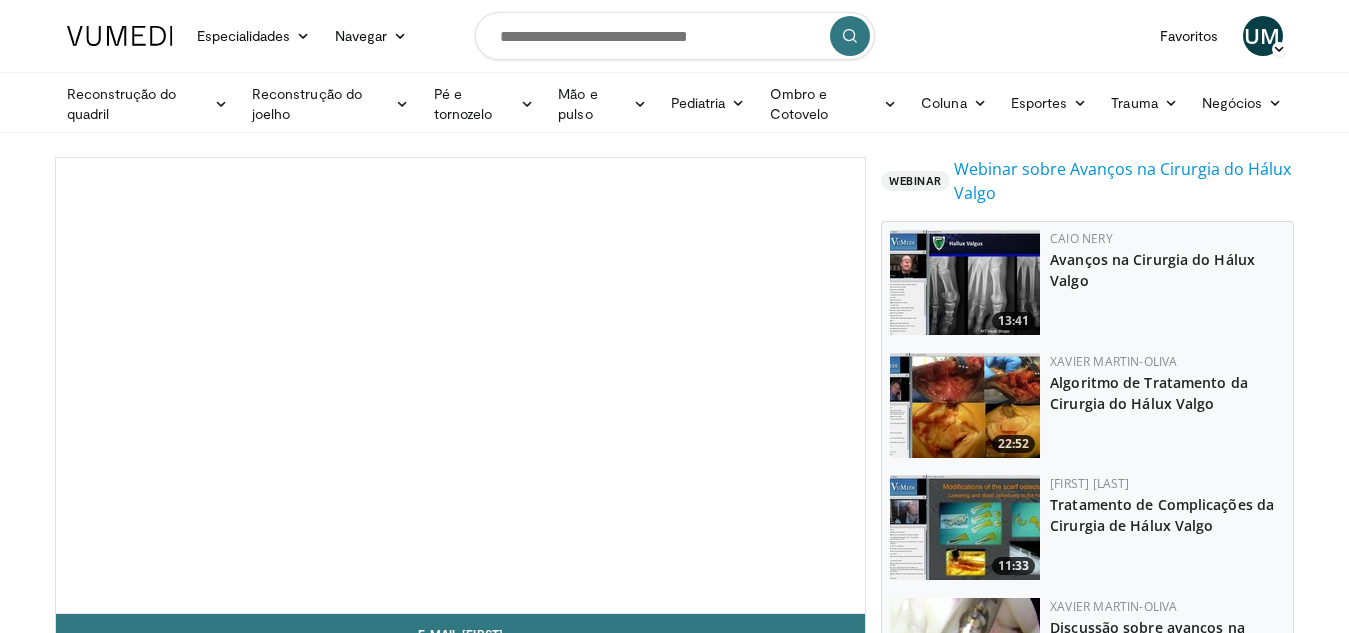 scroll, scrollTop: 300, scrollLeft: 0, axis: vertical 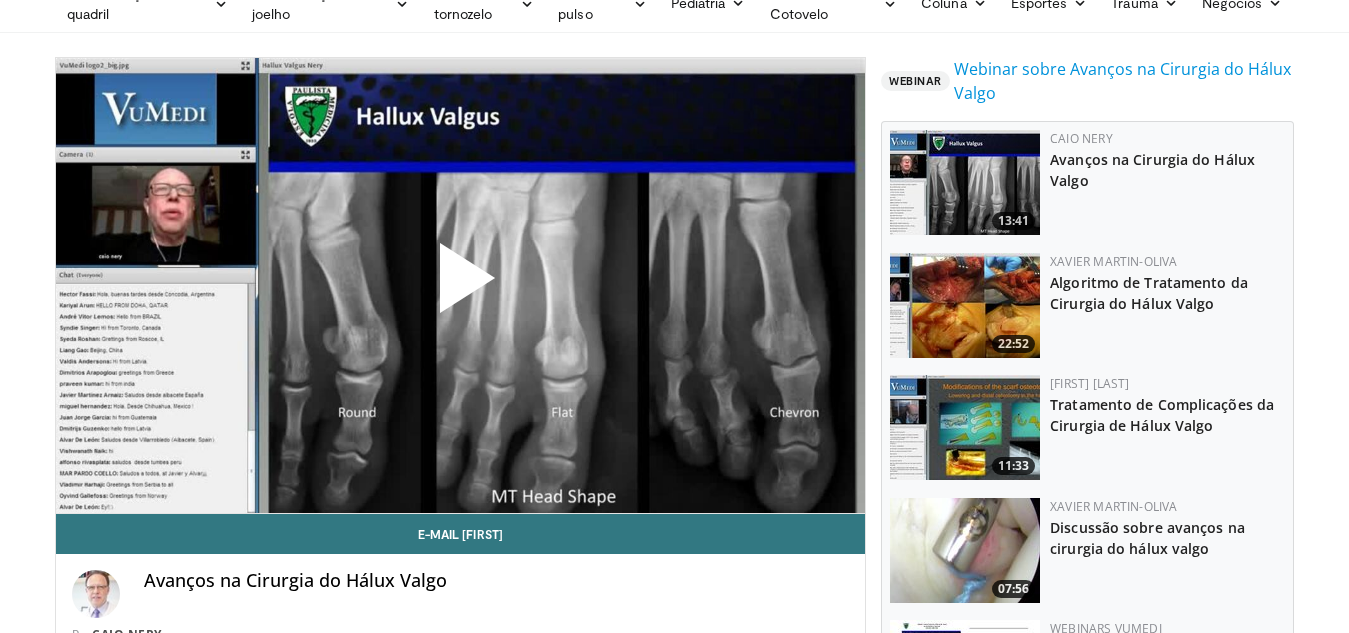 click at bounding box center [460, 286] 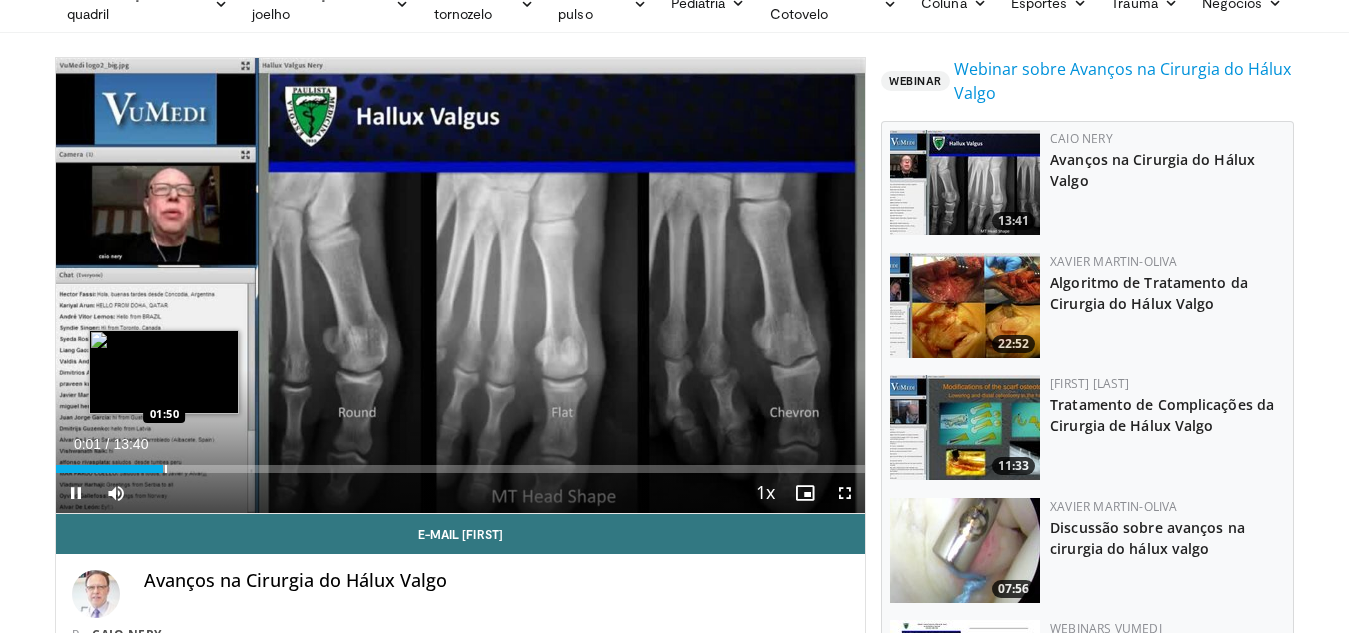 click at bounding box center (166, 469) 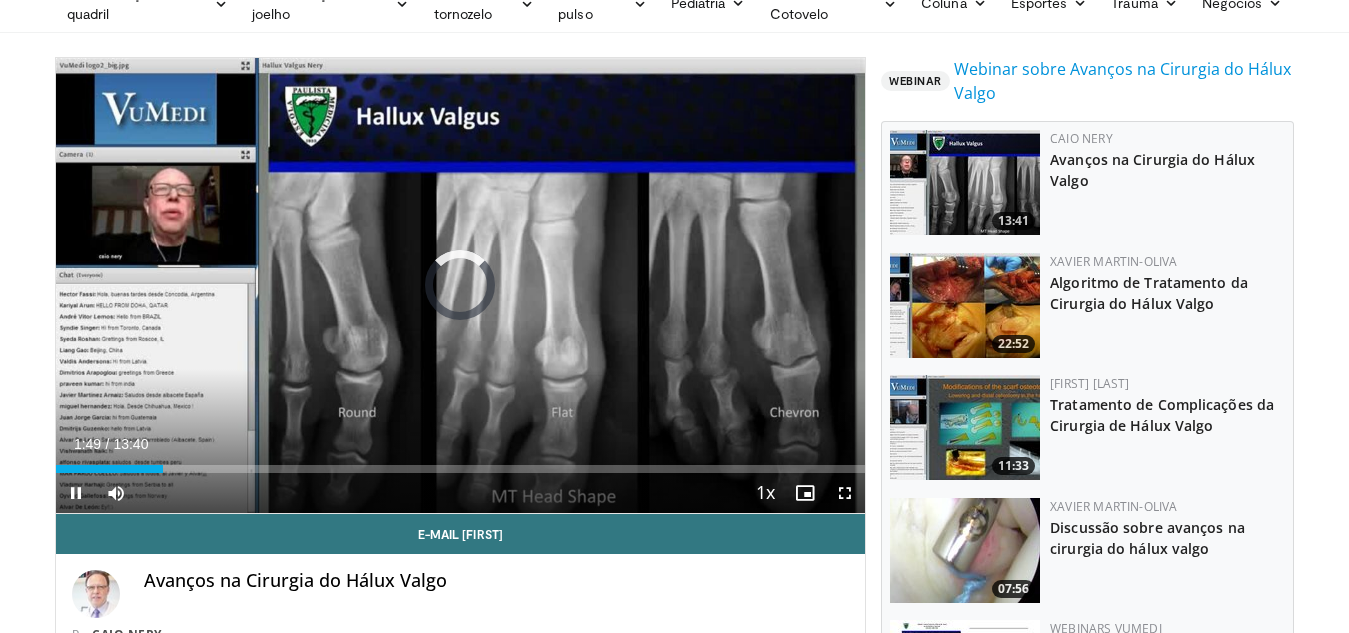 click on "Current Time  1:49 / Duration  13:40 Pause Skip Backward Skip Forward Mute Loaded :  0.00% 01:49 05:10 Stream Type  LIVE Seek to live, currently behind live LIVE   1x Playback Rate 0.5x 0.75x 1x , selected 1.25x 1.5x 1.75x 2x Chapters Chapters Descriptions descriptions off , selected Subtitles subtitles settings , opens subtitles settings dialog subtitles off , selected Audio Track en (Main) , selected Fullscreen Enable picture-in-picture mode" at bounding box center [461, 493] 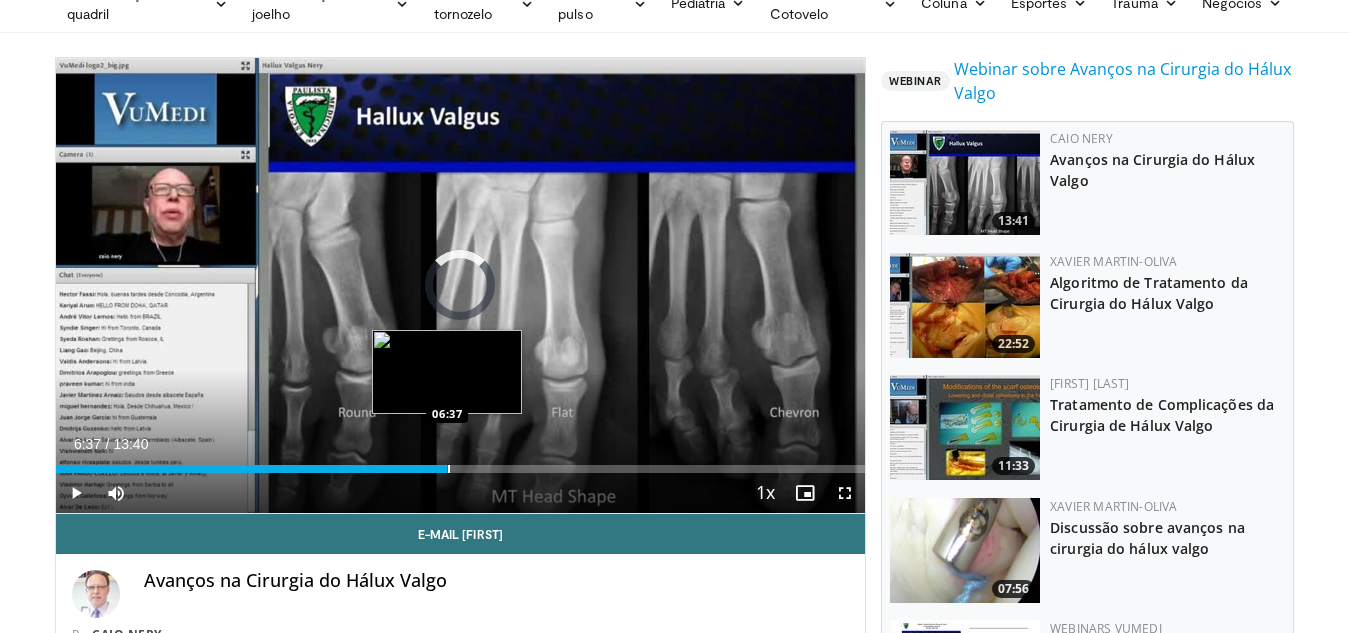 click on "Loaded :  14.36% 01:50 06:37" at bounding box center (461, 463) 